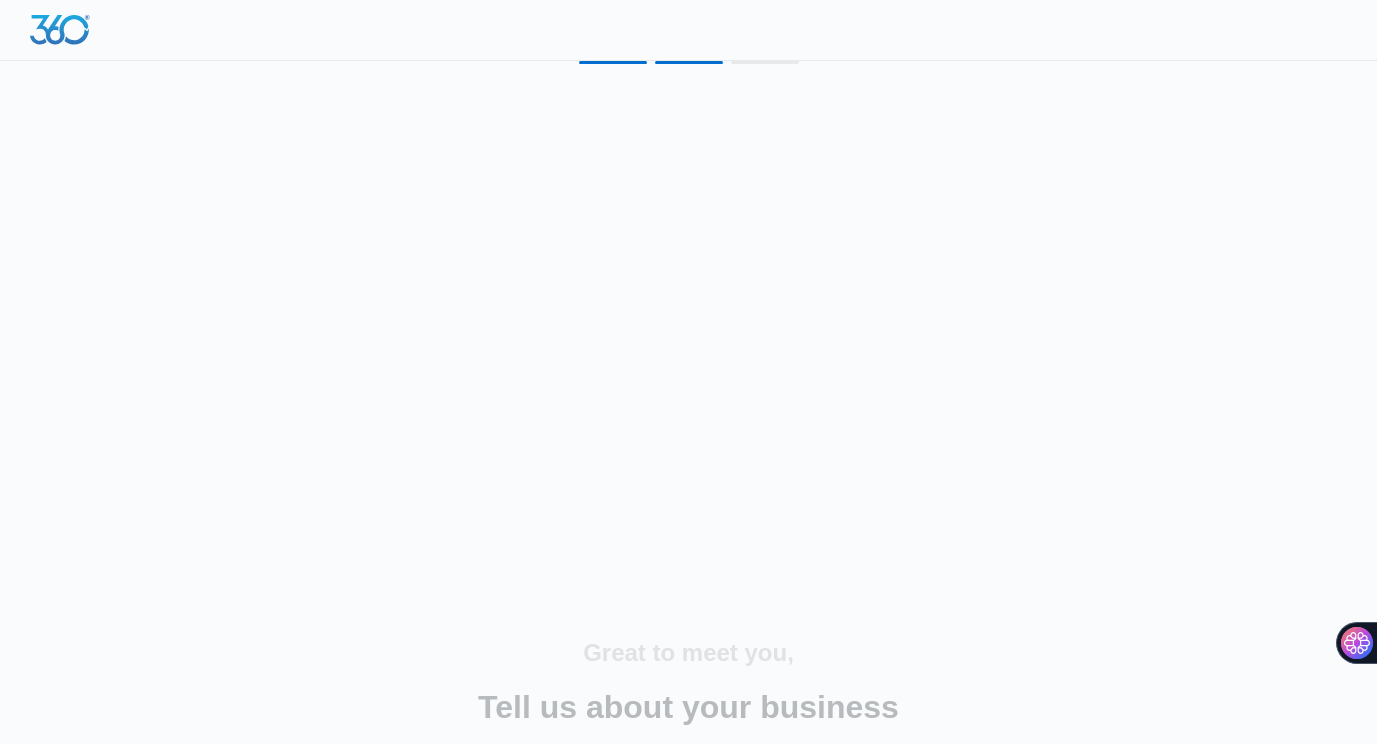 scroll, scrollTop: 0, scrollLeft: 0, axis: both 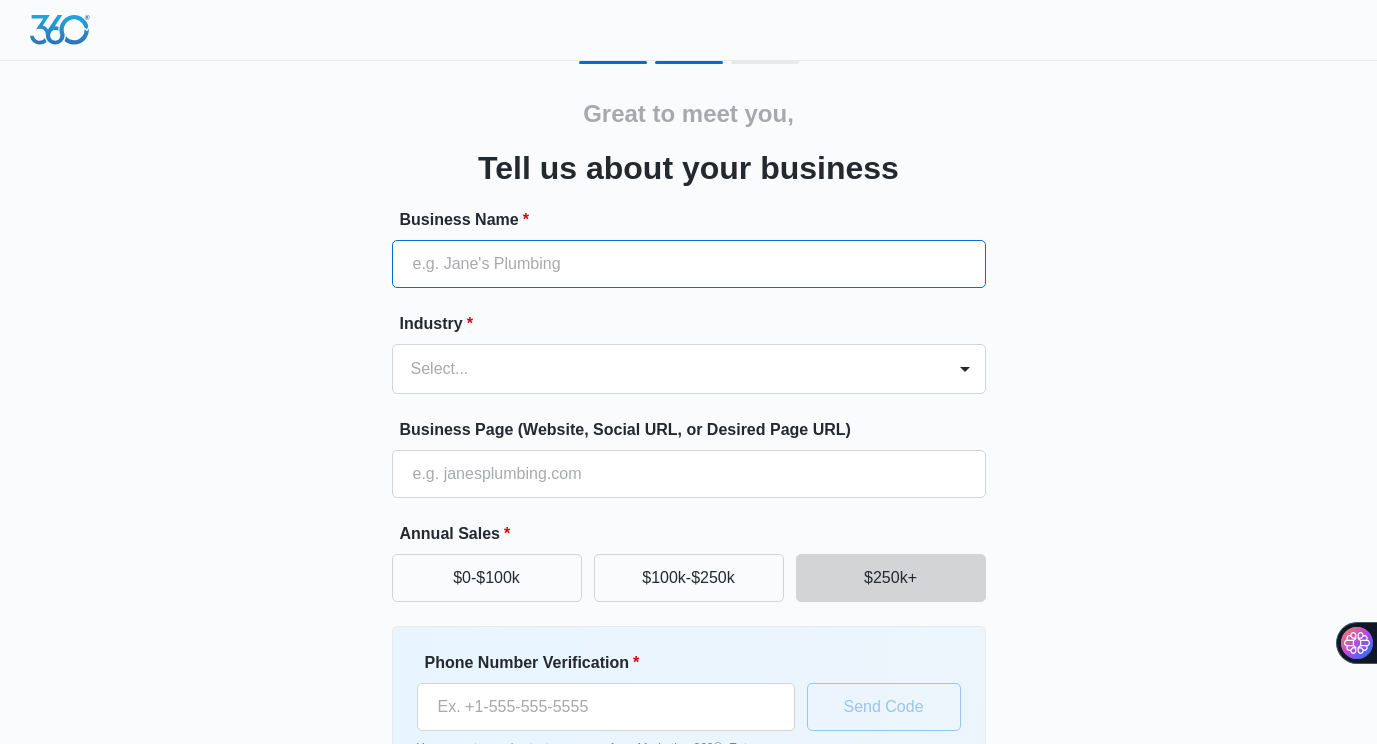 click on "Business Name *" at bounding box center [689, 264] 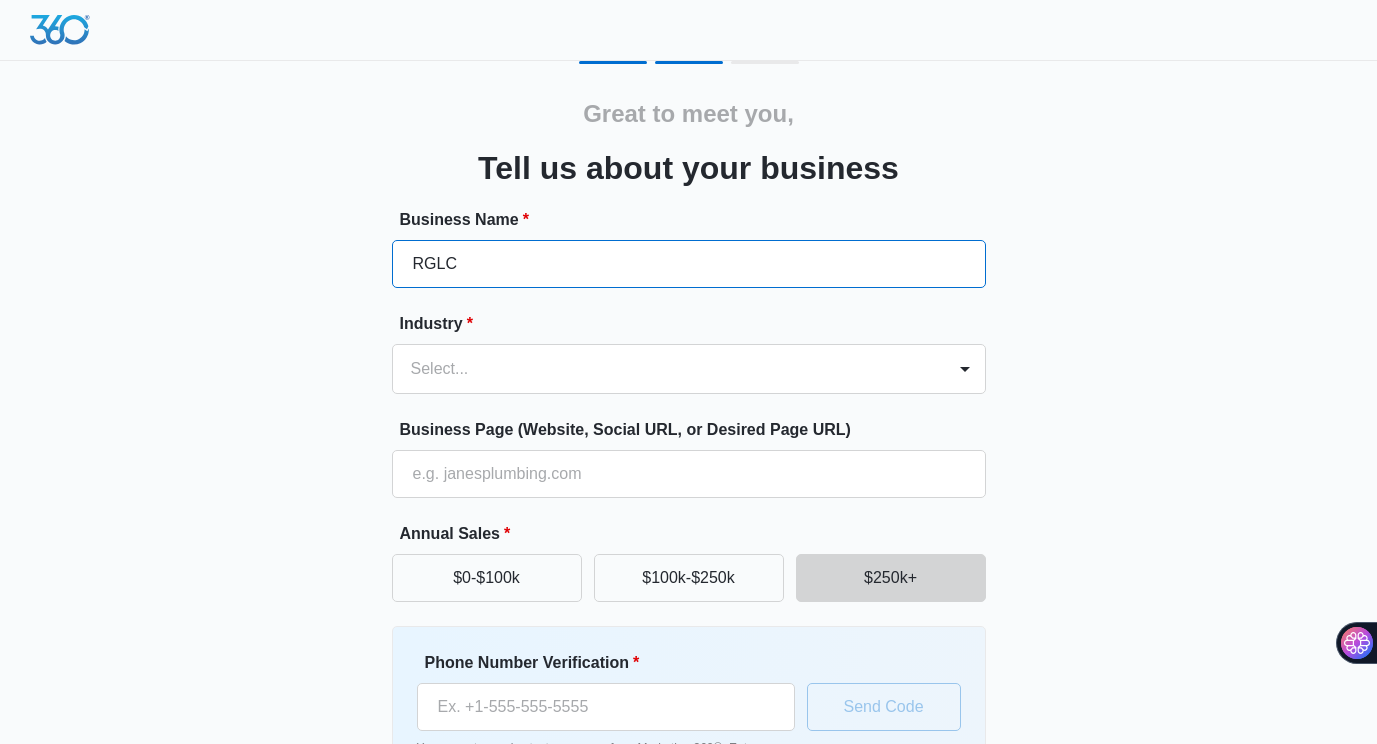 type on "RGLC" 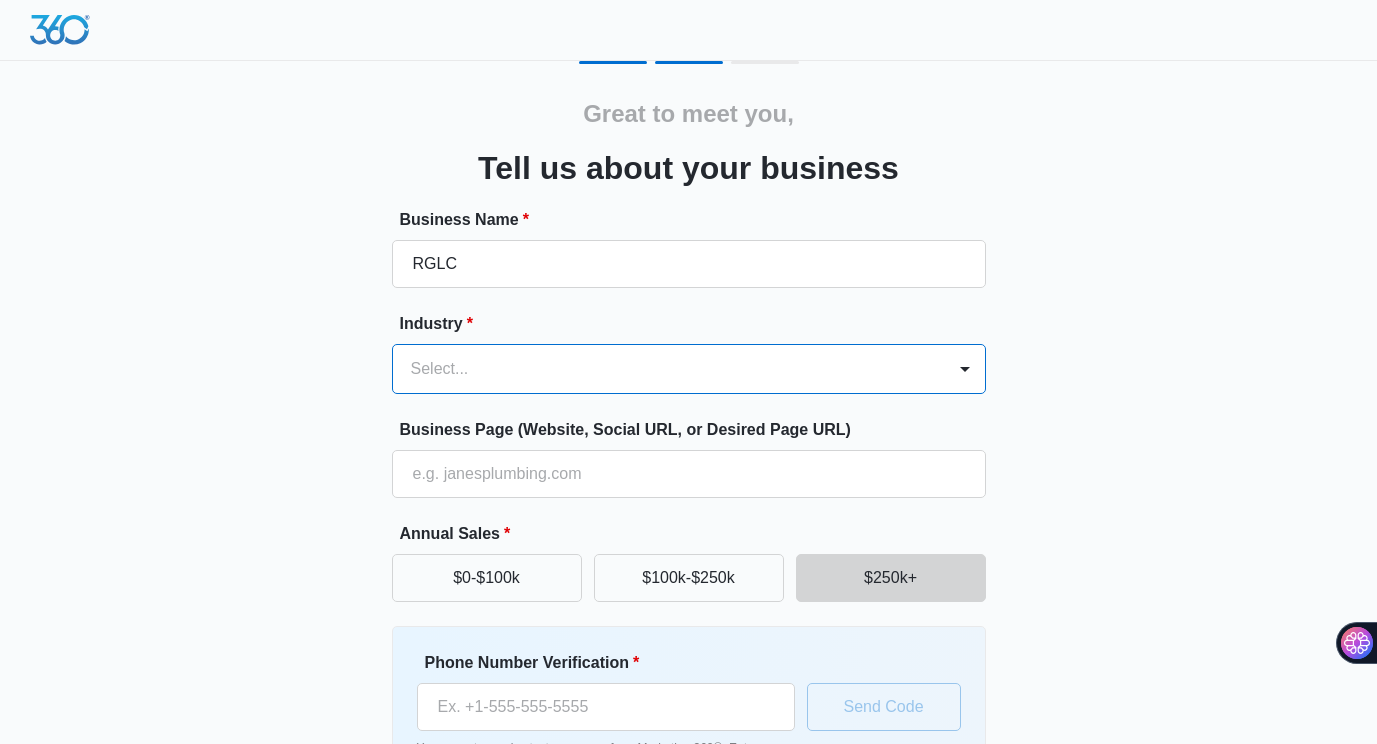 click at bounding box center [665, 369] 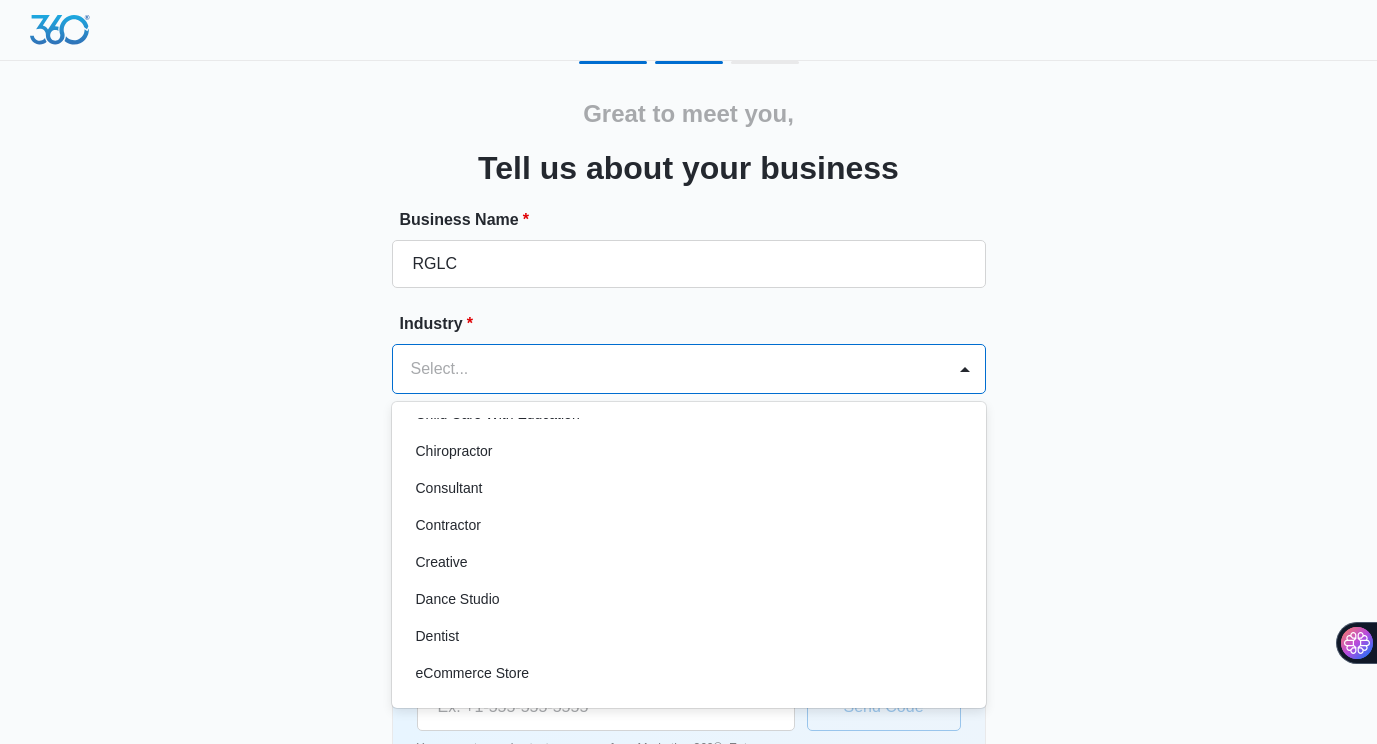 scroll, scrollTop: 148, scrollLeft: 0, axis: vertical 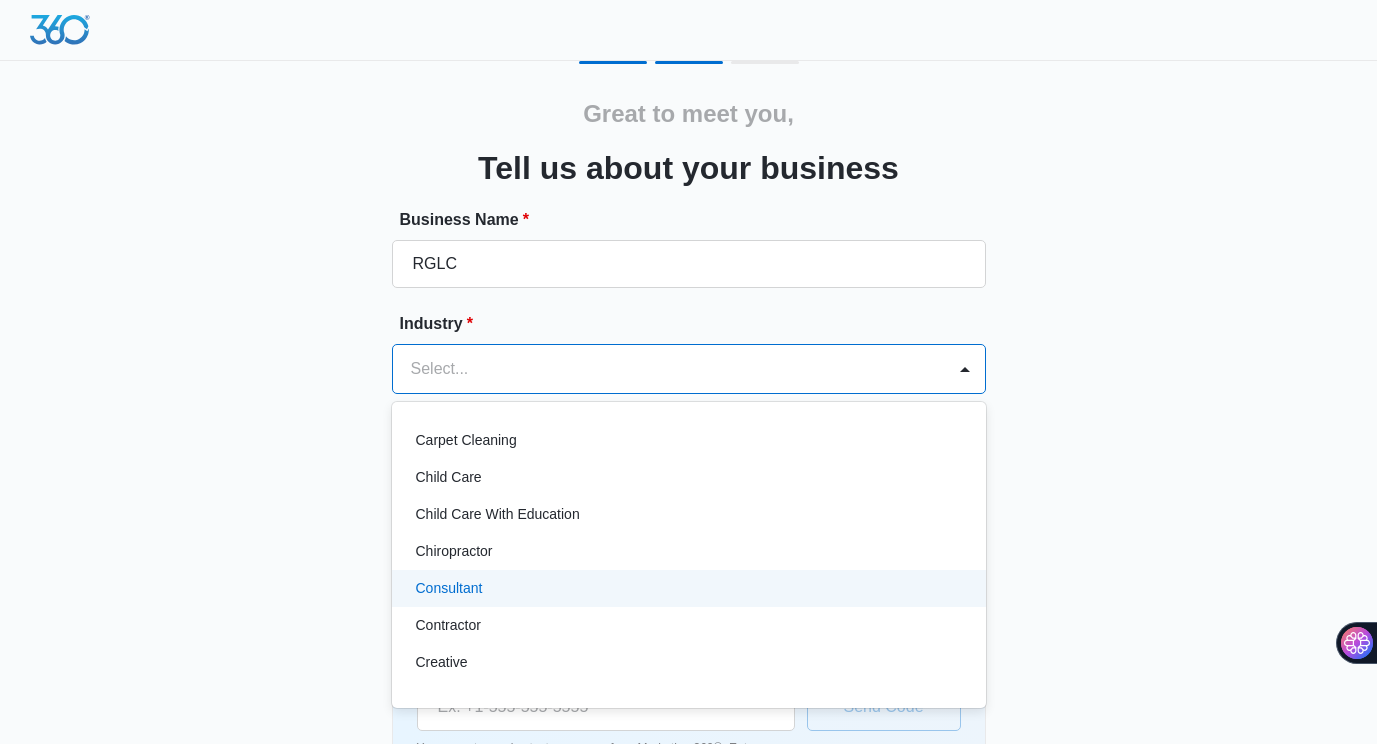 click on "Consultant" at bounding box center [687, 588] 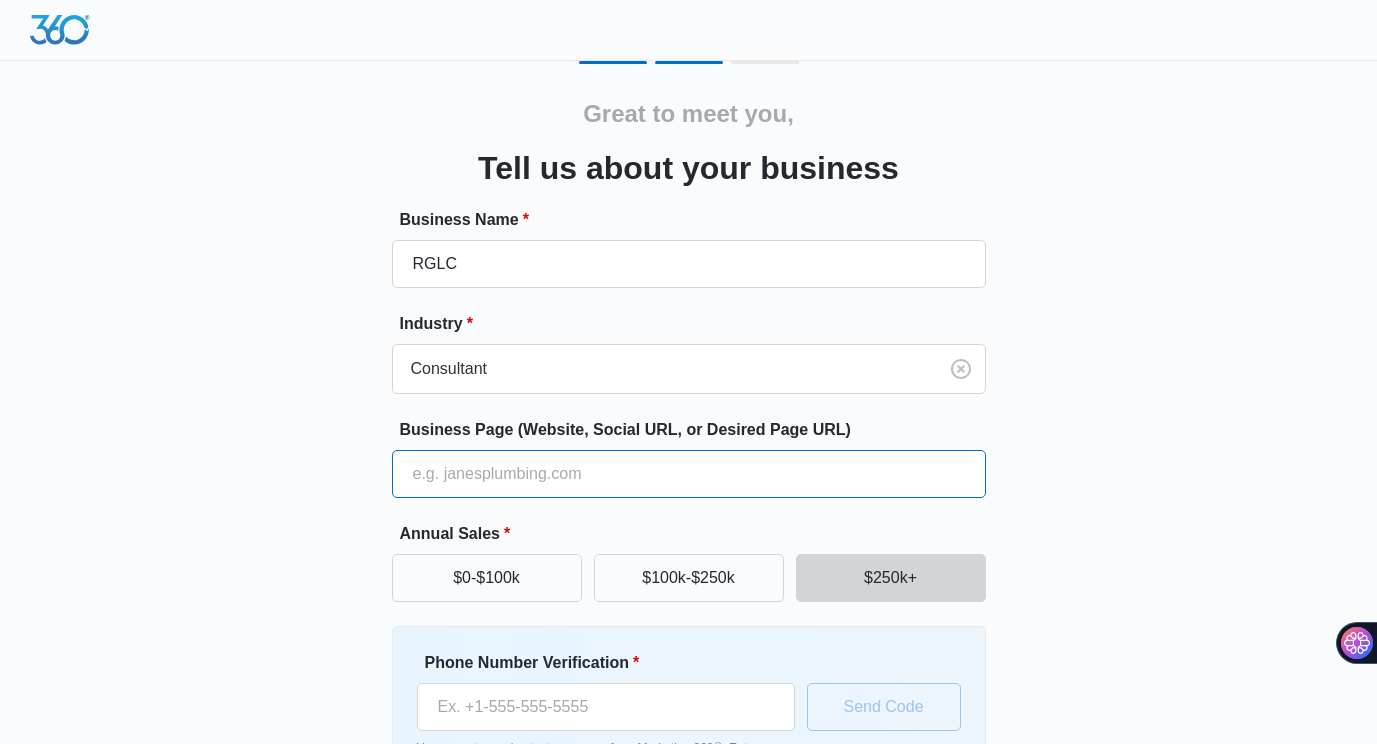 click on "Business Page (Website, Social URL, or Desired Page URL)" at bounding box center (689, 474) 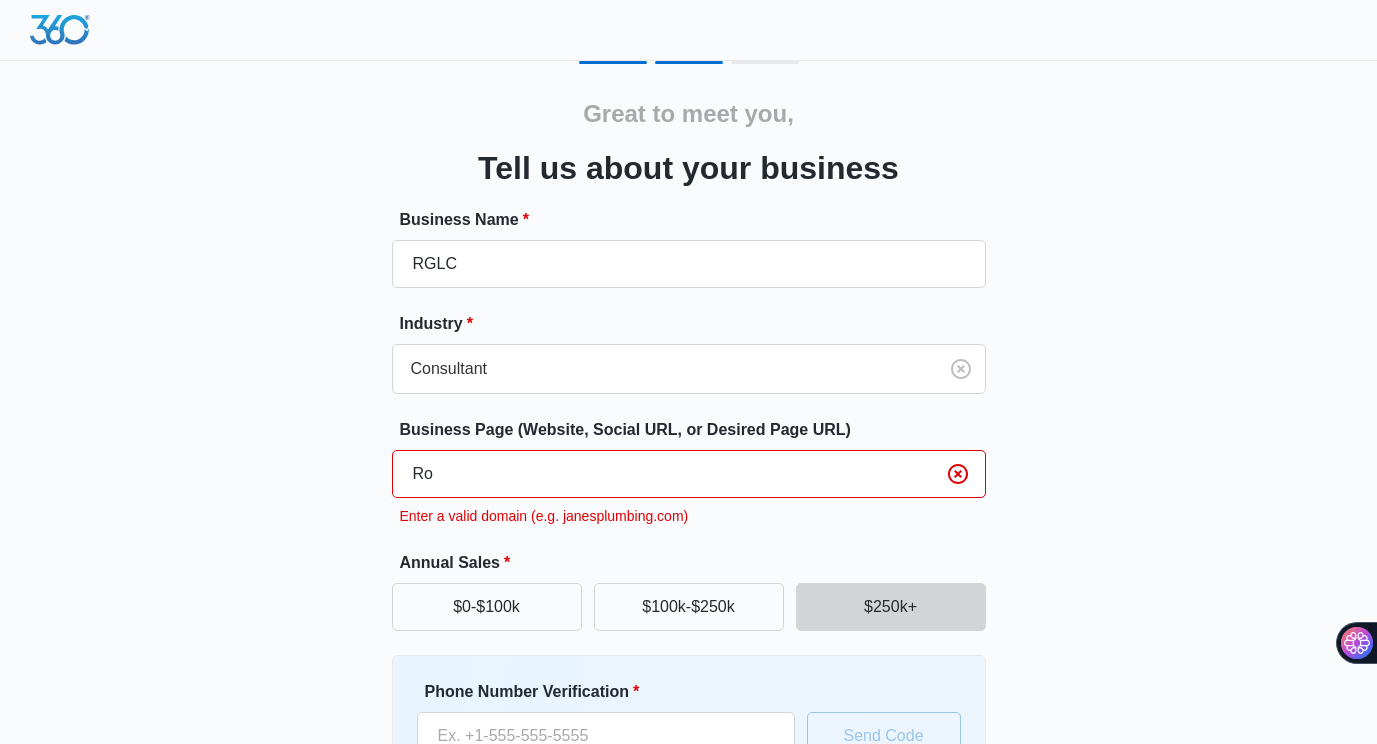 type on "R" 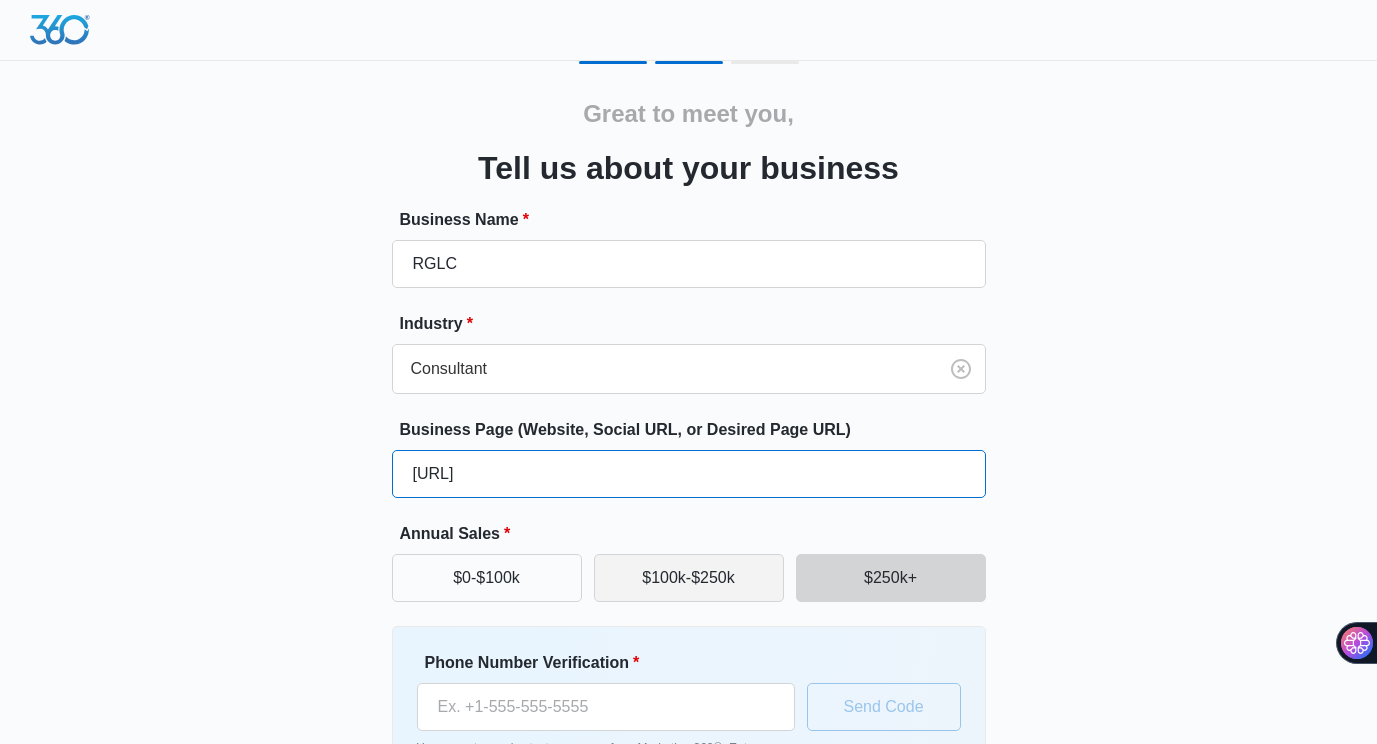 scroll, scrollTop: 152, scrollLeft: 0, axis: vertical 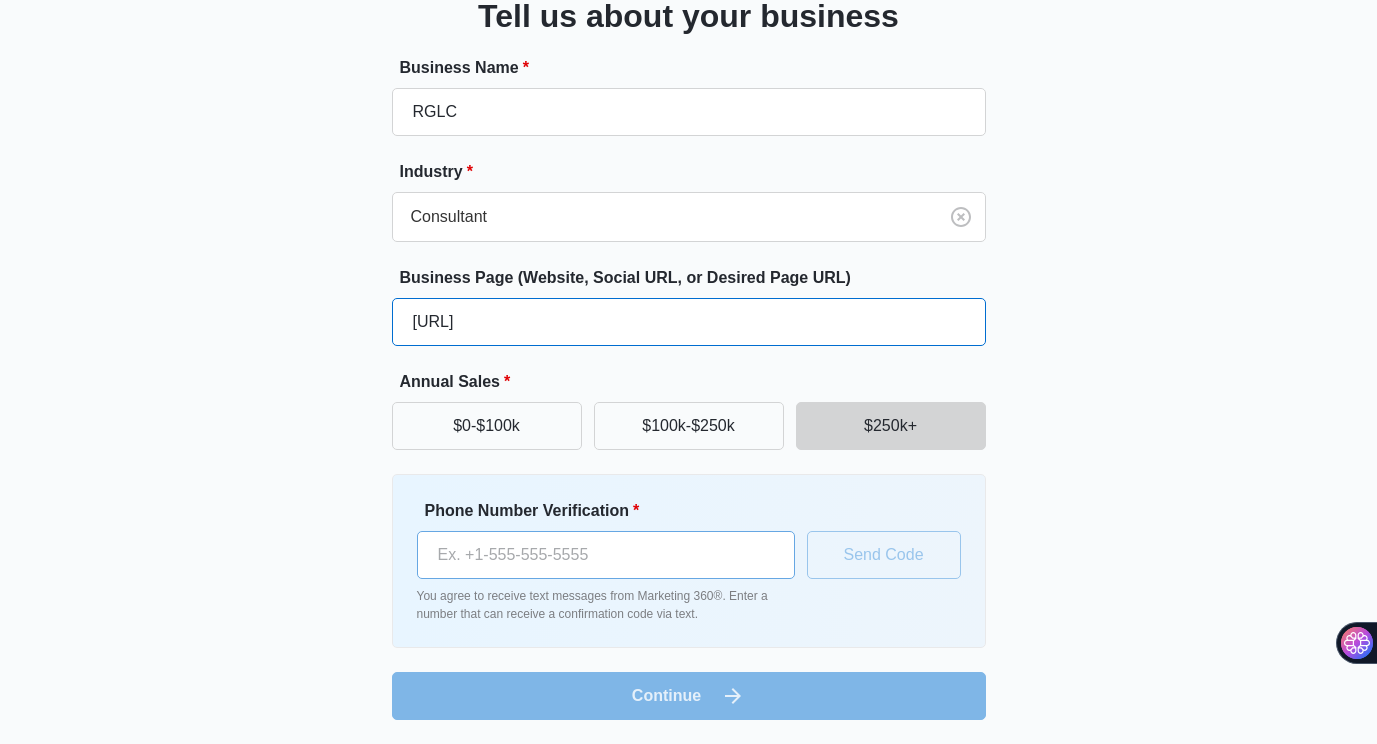 type on "[URL]" 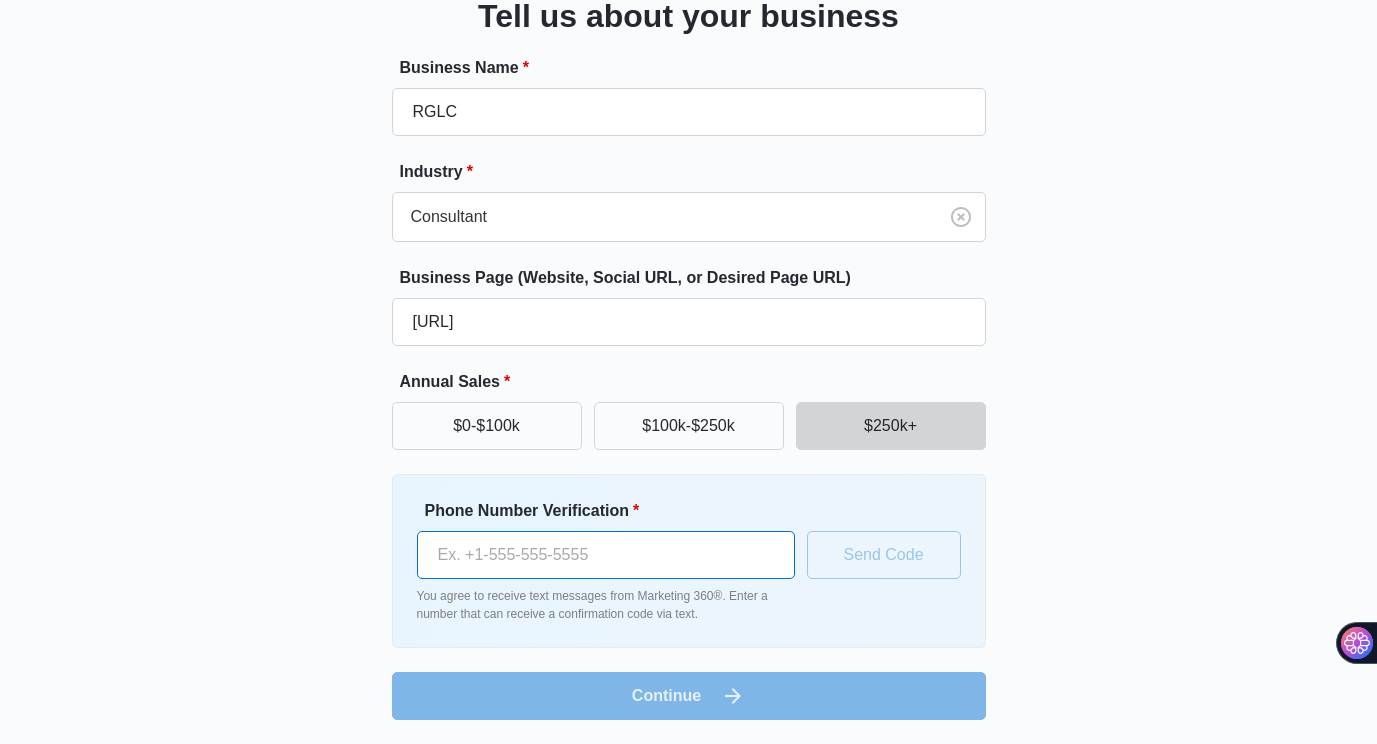 click on "Phone Number Verification *" at bounding box center [606, 555] 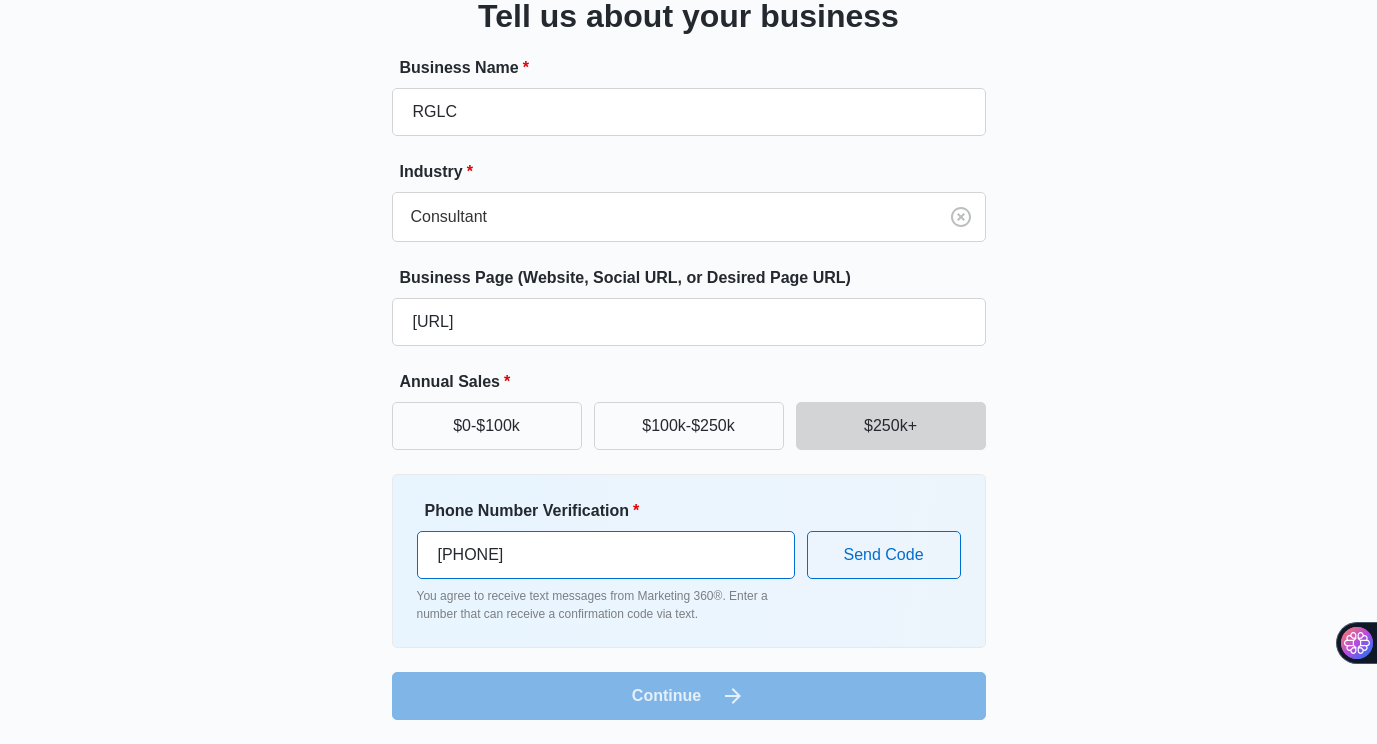 type on "[PHONE]" 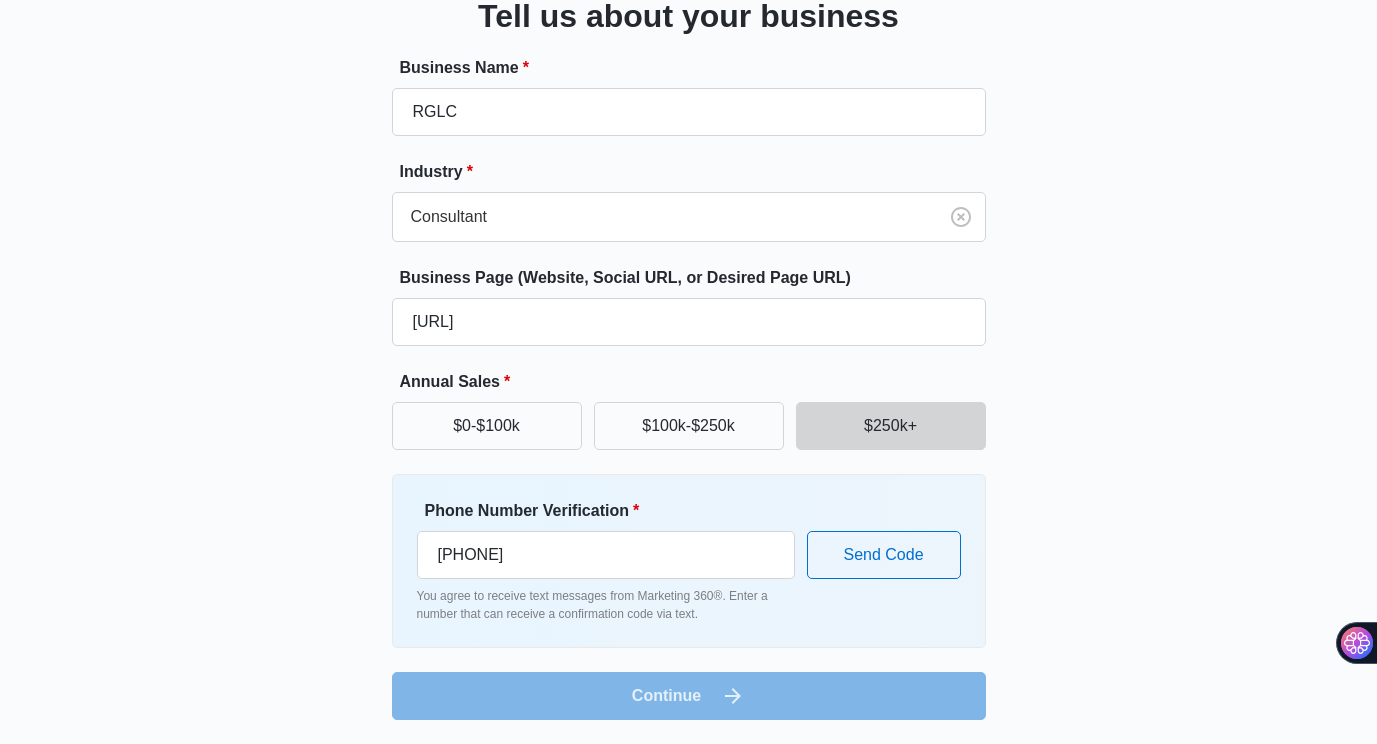 click on "Business Name * RGLC Industry * Consultant Business Page (Website, Social URL, or Desired Page URL) www.equippingleaders2soar.com Annual Sales * $0-$100k $100k-$250k $250k+ Phone Number Verification * (919) 559-8429 You agree to receive text messages from Marketing 360®. Enter a number that can receive a confirmation code via text. Send Code Continue" at bounding box center (689, 388) 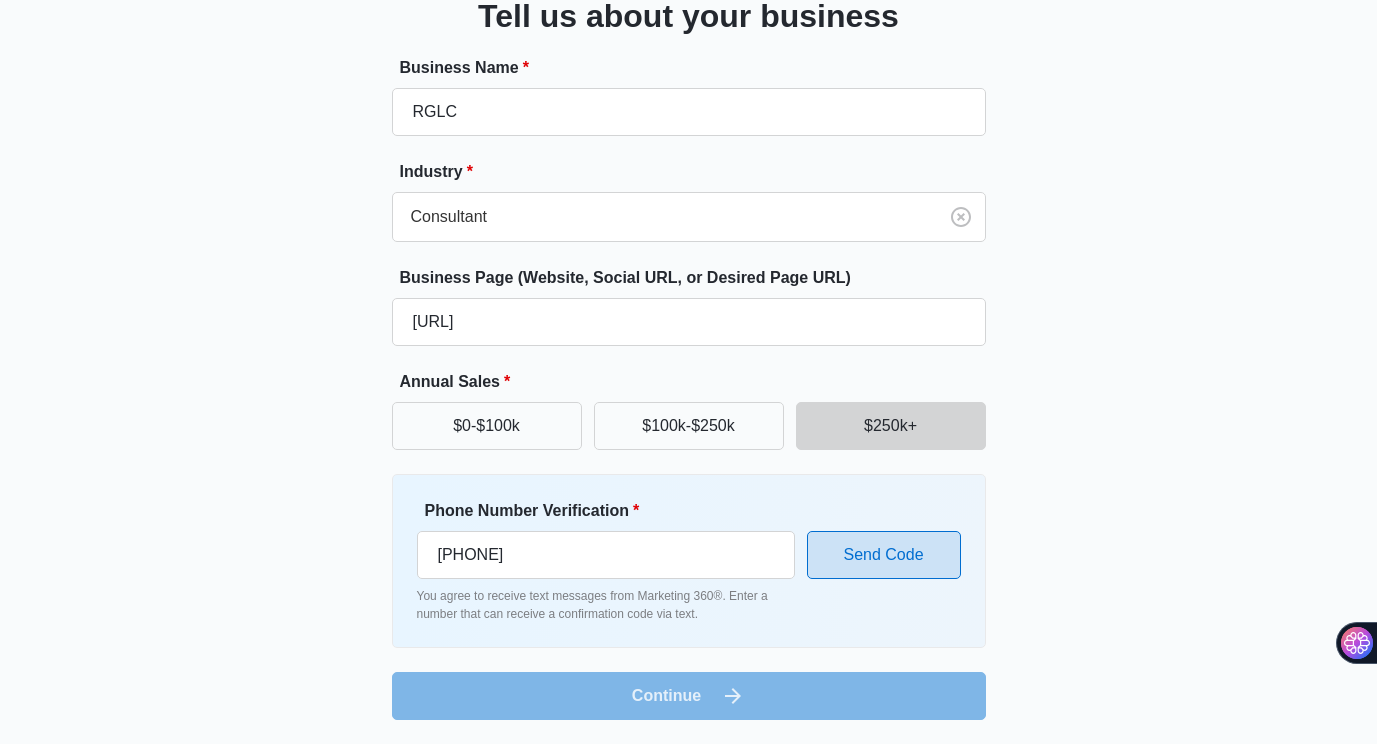click on "Send Code" at bounding box center (884, 555) 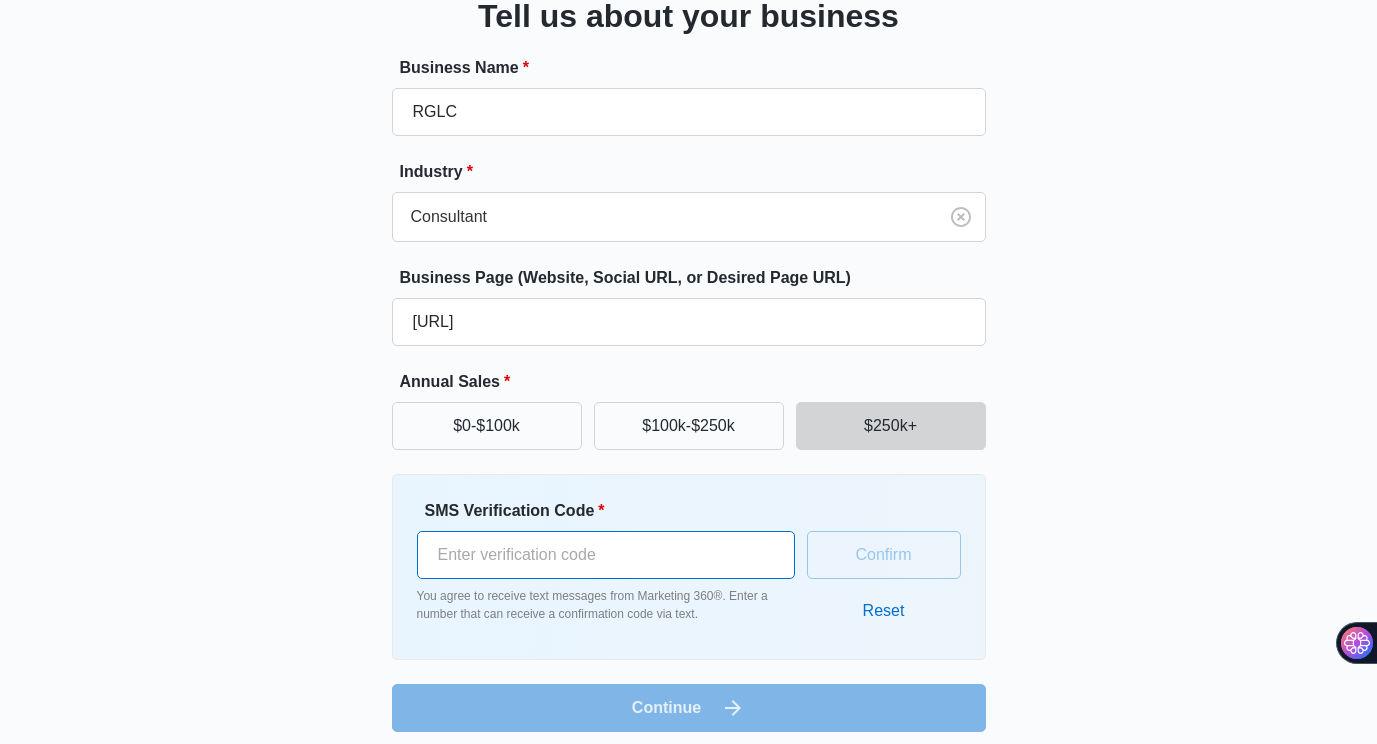 click on "SMS Verification Code *" at bounding box center [606, 555] 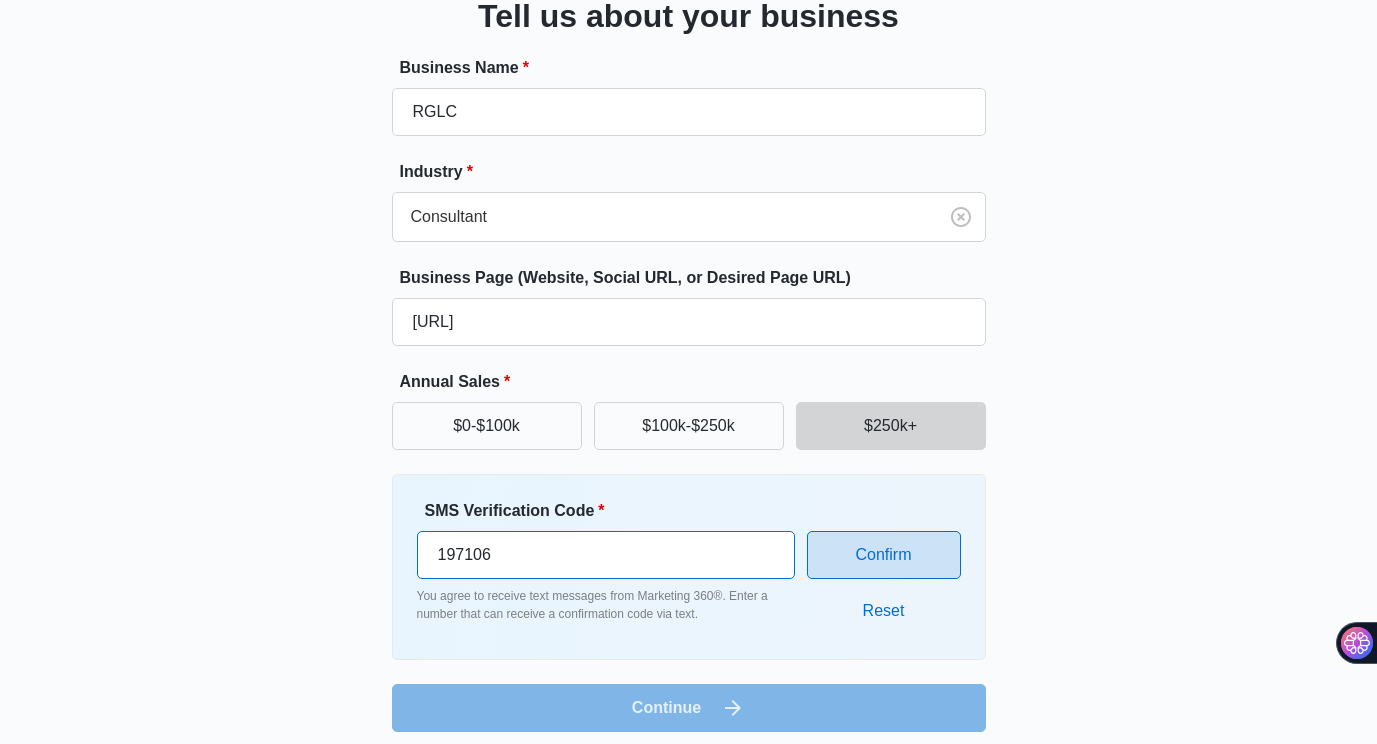 type on "197106" 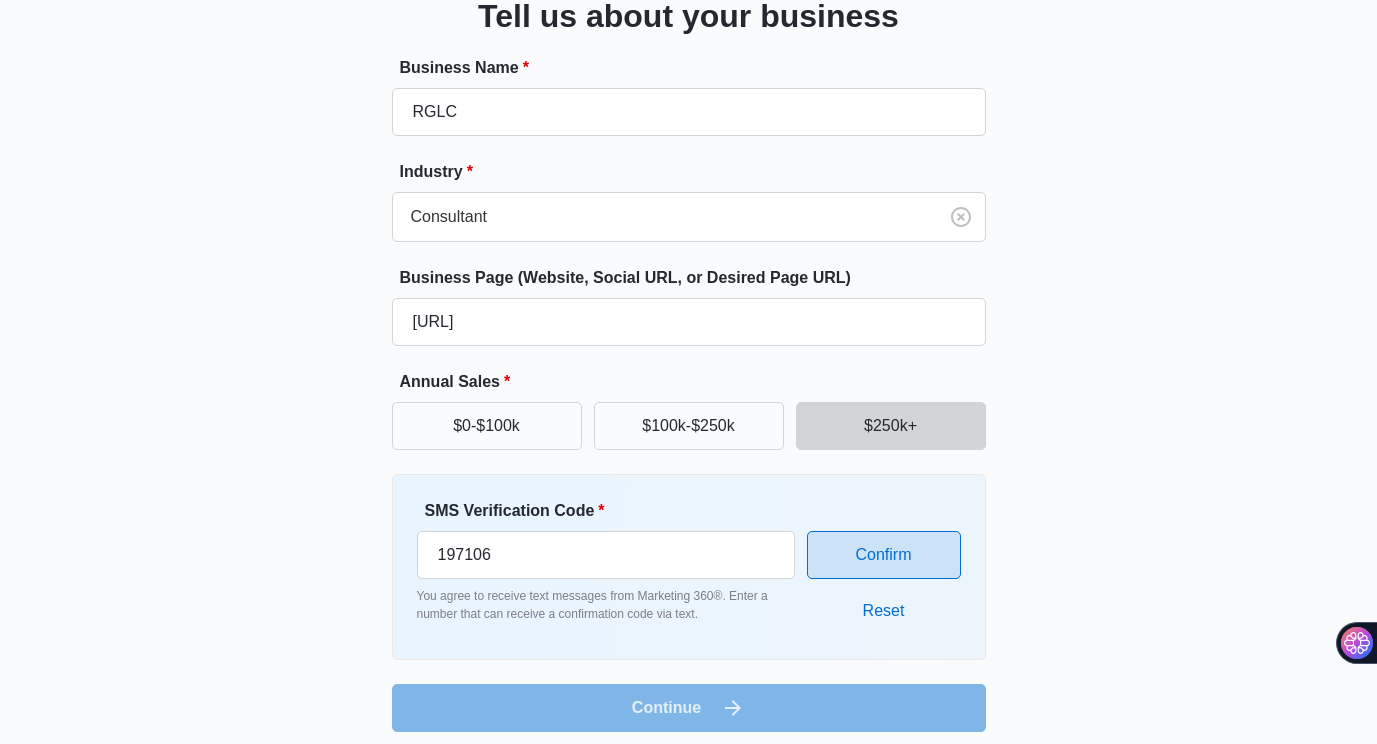 click on "Confirm" at bounding box center (884, 555) 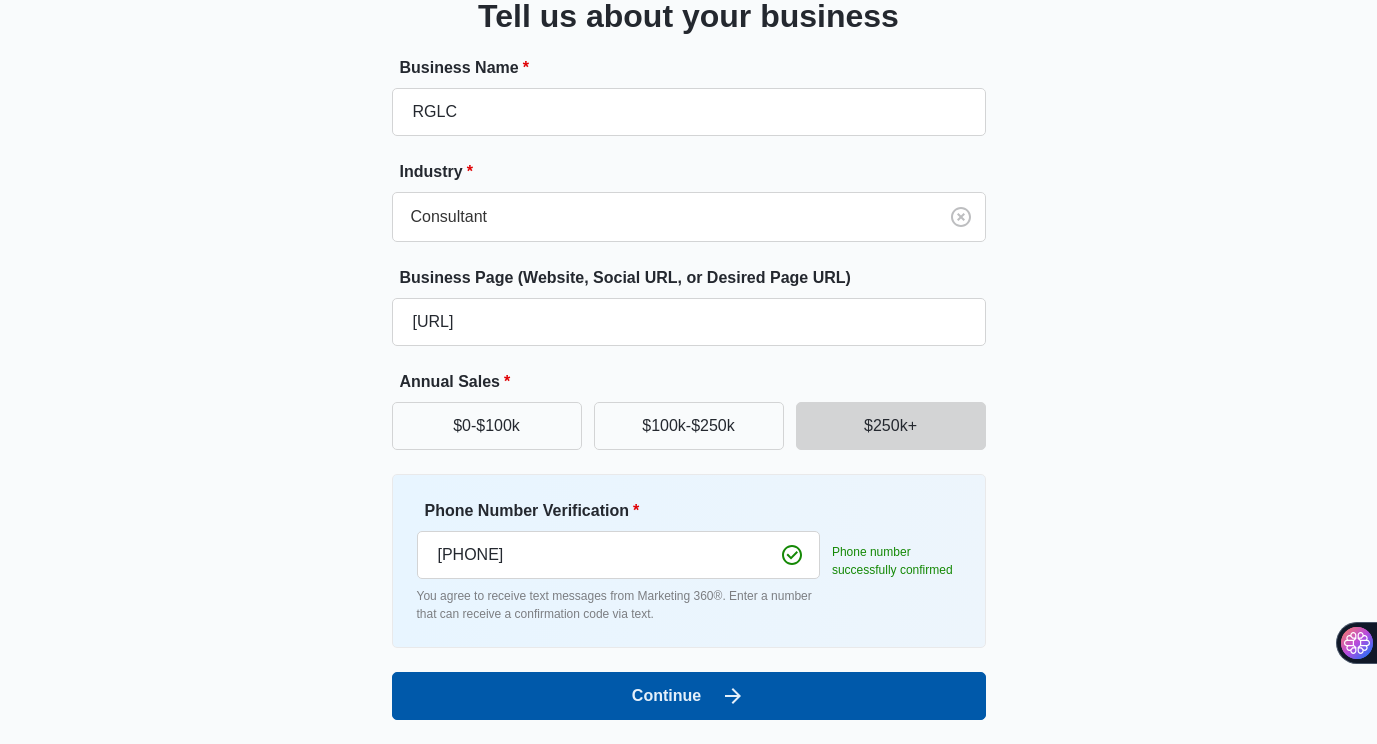 click on "Continue" at bounding box center (689, 696) 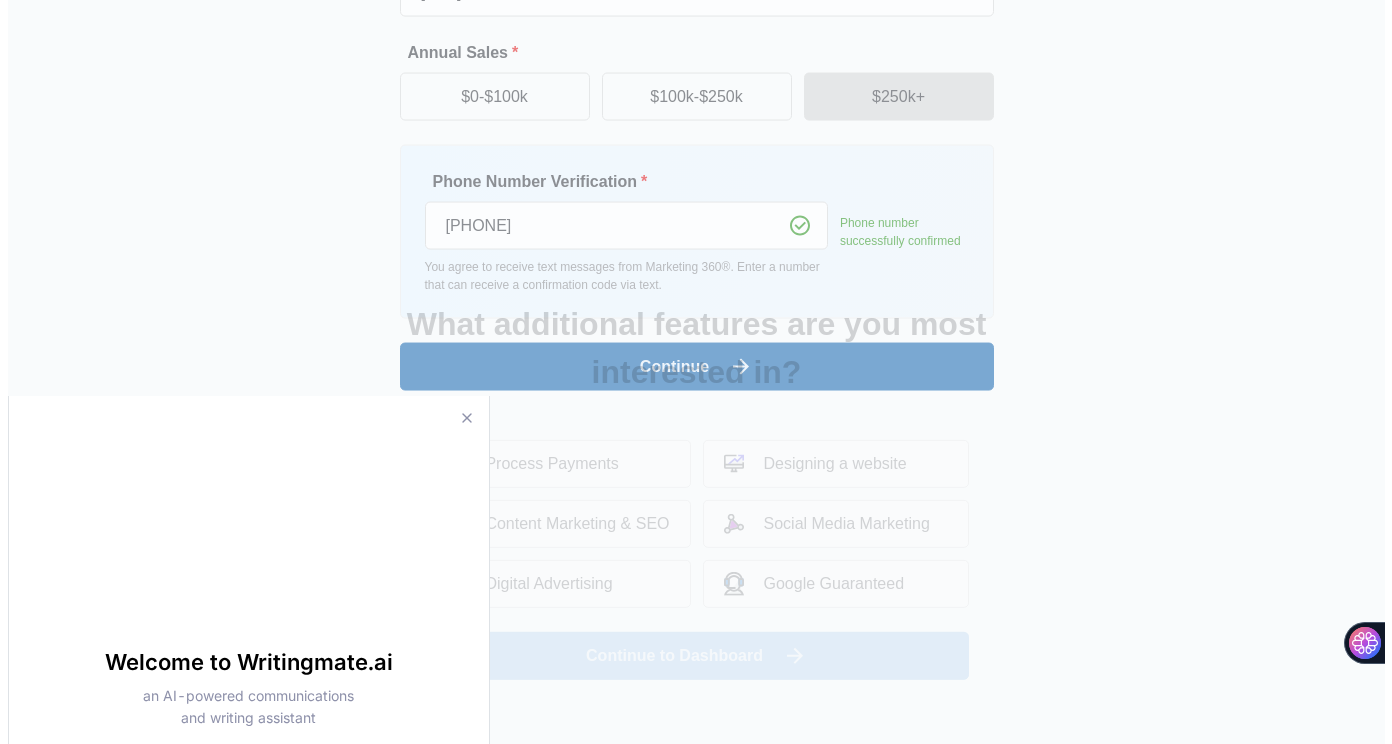 scroll, scrollTop: 0, scrollLeft: 0, axis: both 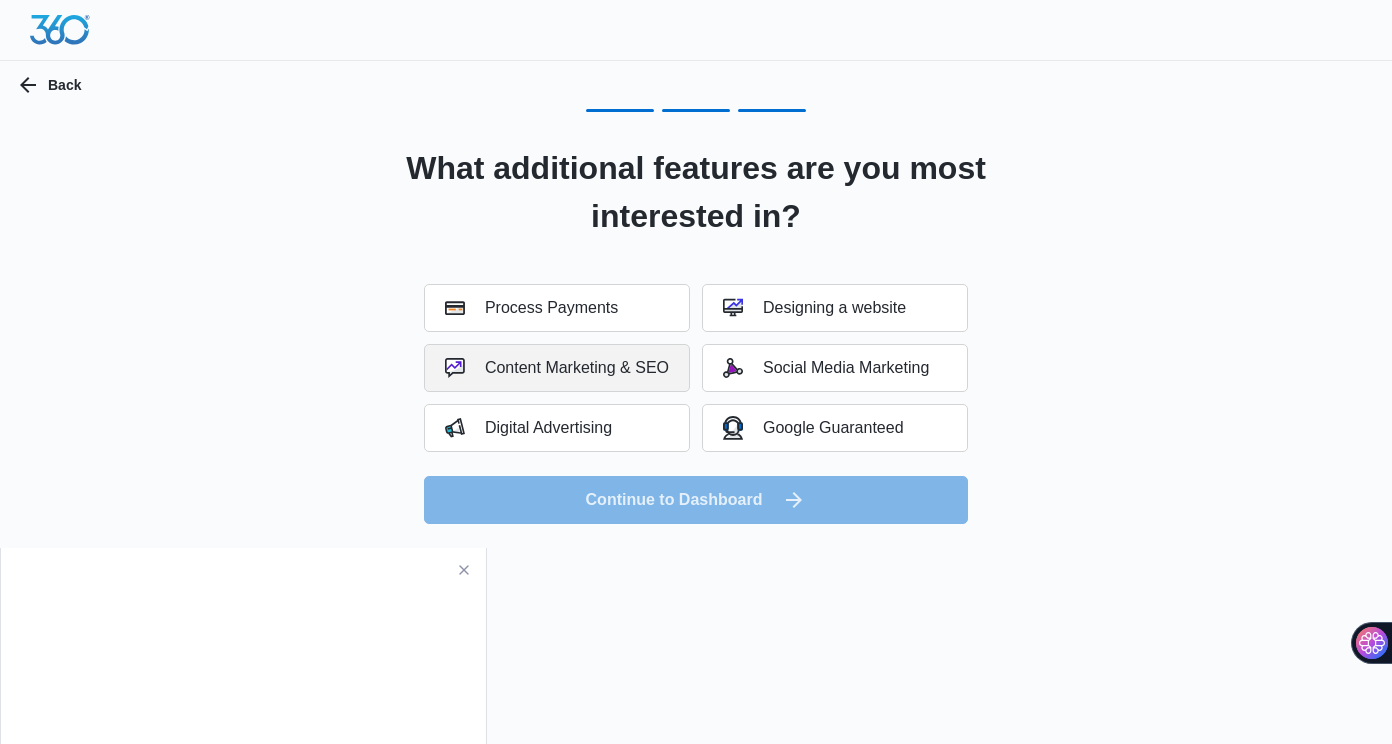 click on "Content Marketing & SEO" at bounding box center (557, 368) 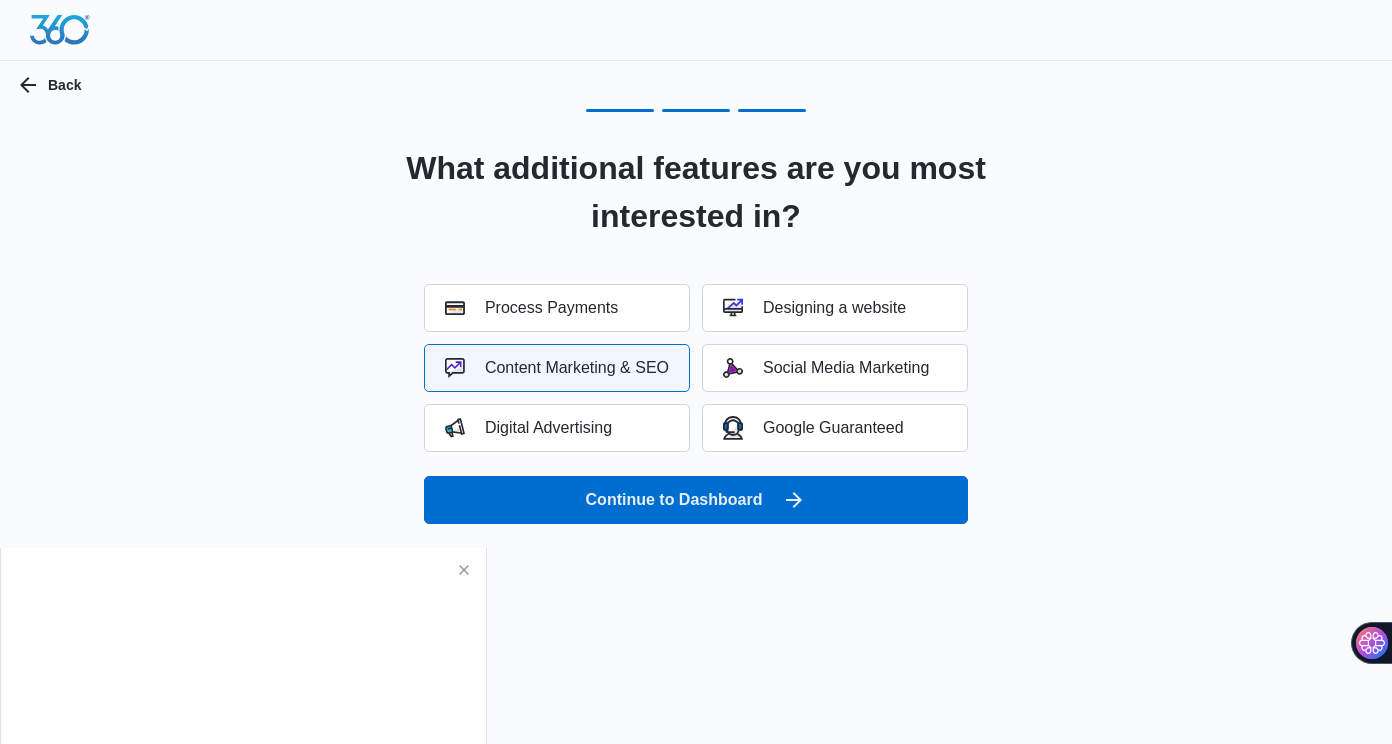 click on "Process Payments Designing a website Content Marketing & SEO Social Media Marketing Digital Advertising Google Guaranteed" at bounding box center [696, 368] 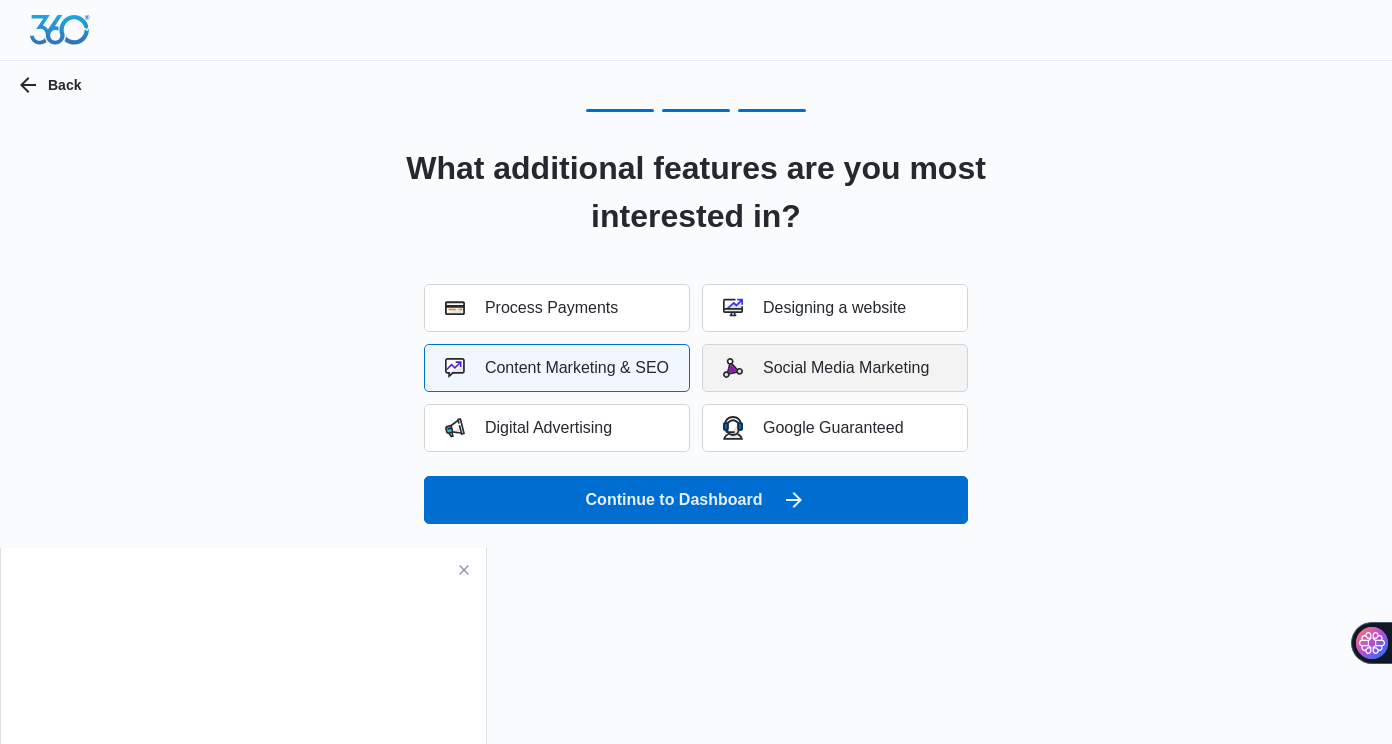 click on "Social Media Marketing" at bounding box center (826, 368) 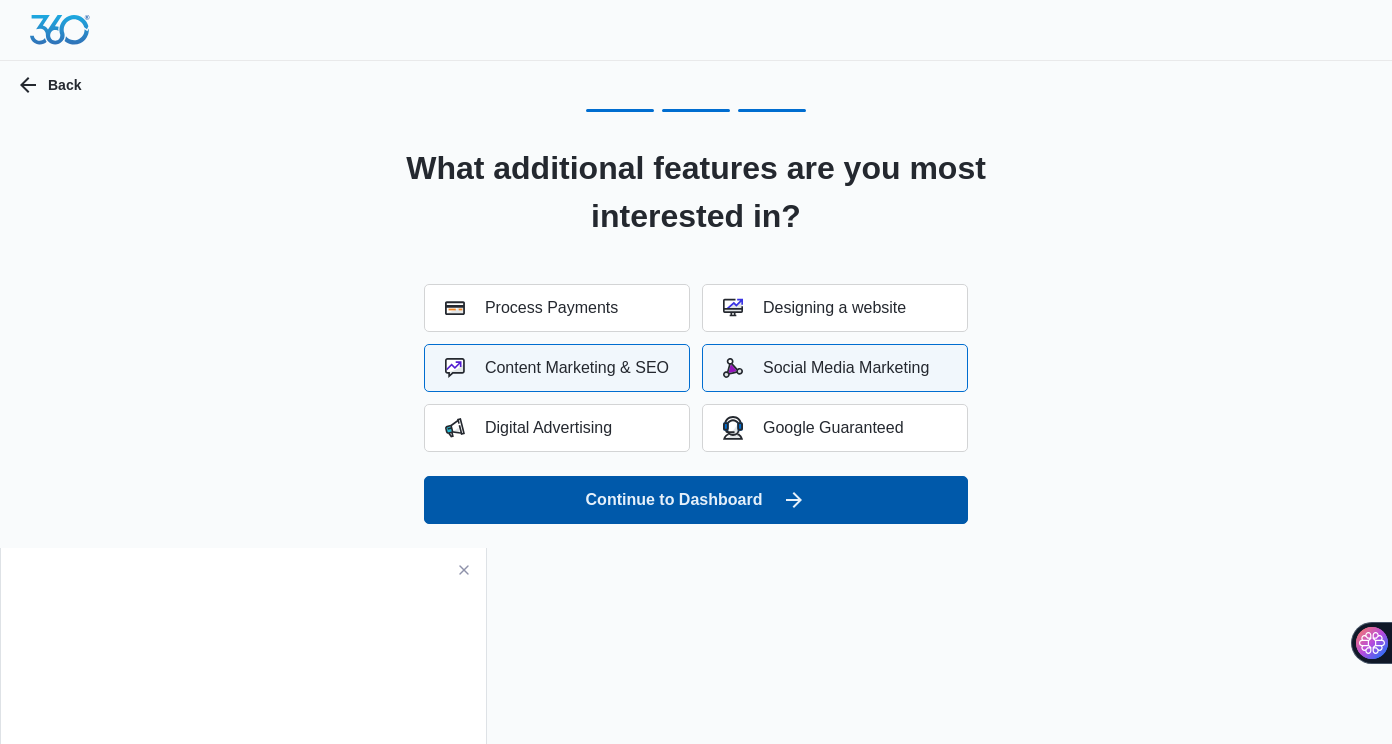 click on "Continue to Dashboard" at bounding box center (696, 500) 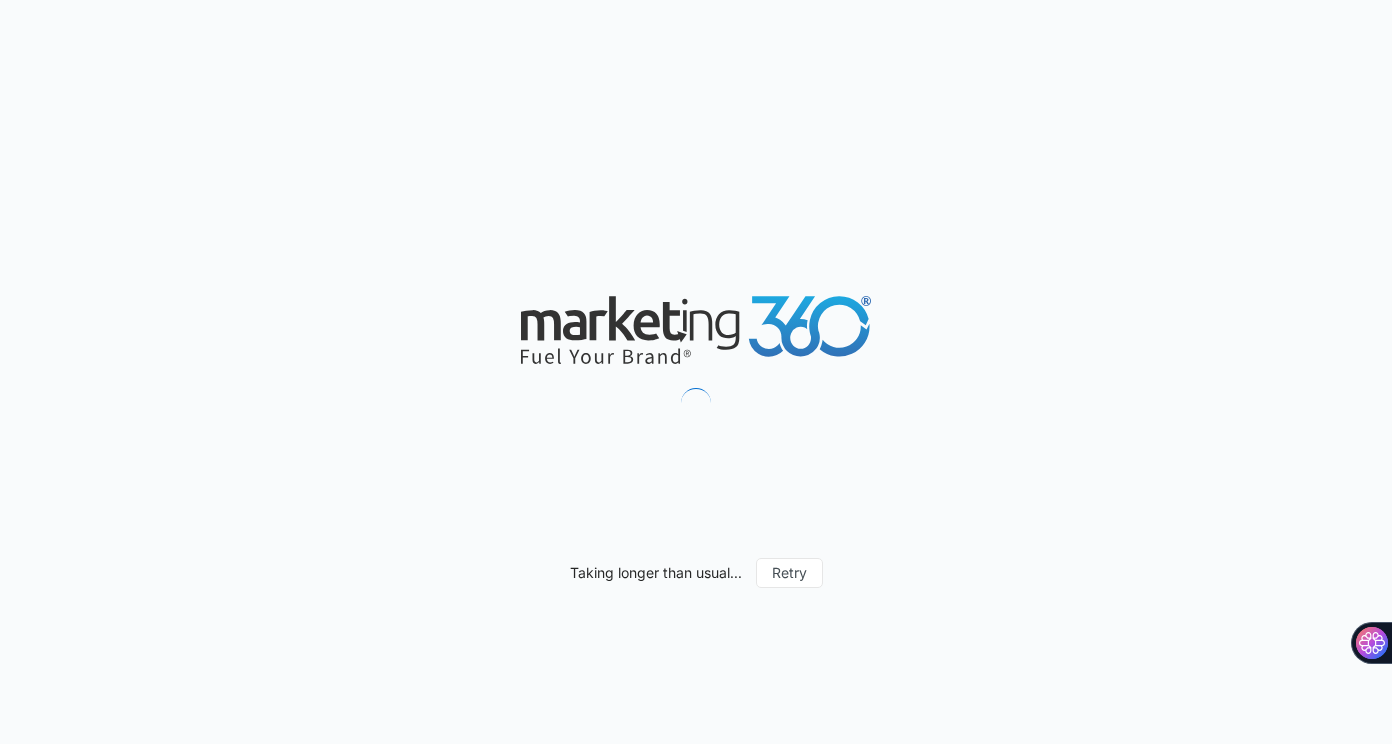 scroll, scrollTop: 0, scrollLeft: 0, axis: both 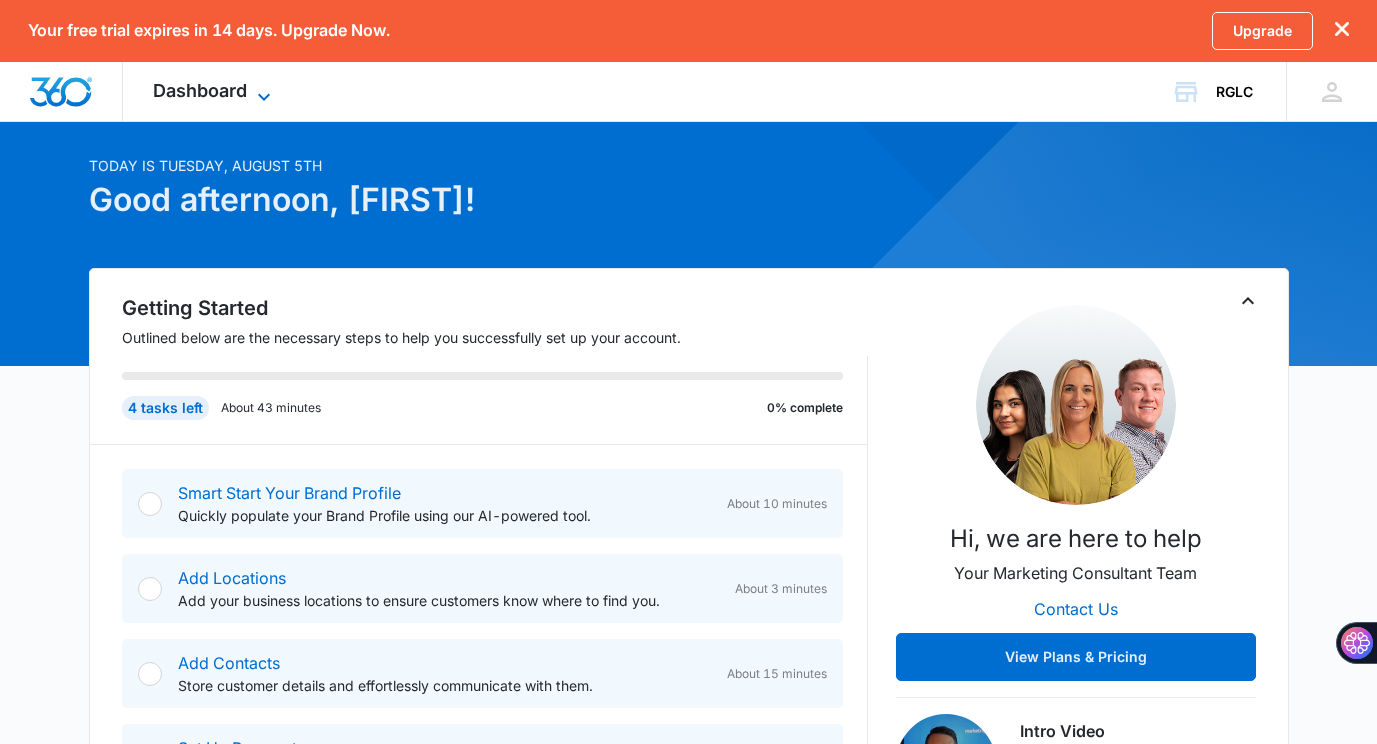 click 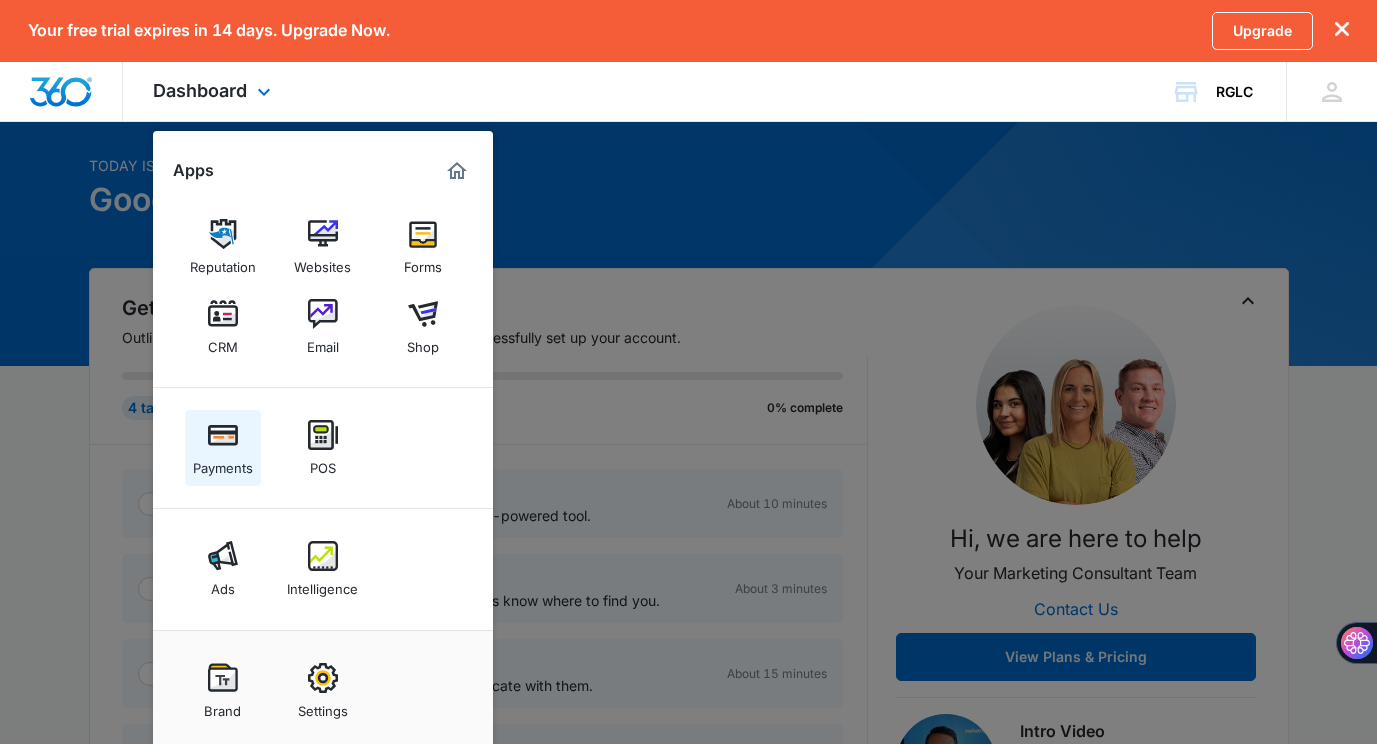 click at bounding box center [223, 435] 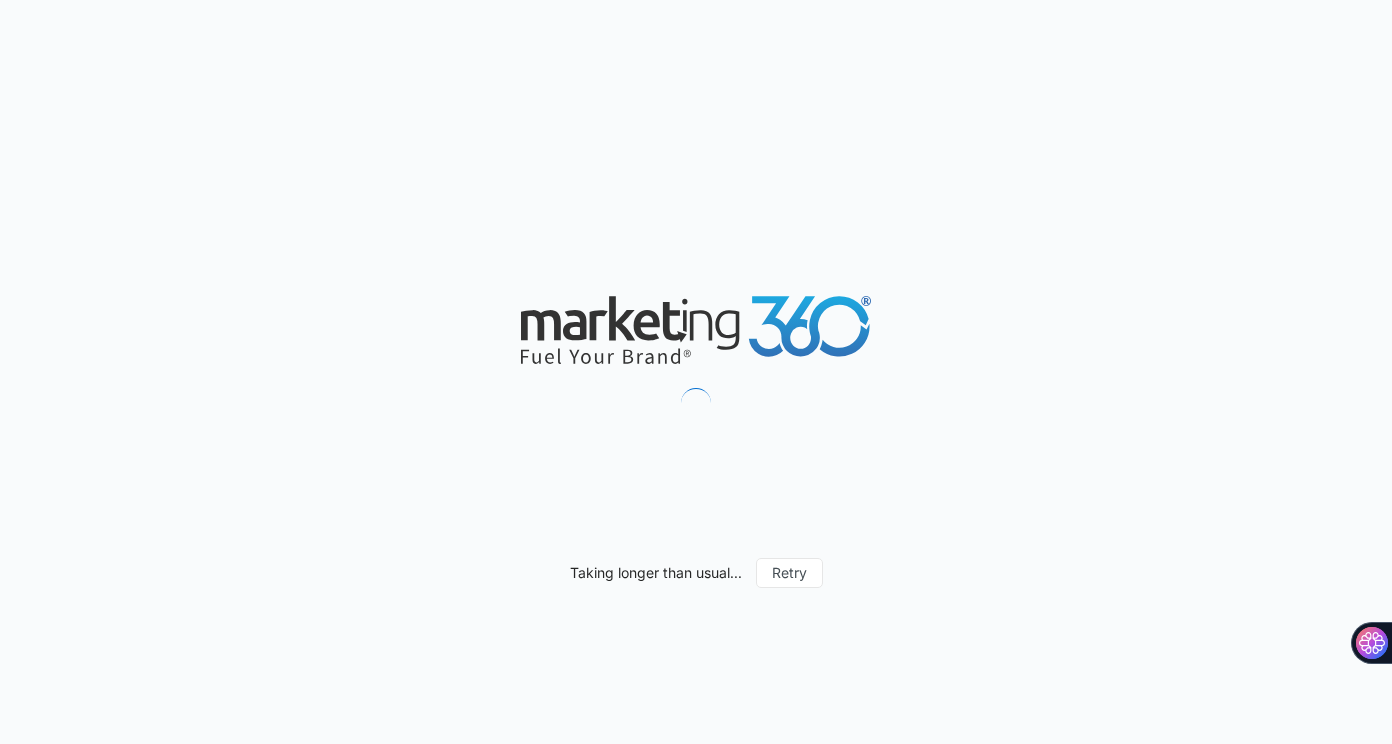 scroll, scrollTop: 0, scrollLeft: 0, axis: both 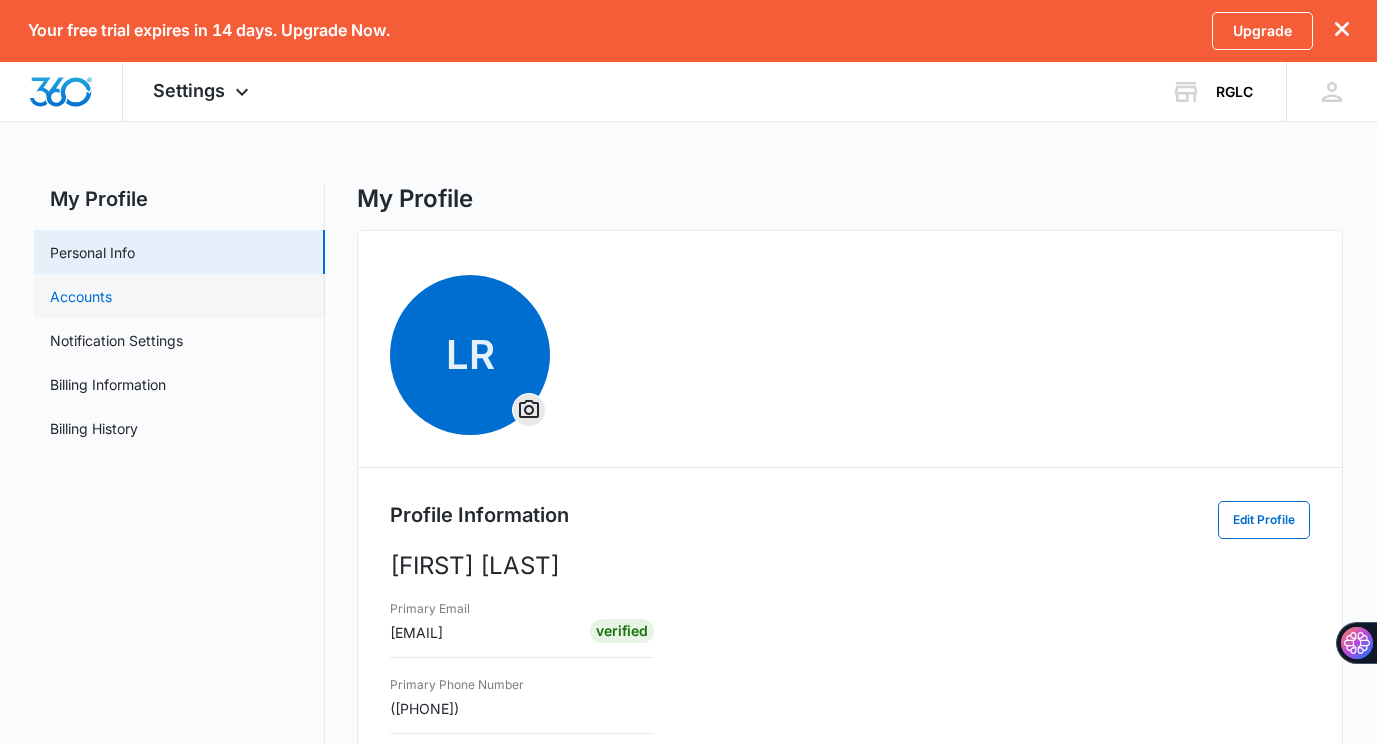 click on "Accounts" at bounding box center [81, 296] 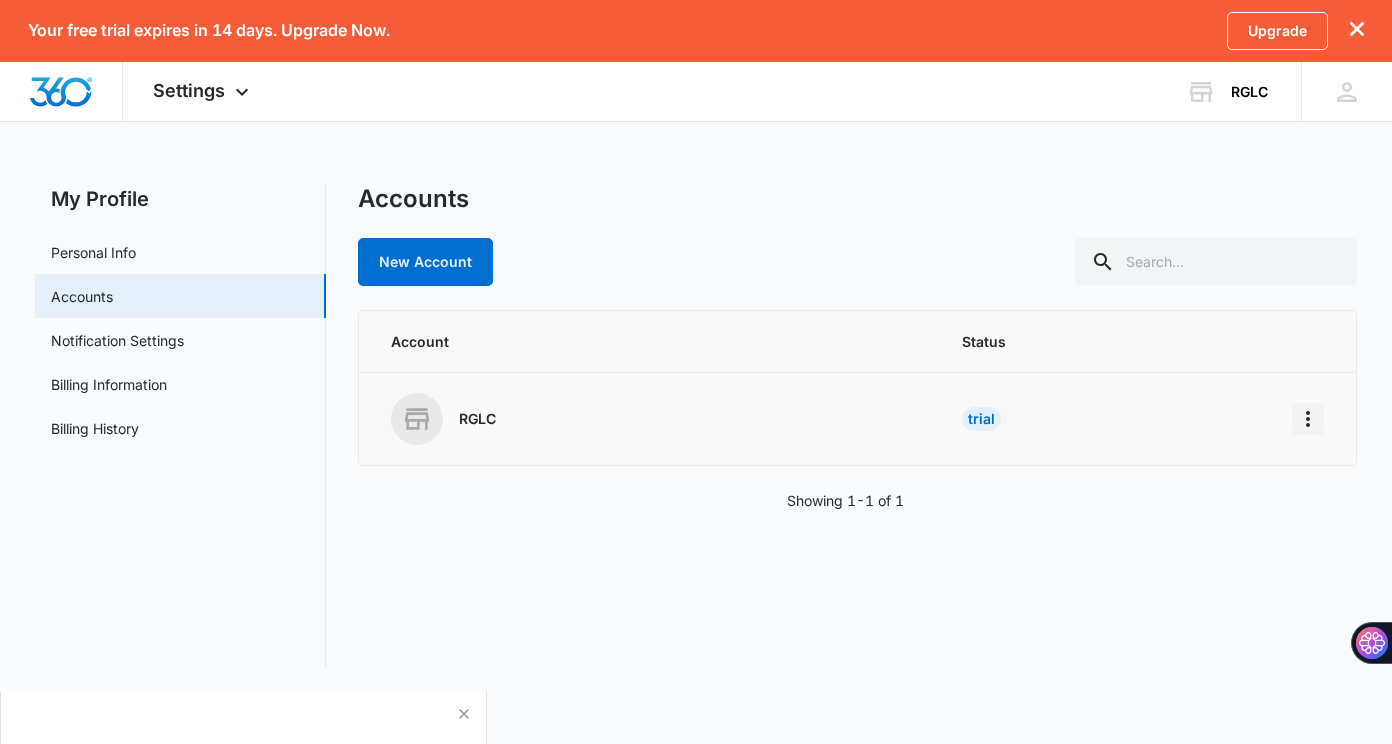 click 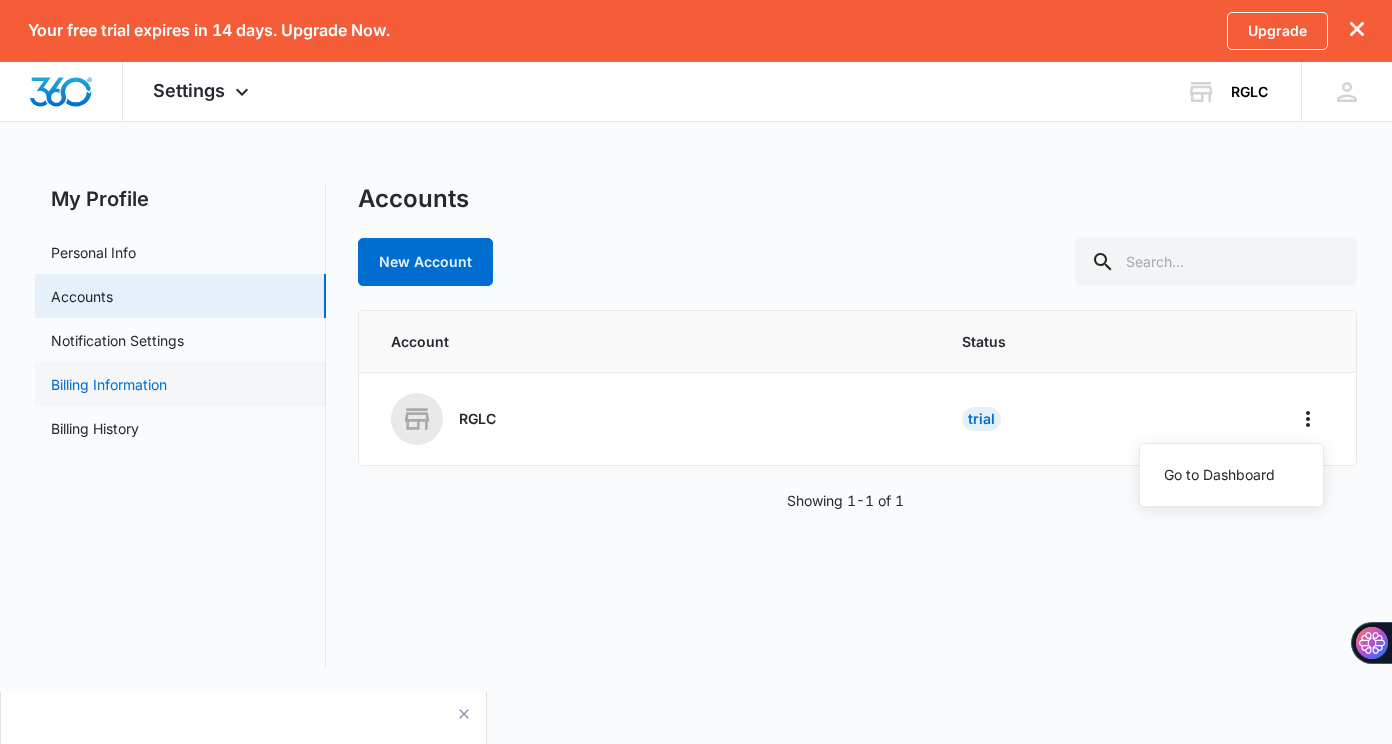 click on "Billing Information" at bounding box center [109, 384] 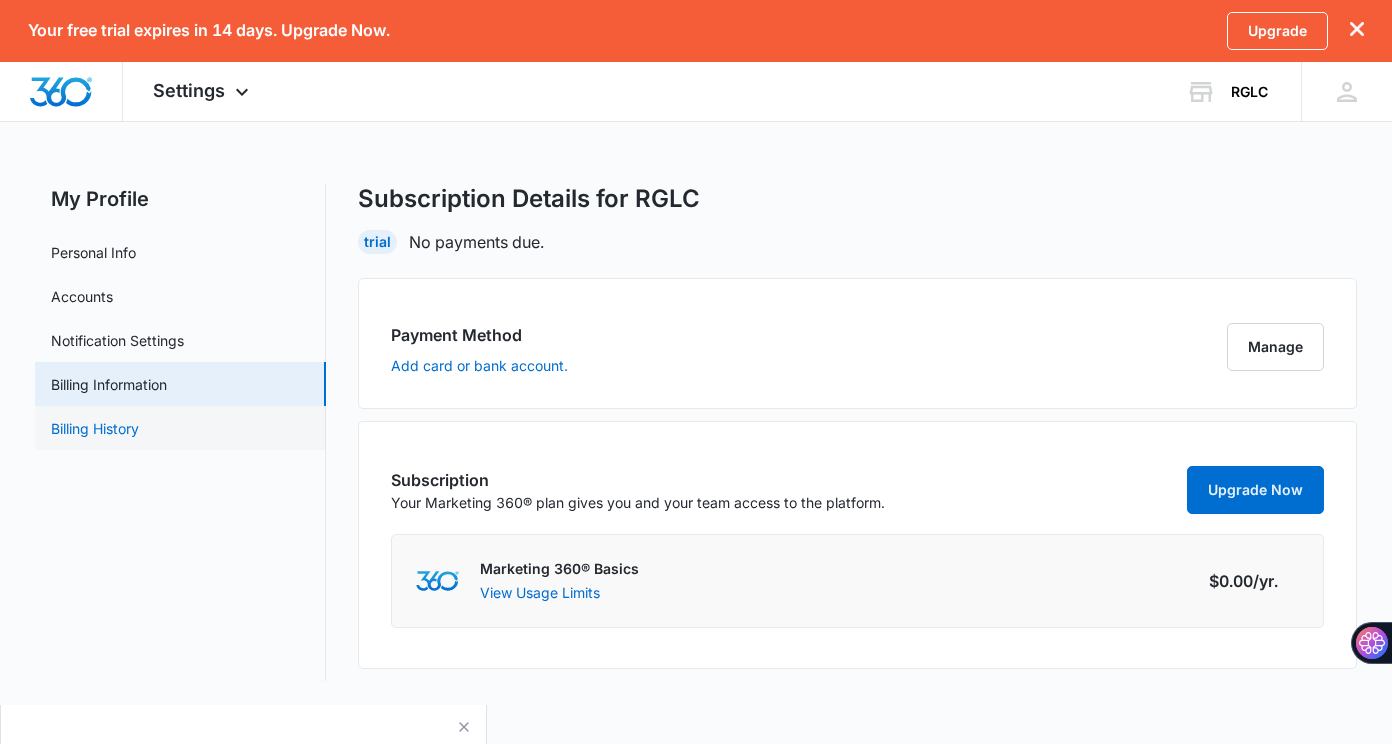 click on "Billing History" at bounding box center [95, 428] 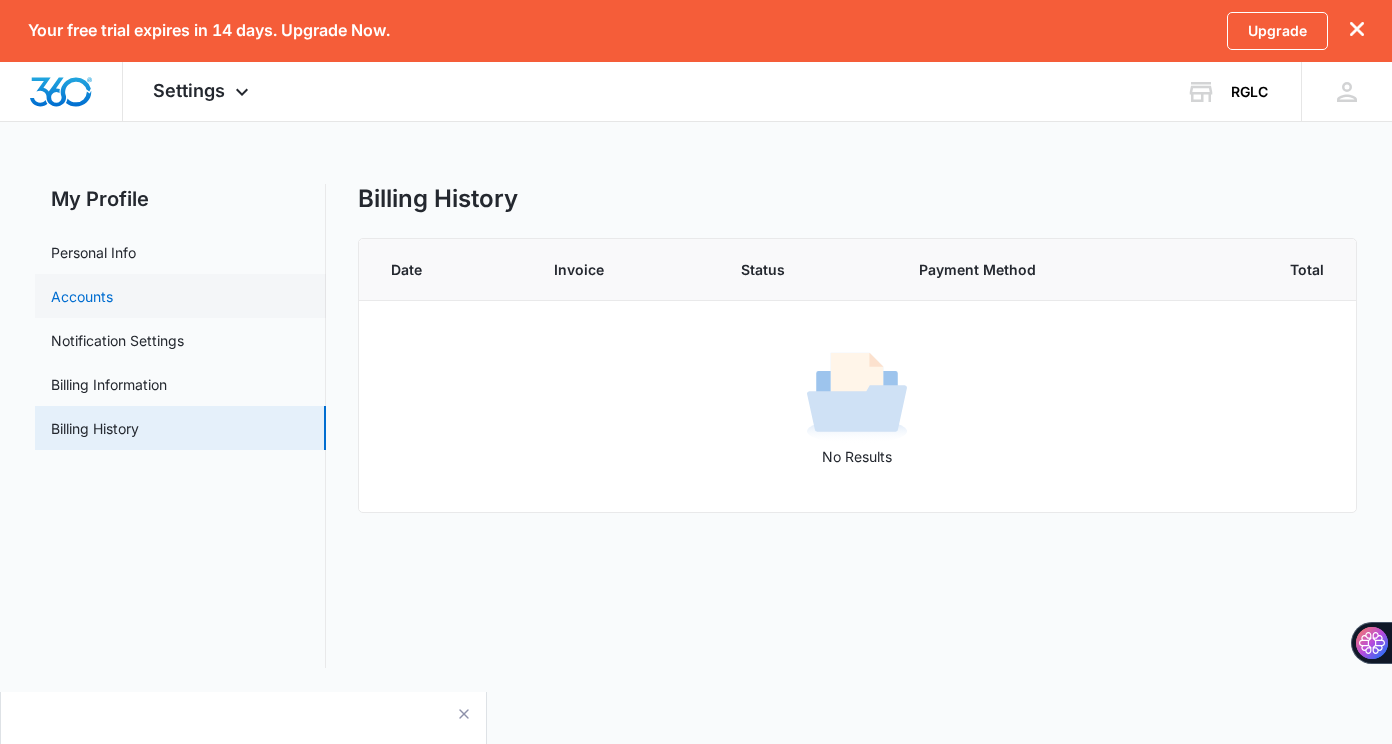 click on "Accounts" at bounding box center (82, 296) 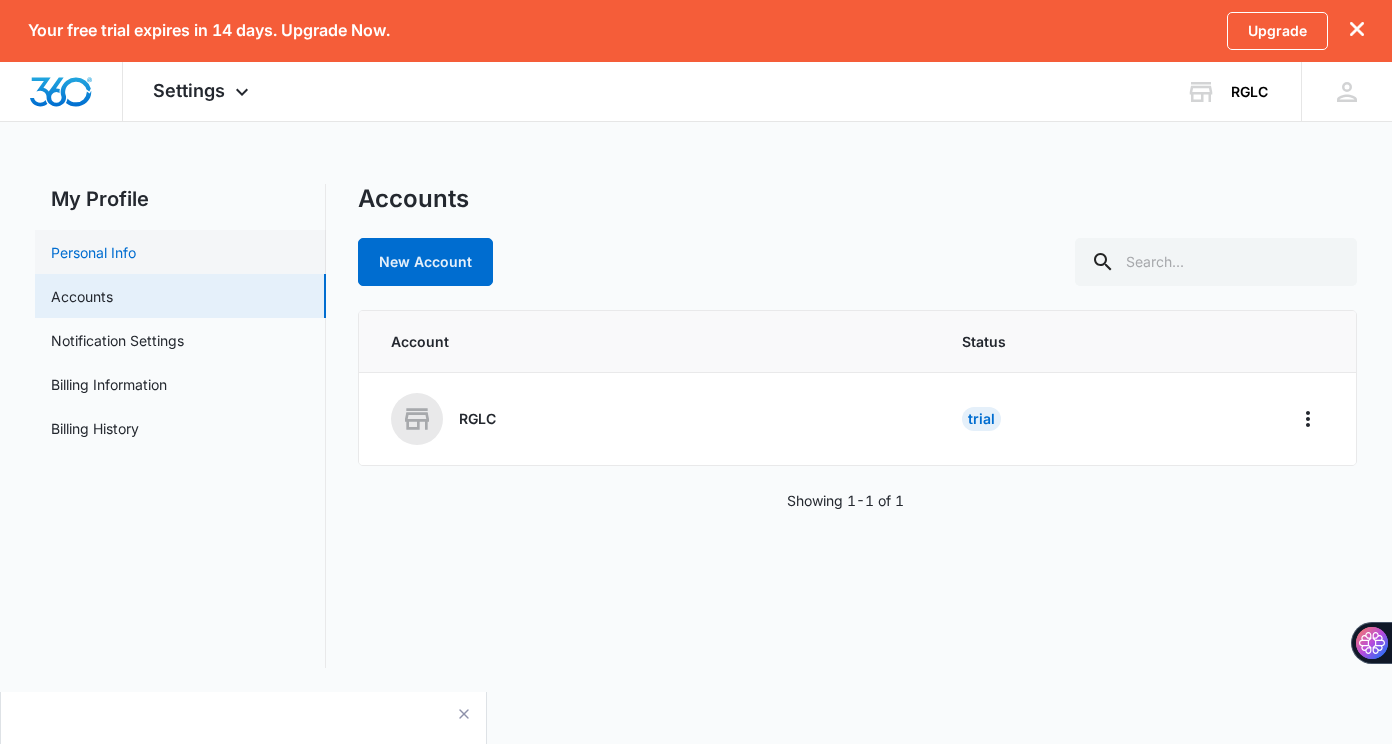 click on "Personal Info" at bounding box center [93, 252] 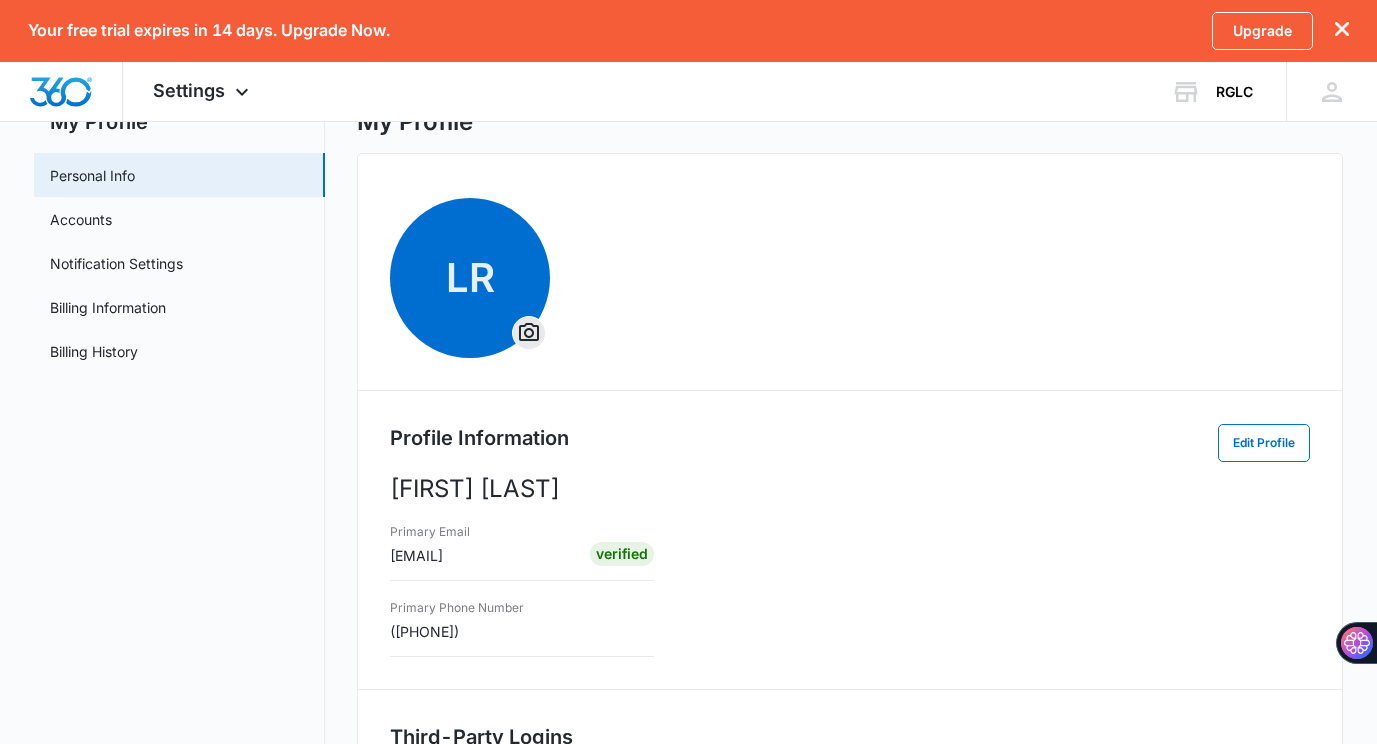 scroll, scrollTop: 0, scrollLeft: 0, axis: both 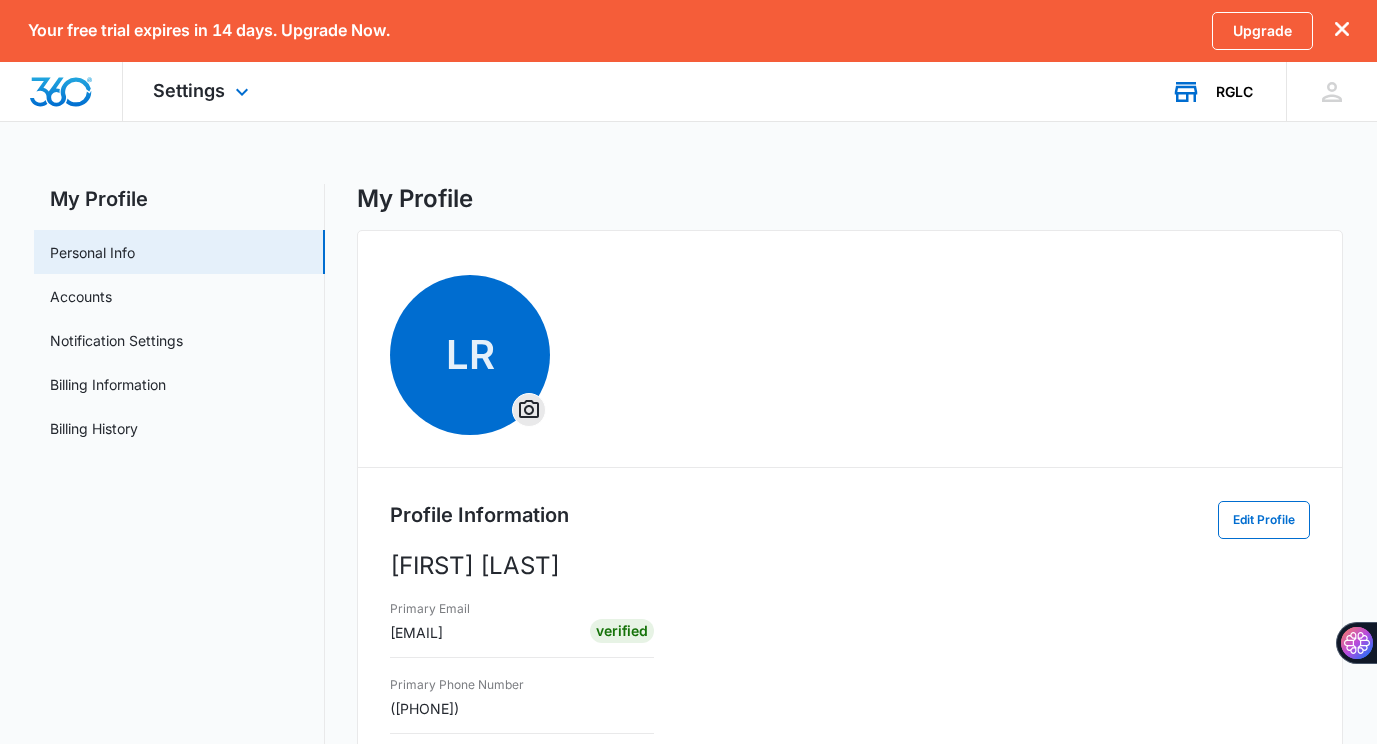 click 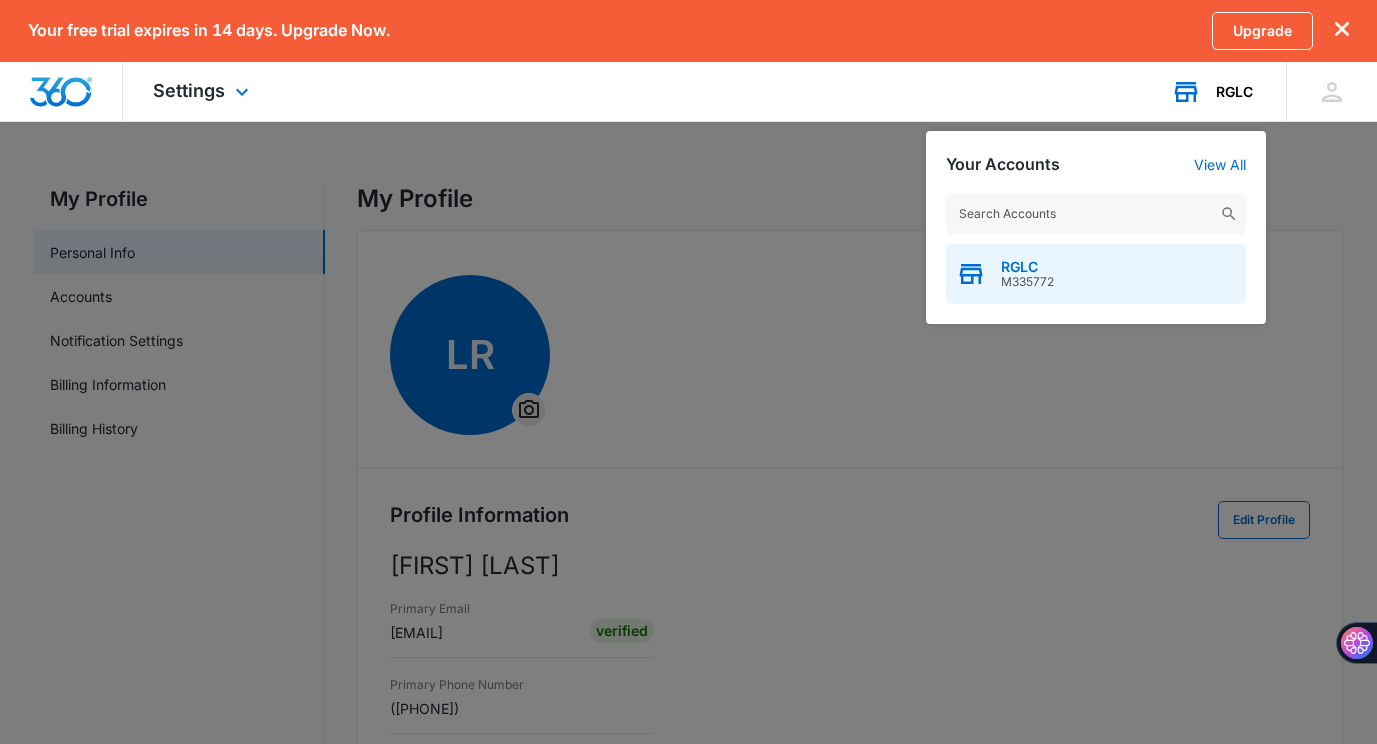 click on "RGLC" at bounding box center (1027, 267) 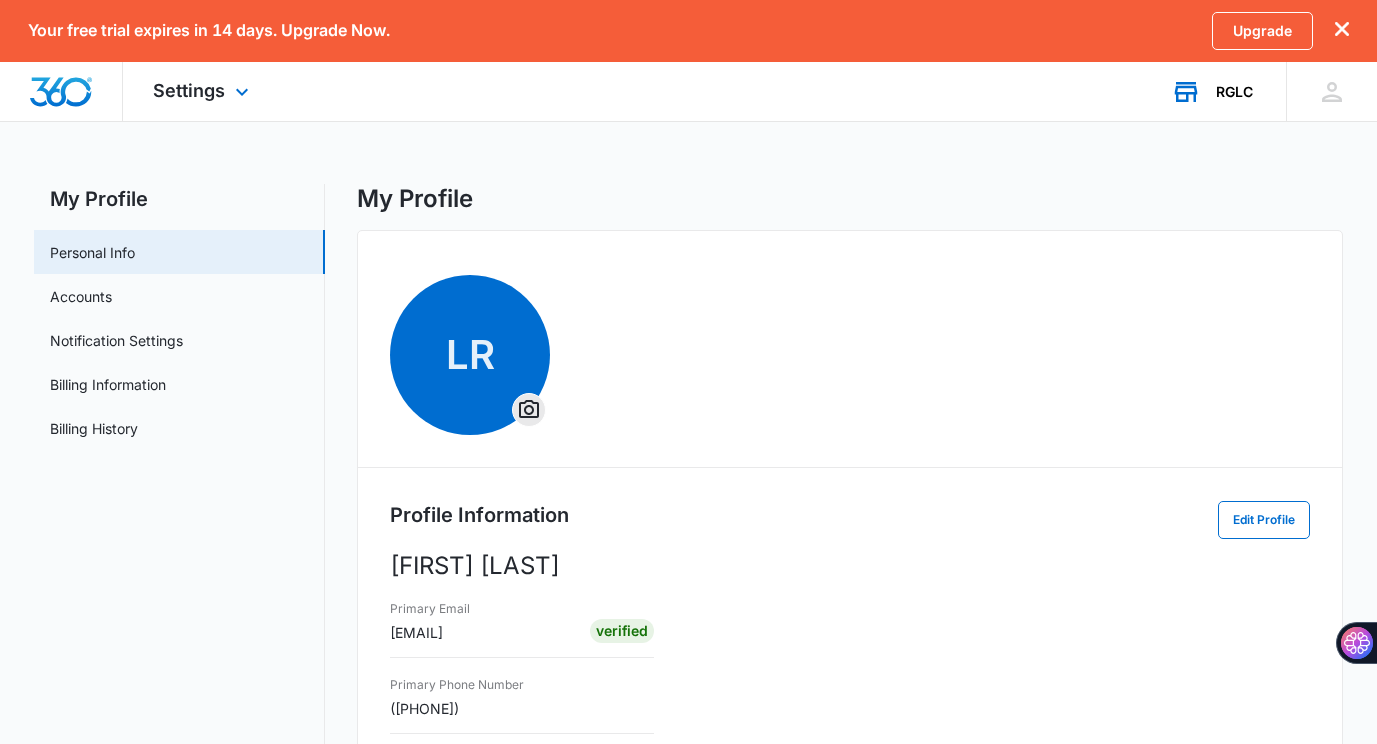 click on "RGLC" at bounding box center (1234, 92) 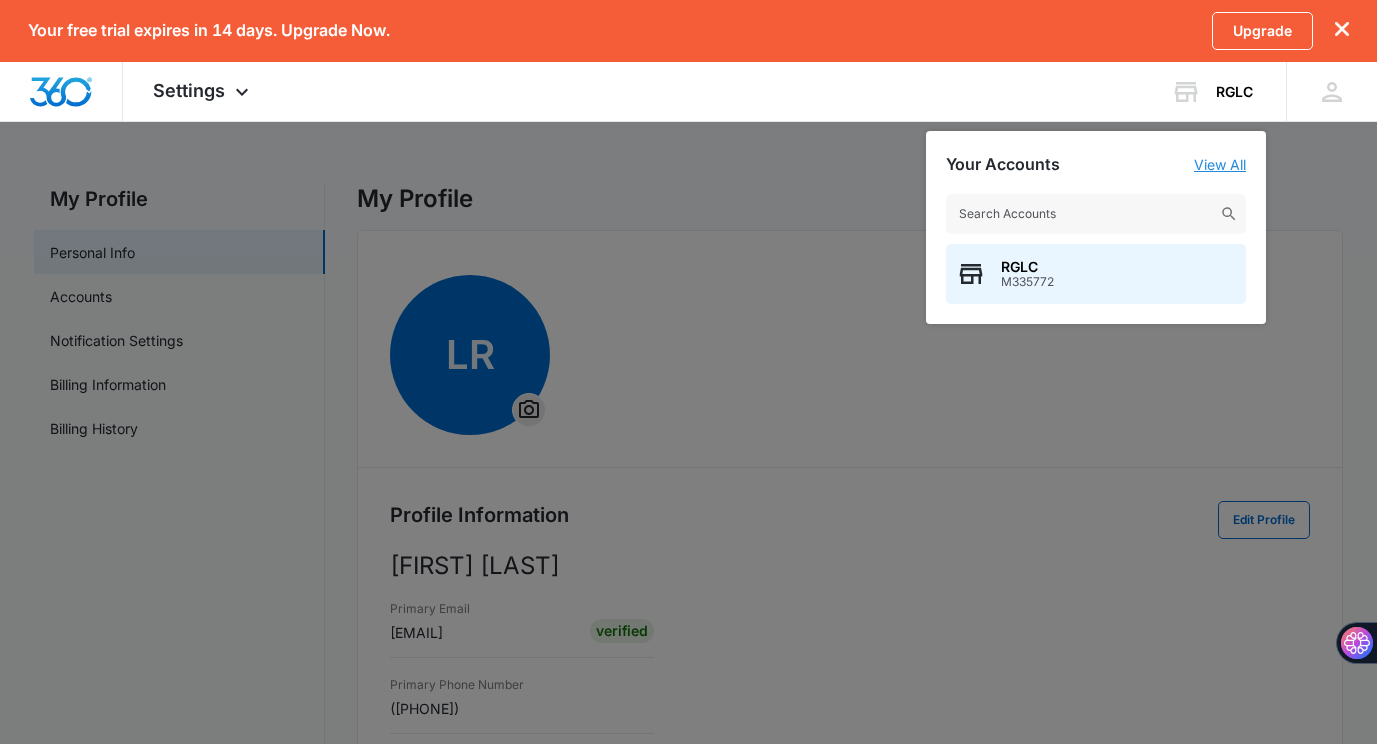 click on "View All" at bounding box center [1220, 164] 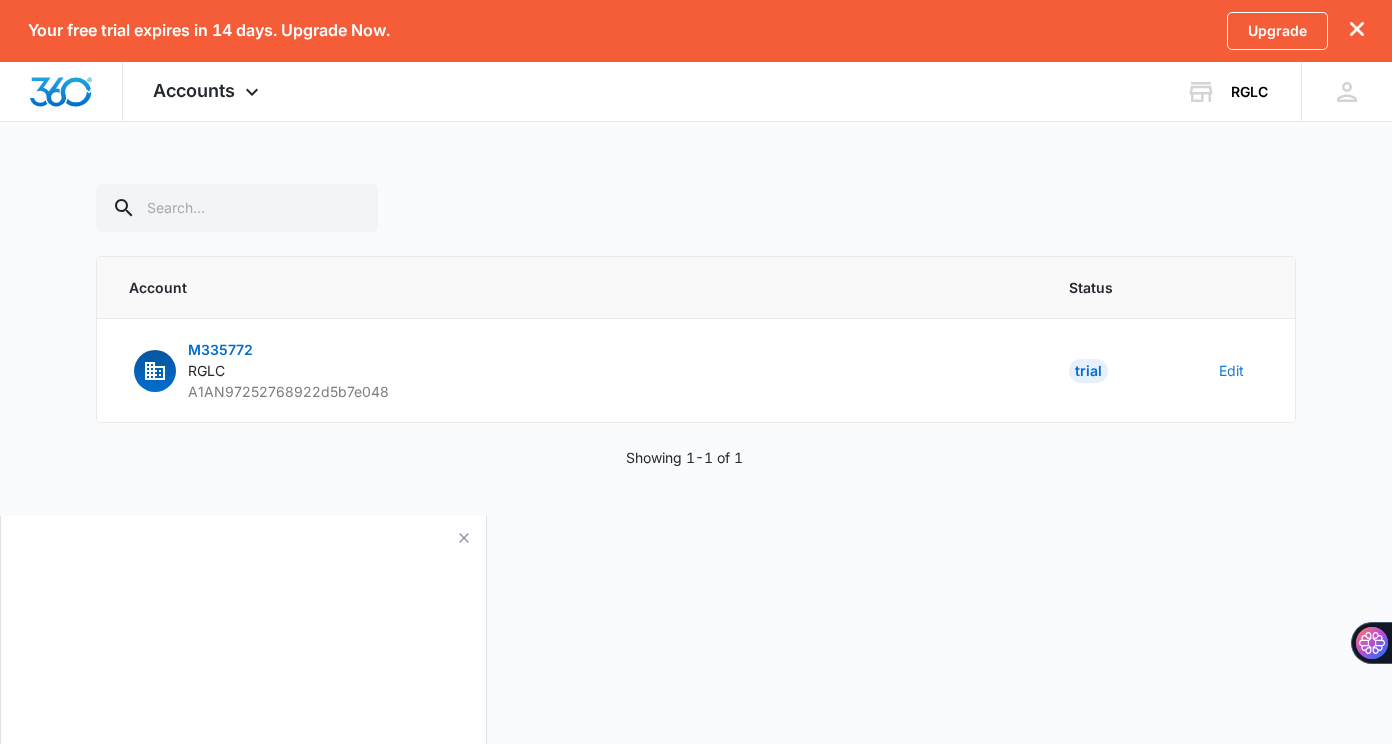 drag, startPoint x: 1233, startPoint y: 363, endPoint x: 1199, endPoint y: 456, distance: 99.0202 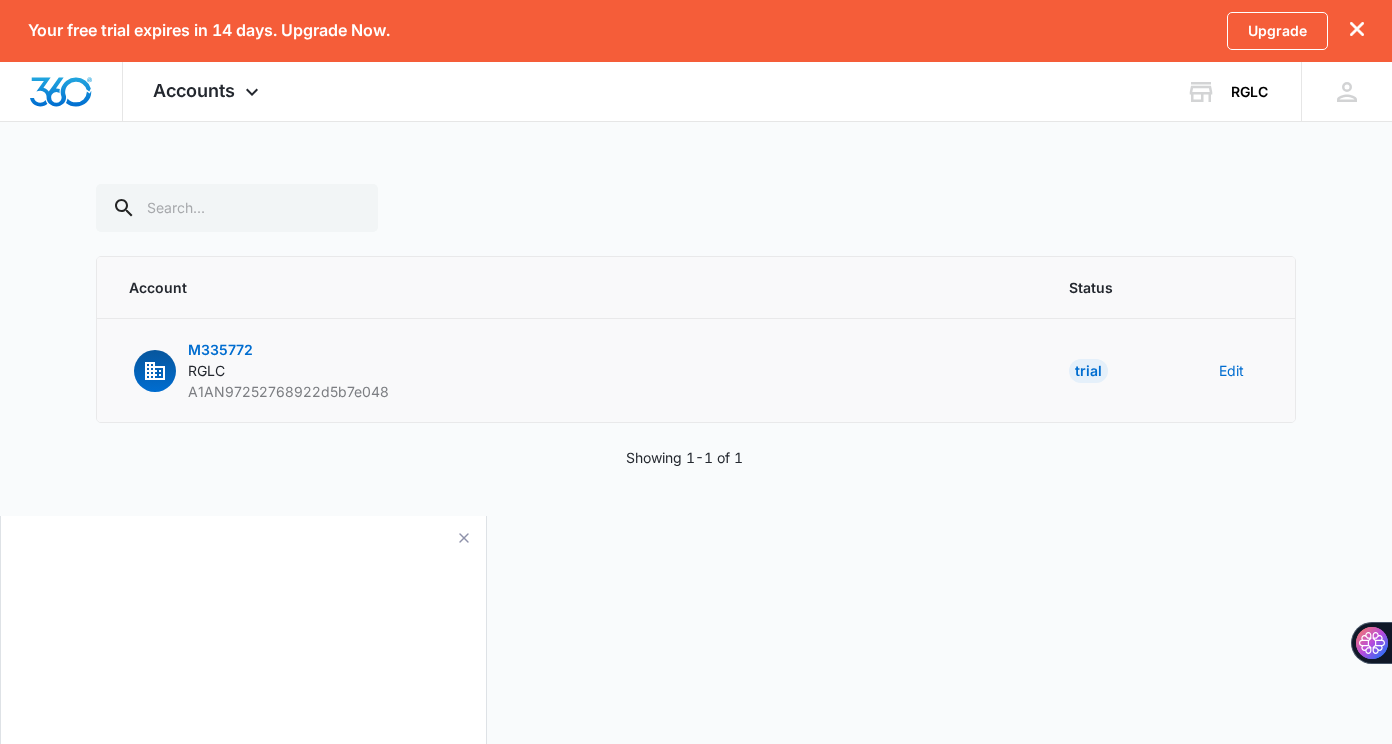 click on "M335772" at bounding box center (220, 349) 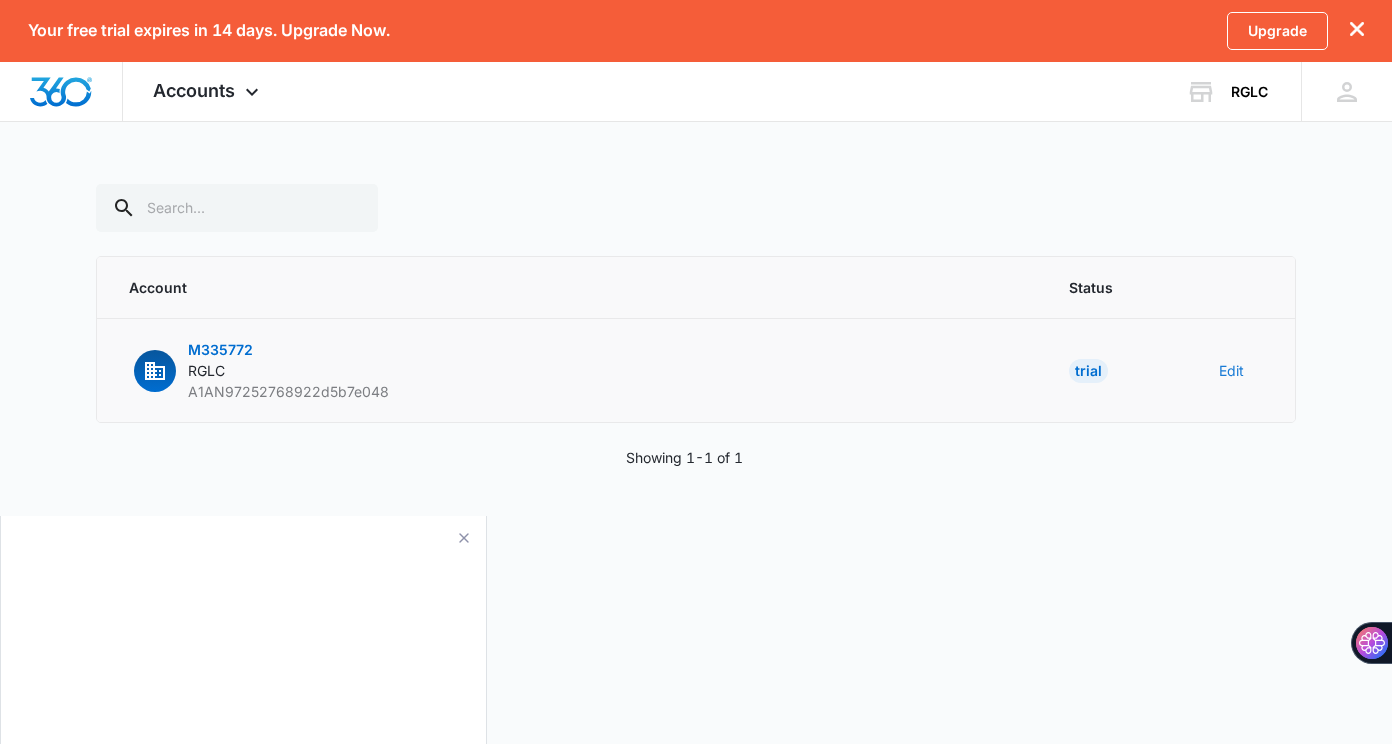 click on "Edit" at bounding box center [1231, 370] 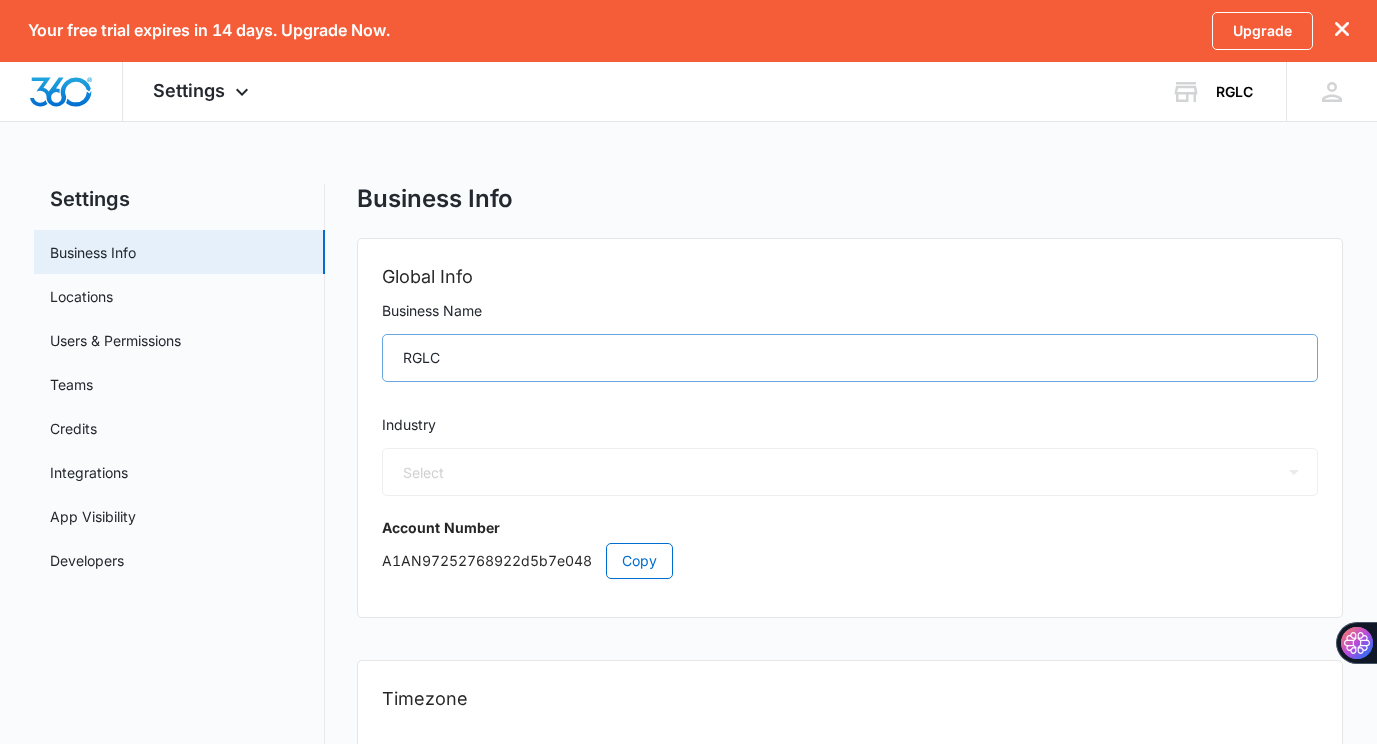 select on "32" 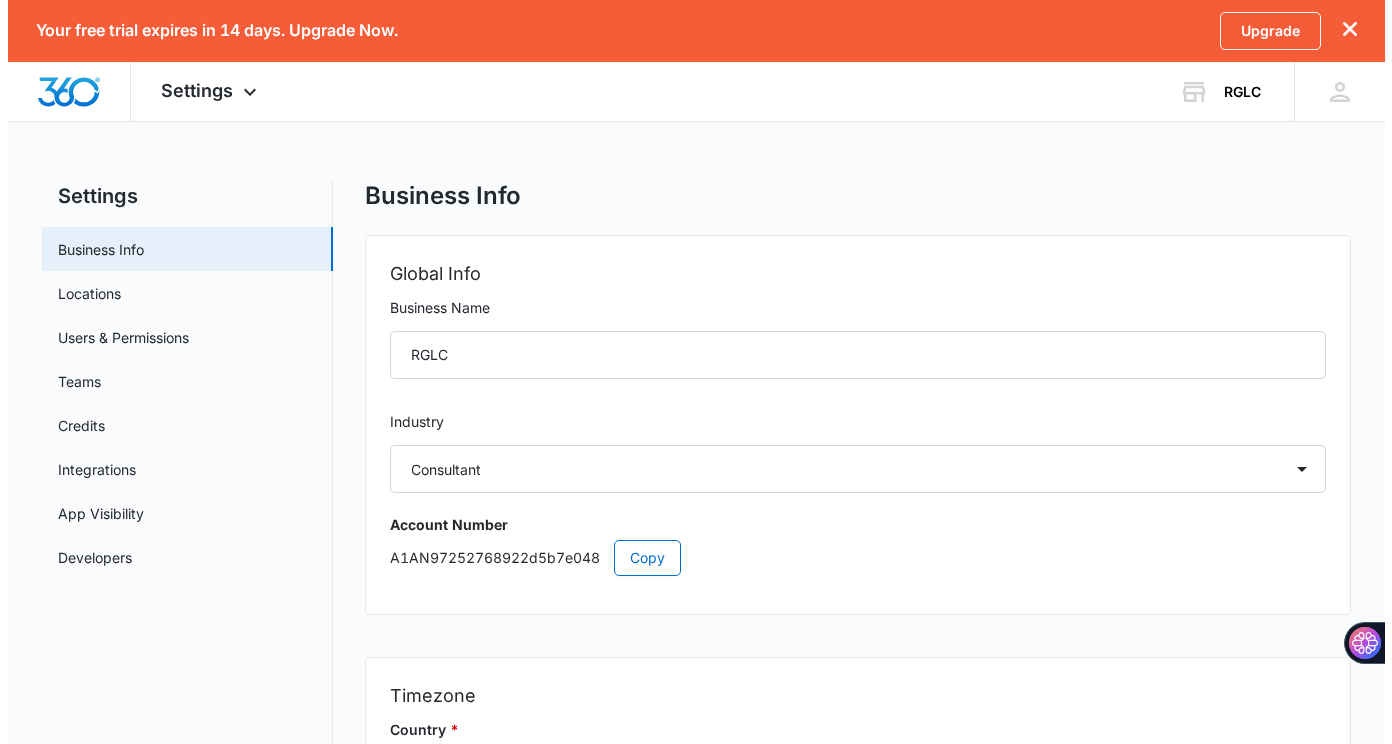 scroll, scrollTop: 0, scrollLeft: 0, axis: both 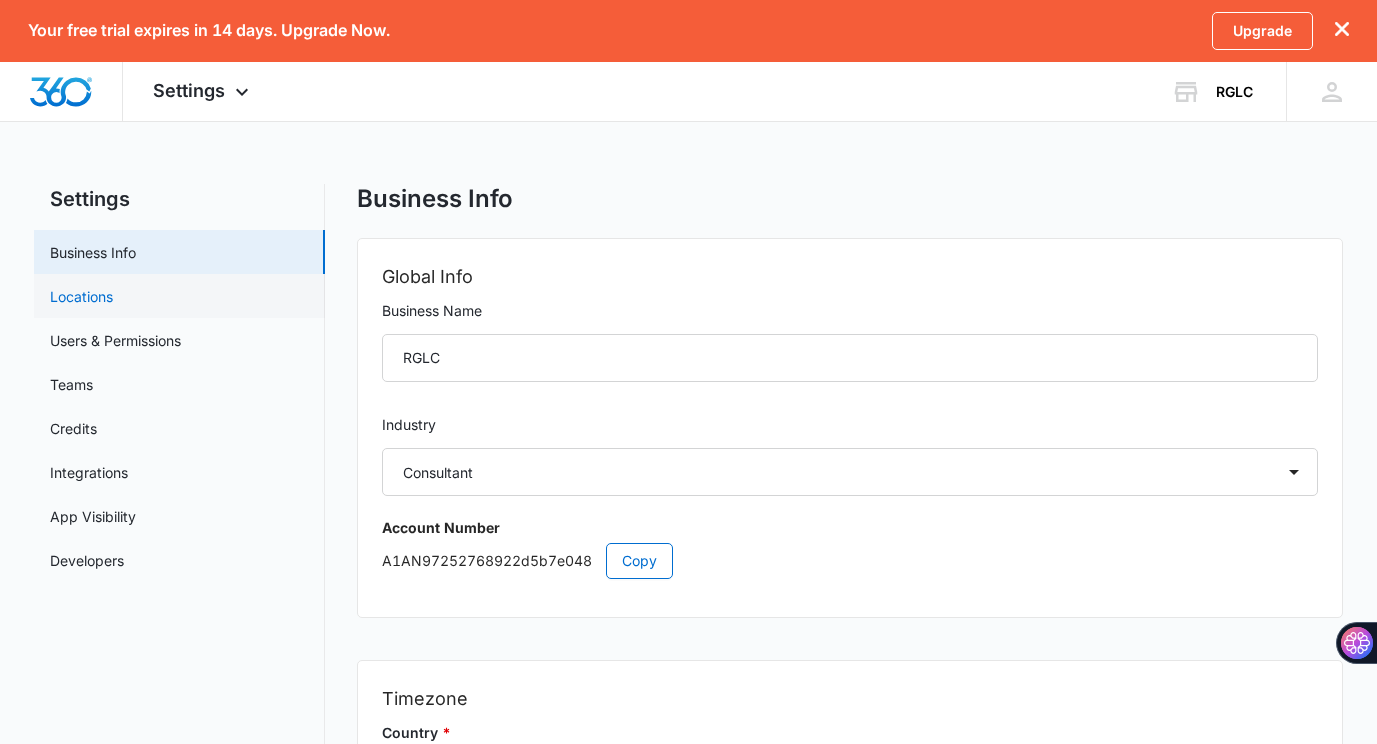 click on "Locations" at bounding box center (81, 296) 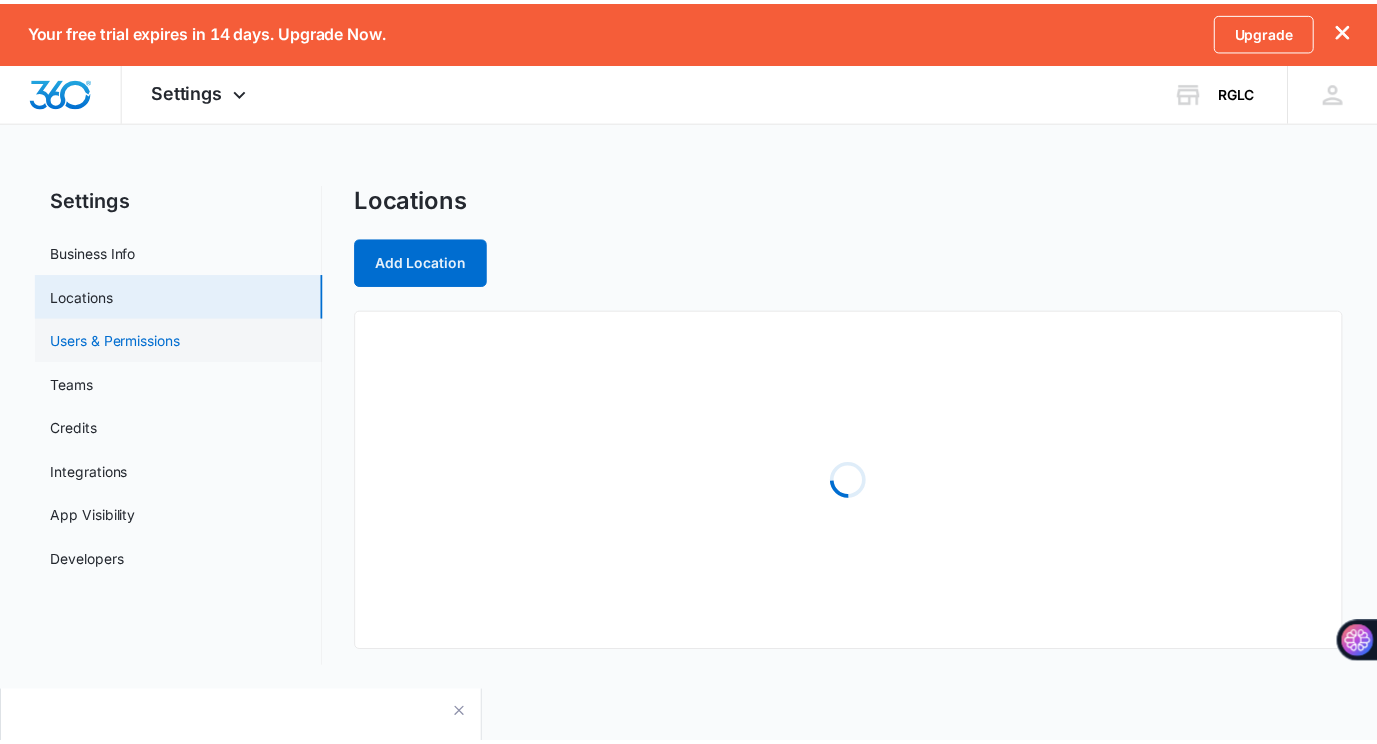 scroll, scrollTop: 0, scrollLeft: 0, axis: both 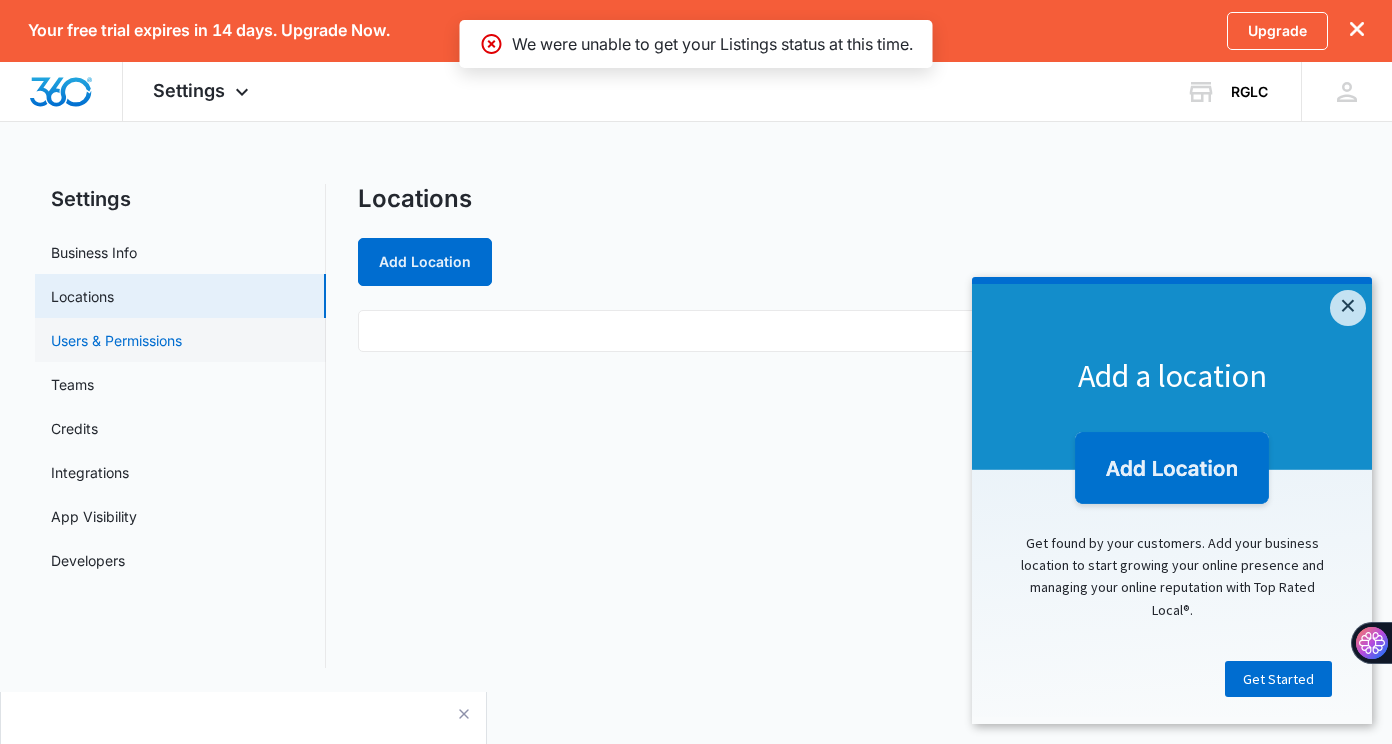 click on "Users & Permissions" at bounding box center [116, 340] 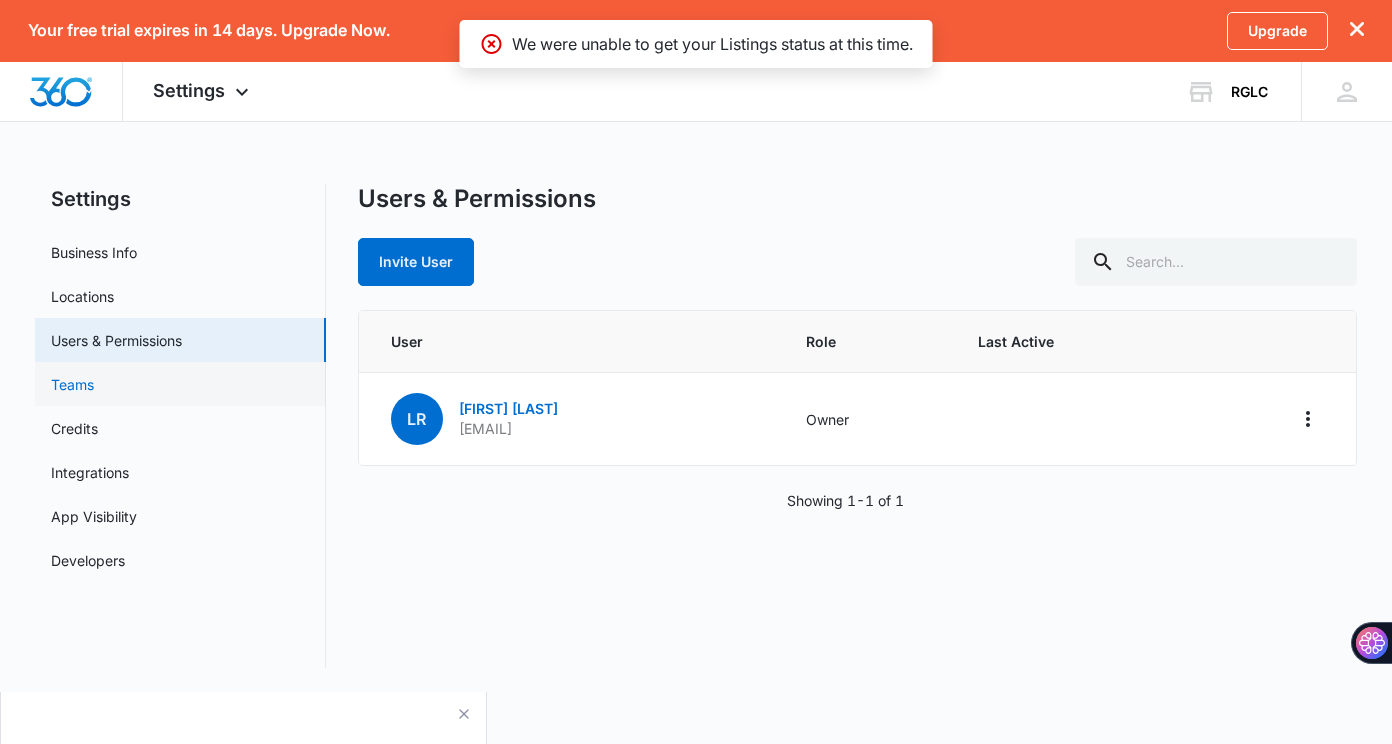 click on "Teams" at bounding box center (72, 384) 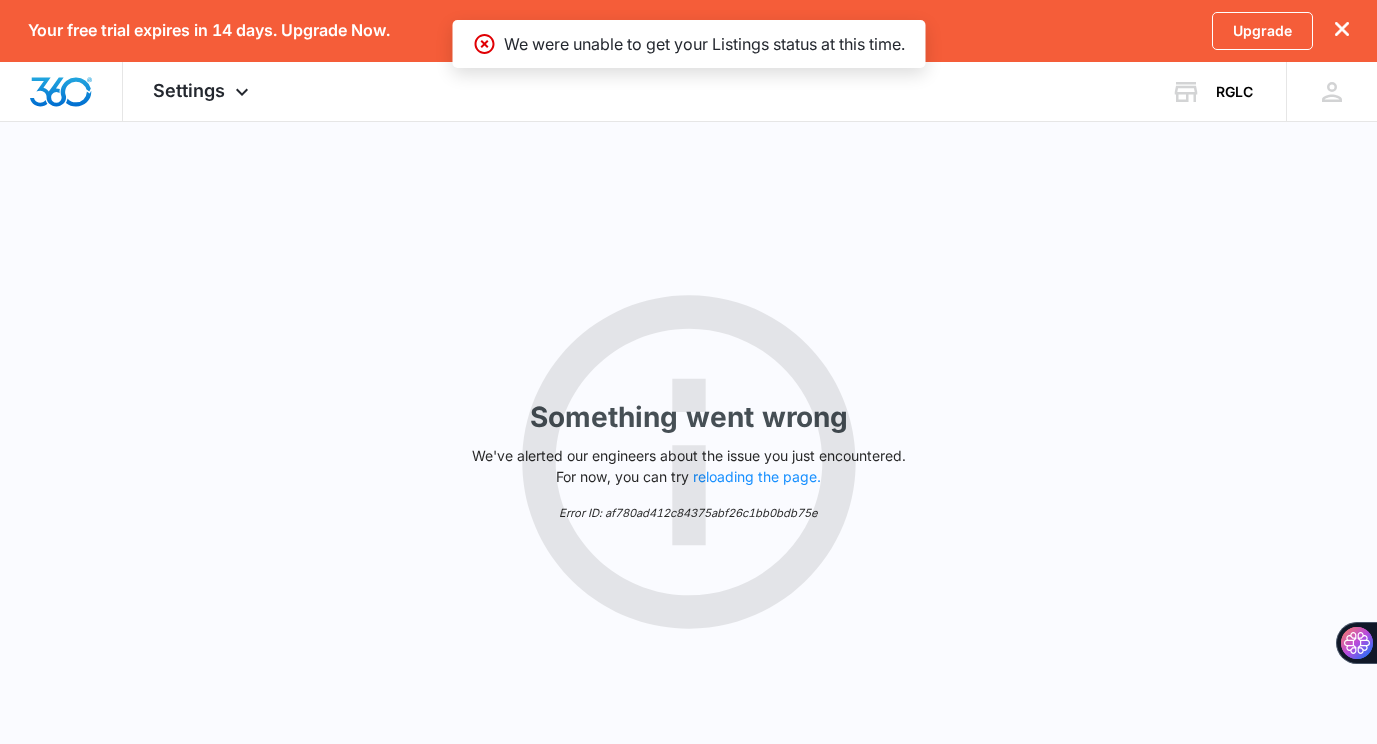 click on "Something went wrong We've alerted our engineers about the issue you just encountered. For now, you can try     reloading the page.  Error ID:   af780ad412c84375abf26c1bb0bdb75e" at bounding box center (688, 462) 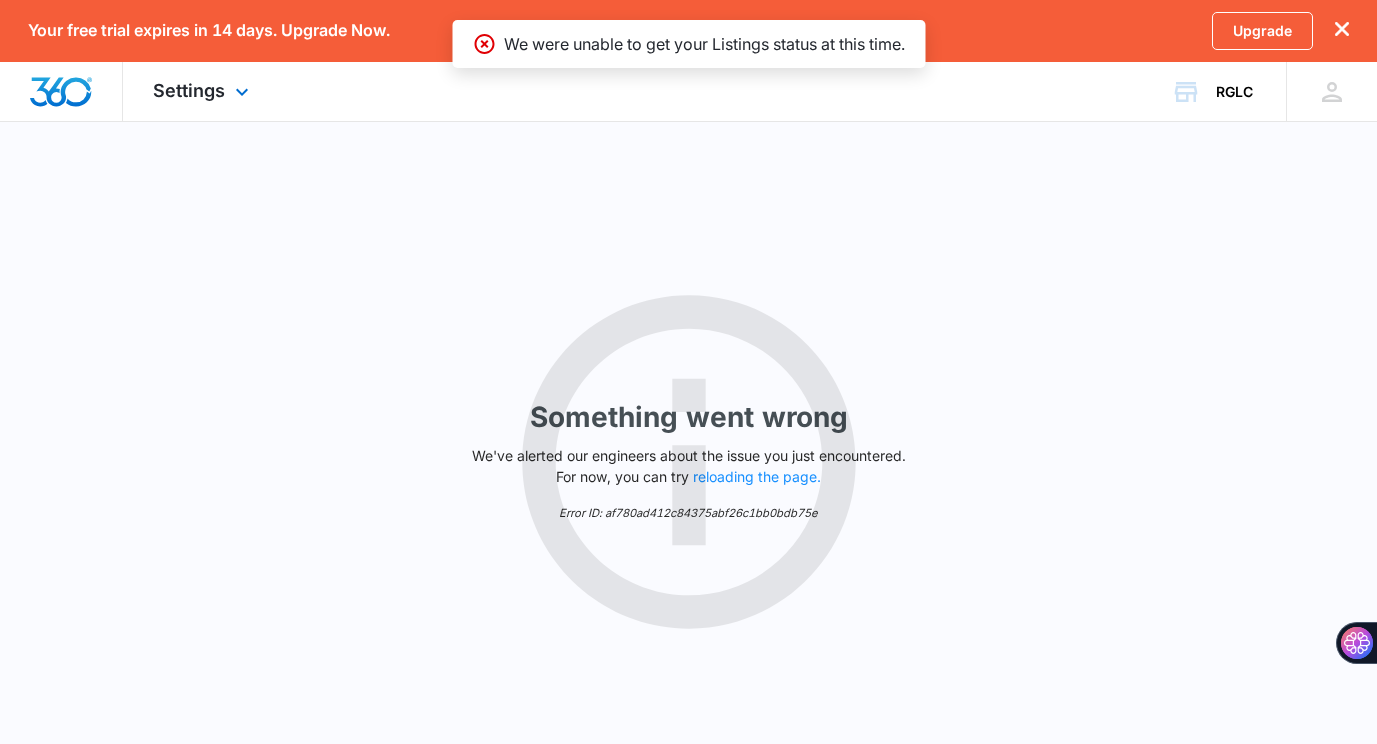 click at bounding box center [61, 92] 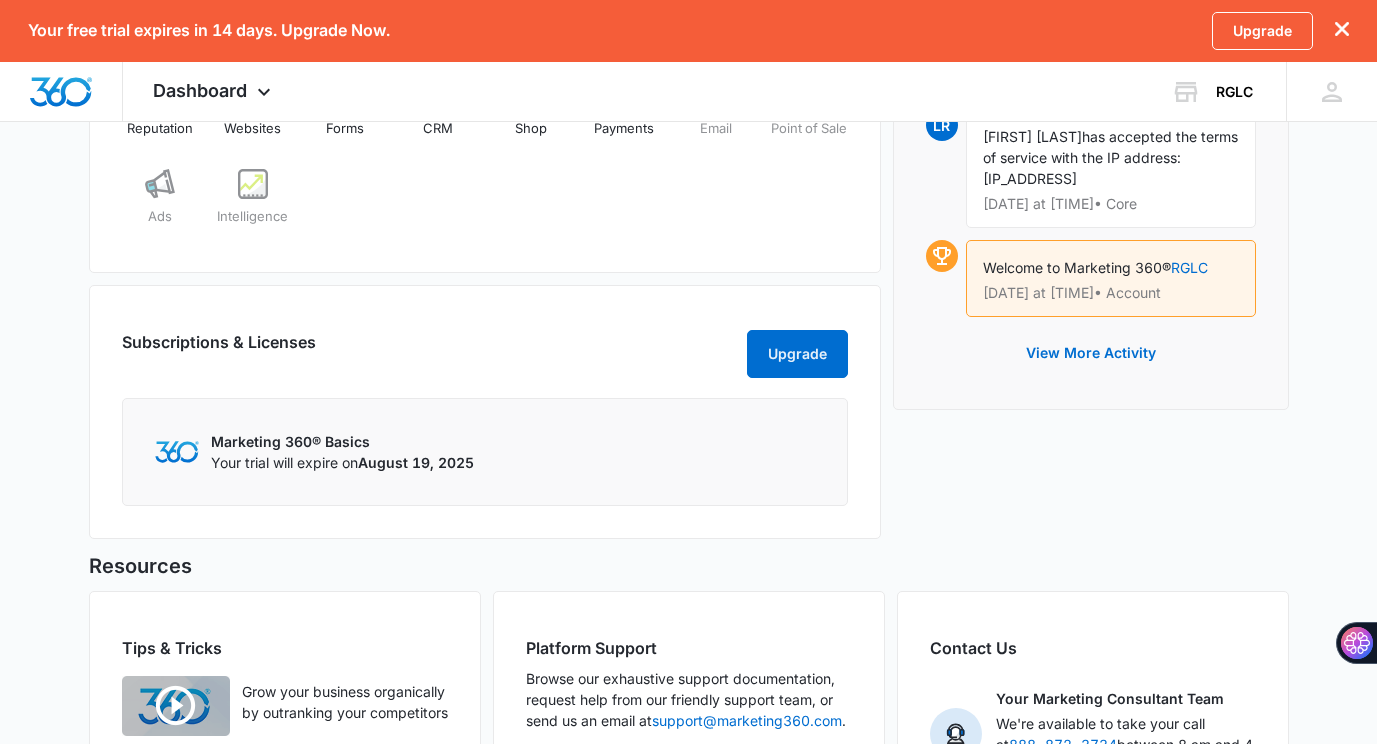 scroll, scrollTop: 1000, scrollLeft: 0, axis: vertical 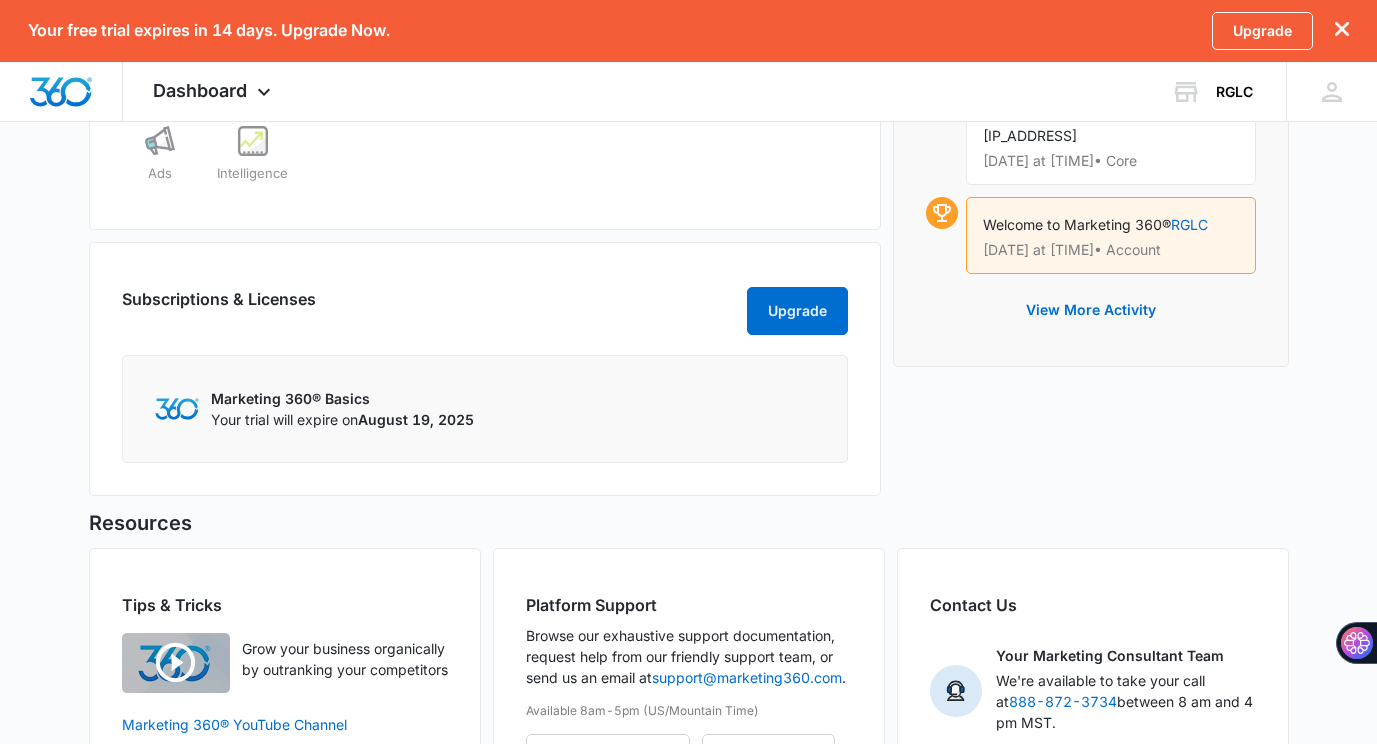 drag, startPoint x: 653, startPoint y: 423, endPoint x: 591, endPoint y: 430, distance: 62.39391 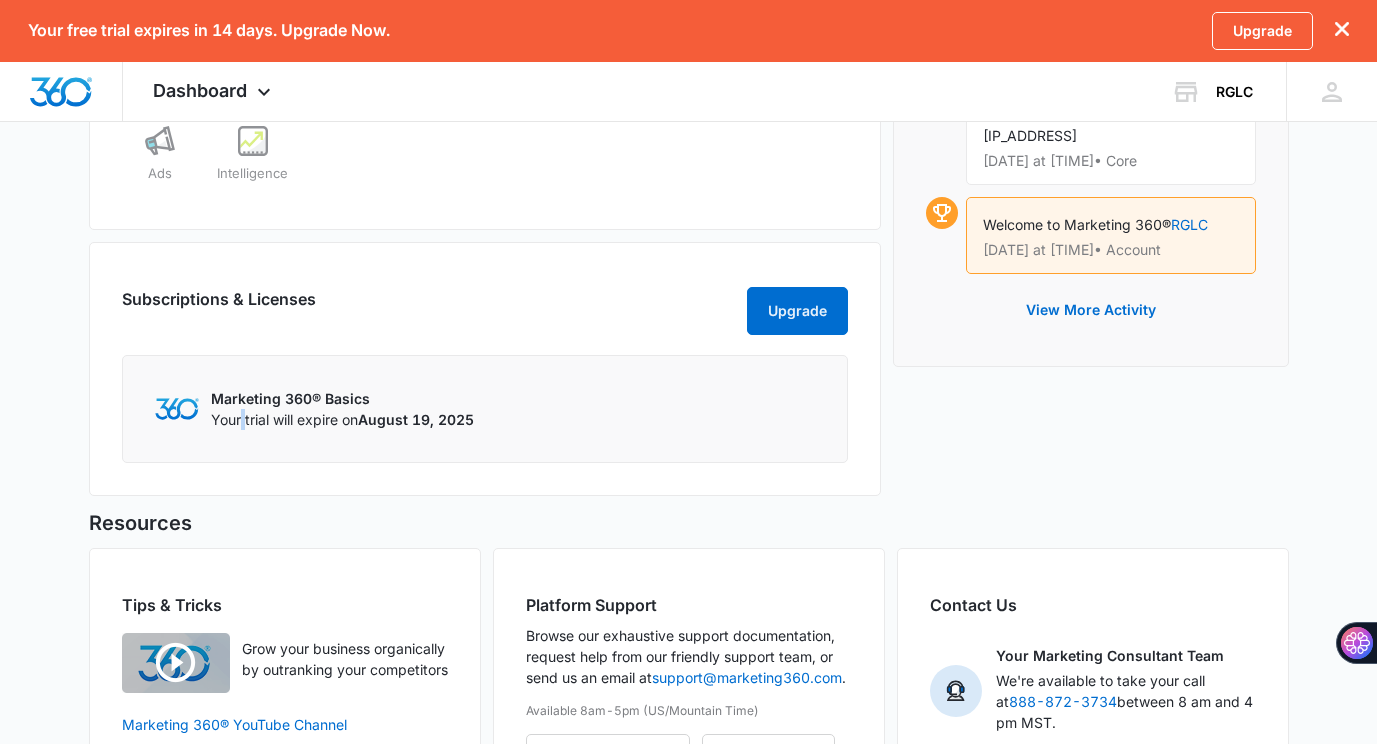 click on "Your trial will expire on  August 19, 2025" at bounding box center (342, 419) 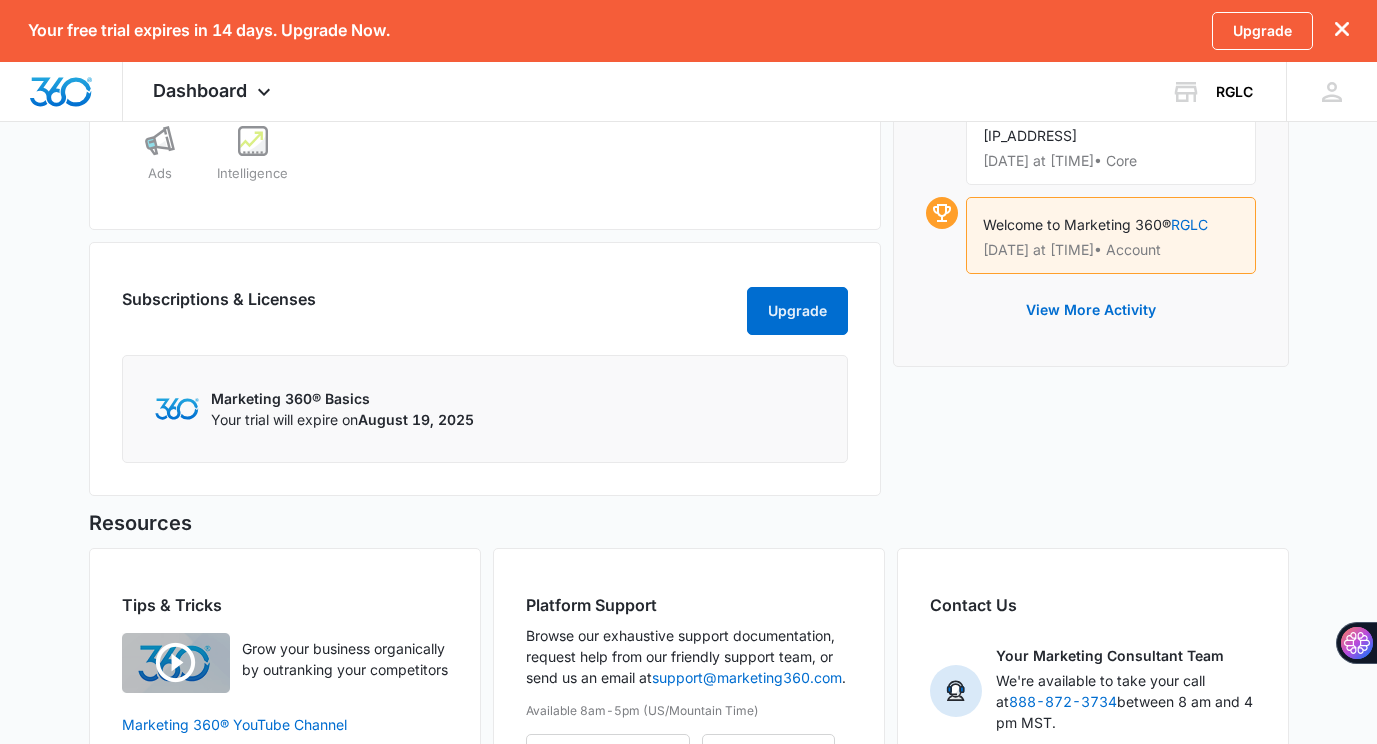 click on "Marketing 360® Basics" at bounding box center [342, 398] 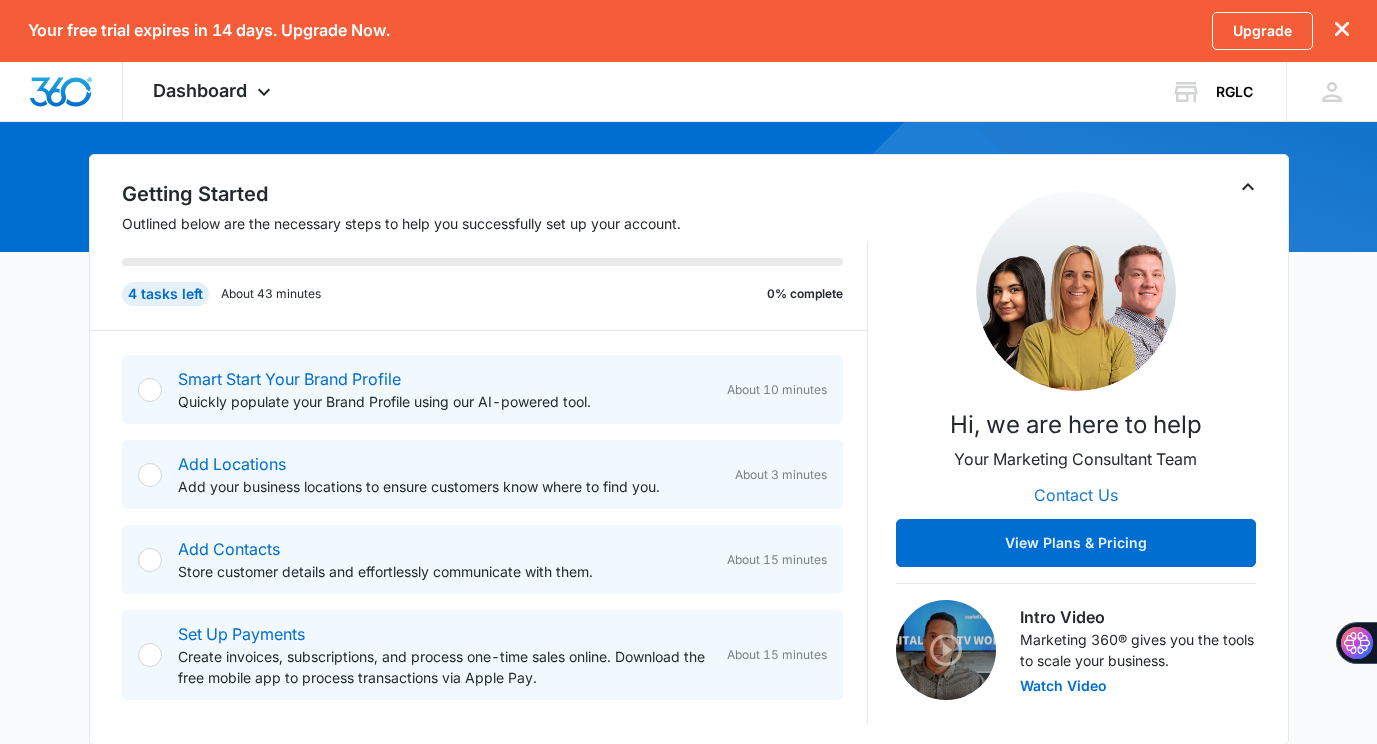 scroll, scrollTop: 154, scrollLeft: 0, axis: vertical 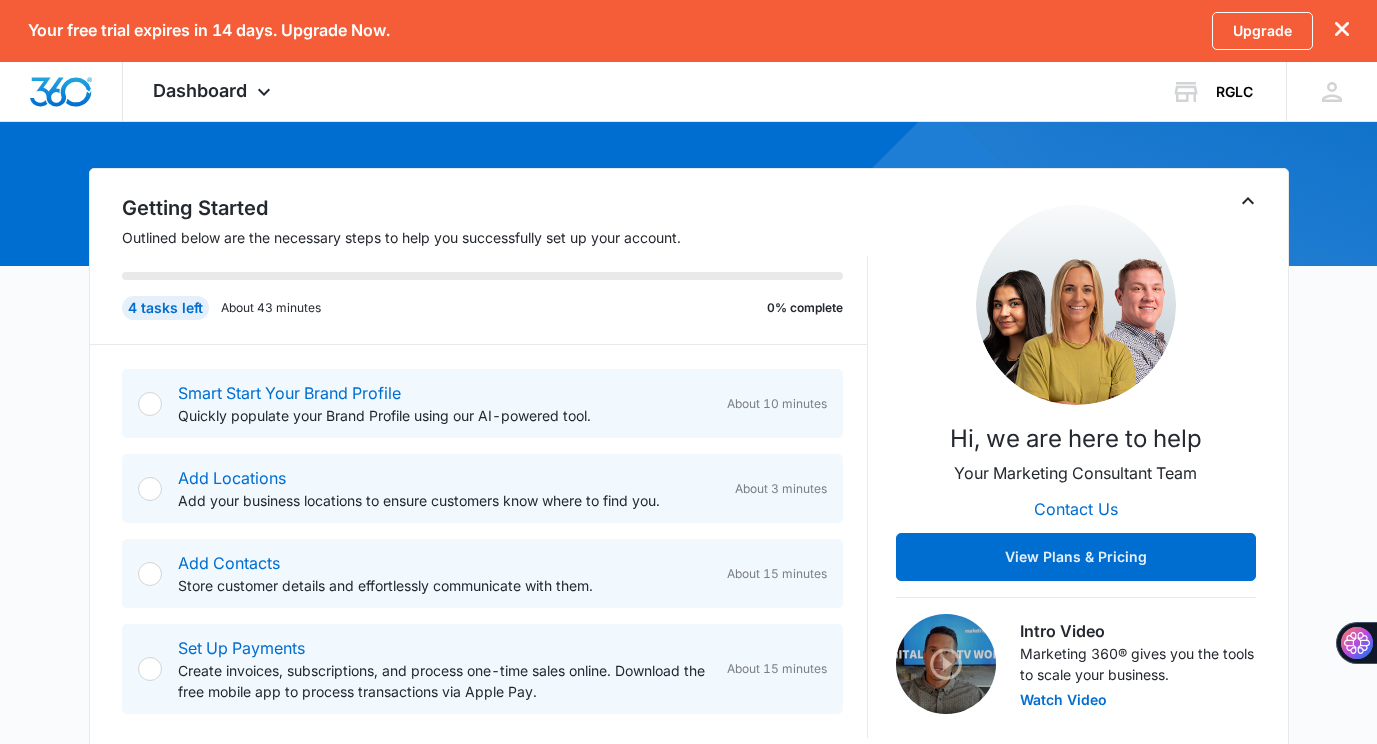 click 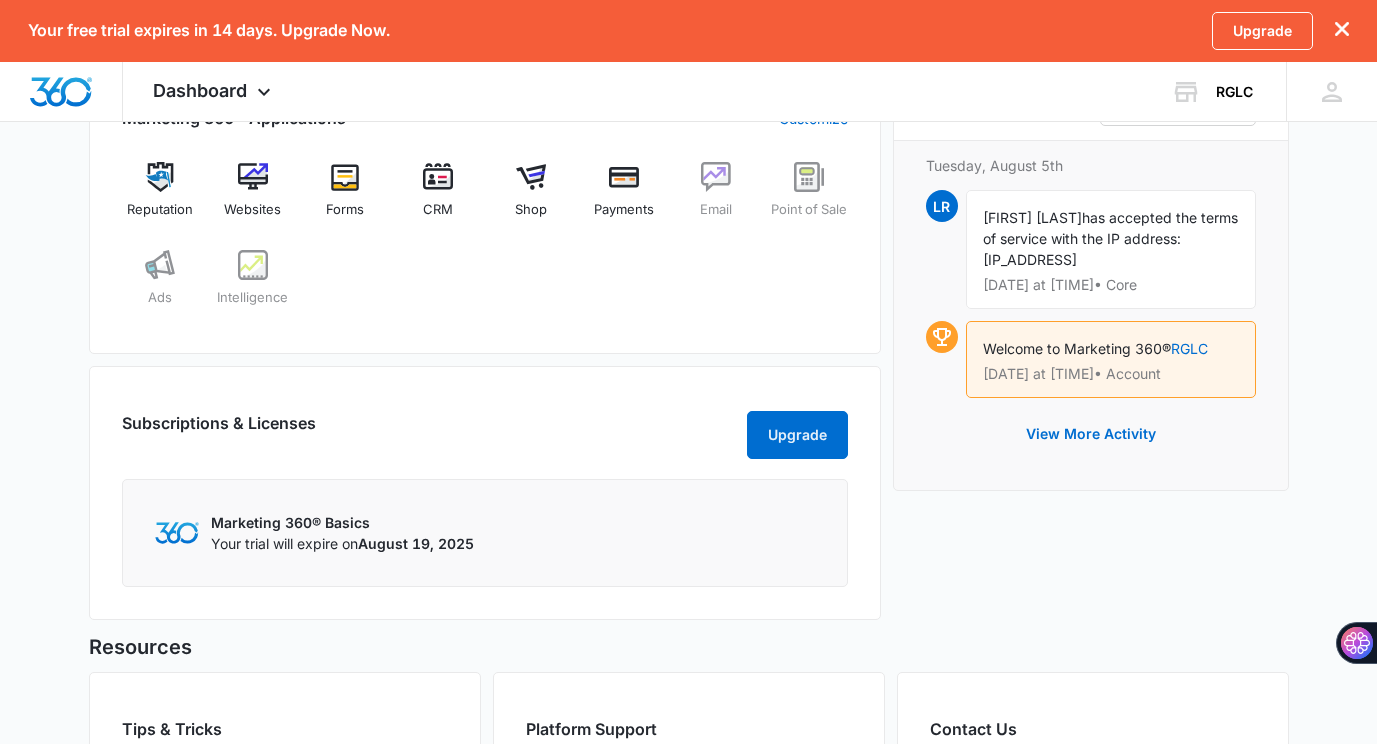 scroll, scrollTop: 455, scrollLeft: 0, axis: vertical 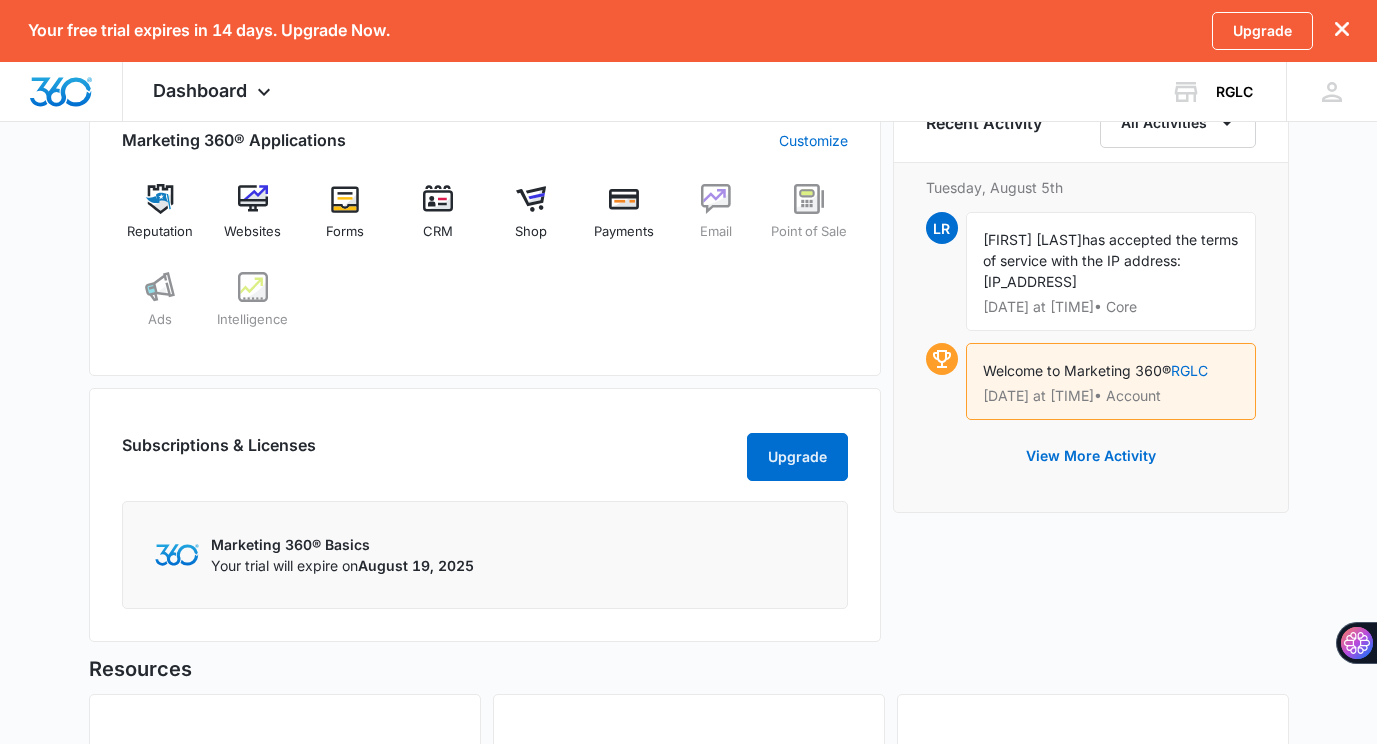 click on "Your trial will expire on  August 19, 2025" at bounding box center [342, 565] 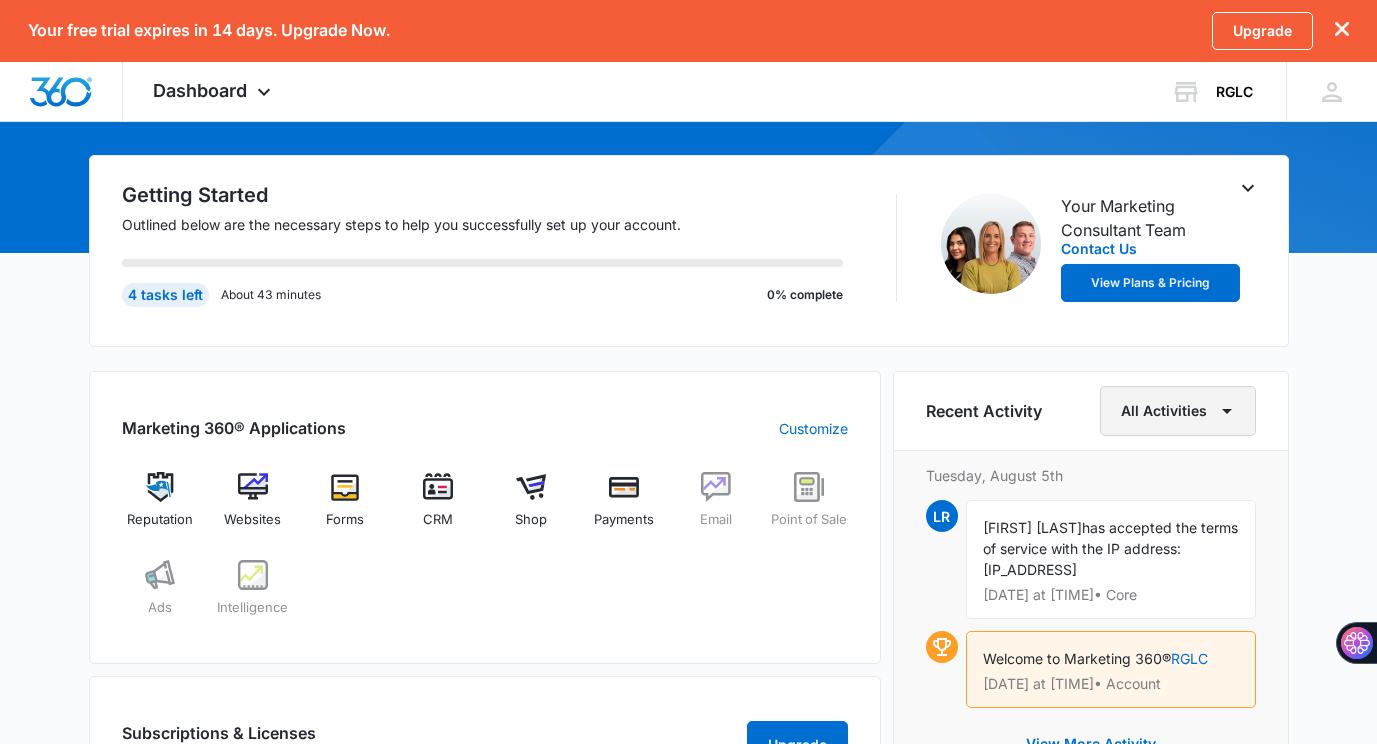 scroll, scrollTop: 55, scrollLeft: 0, axis: vertical 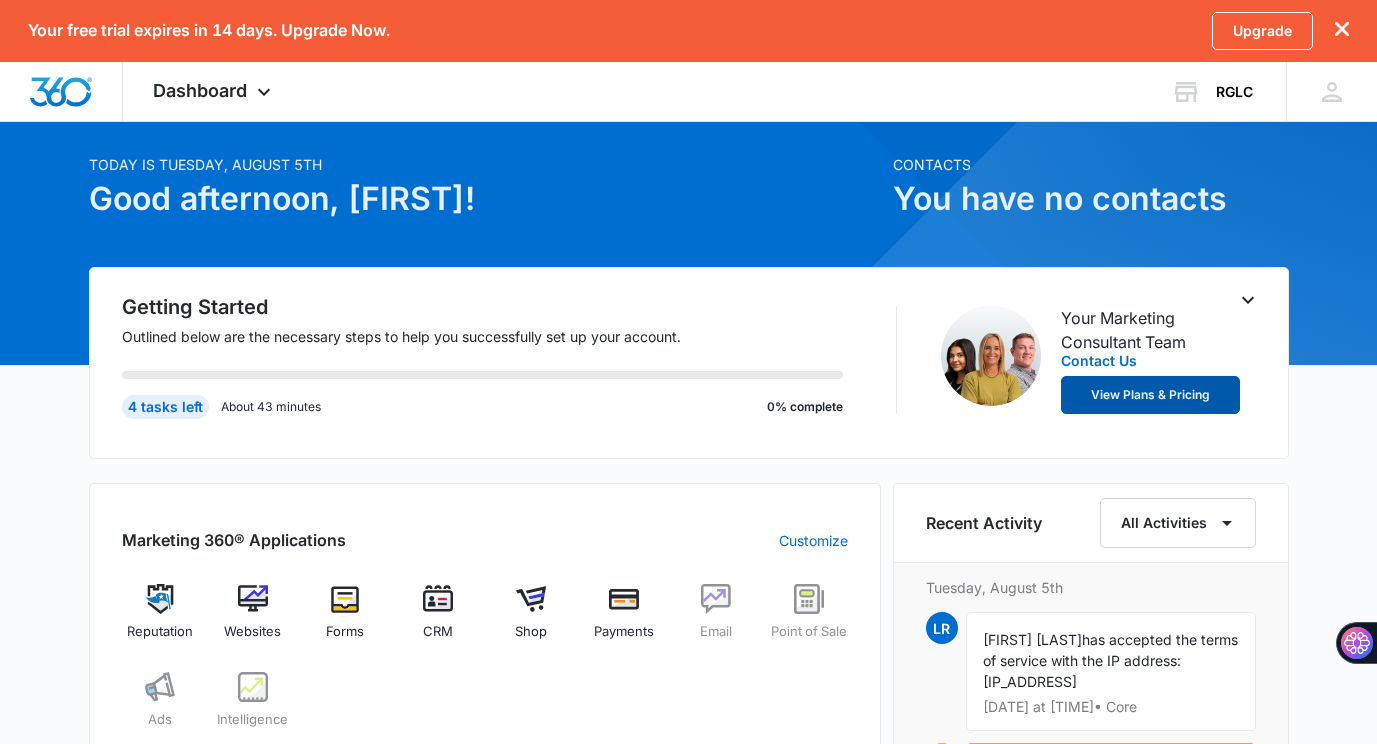 click on "View Plans & Pricing" at bounding box center [1151, 395] 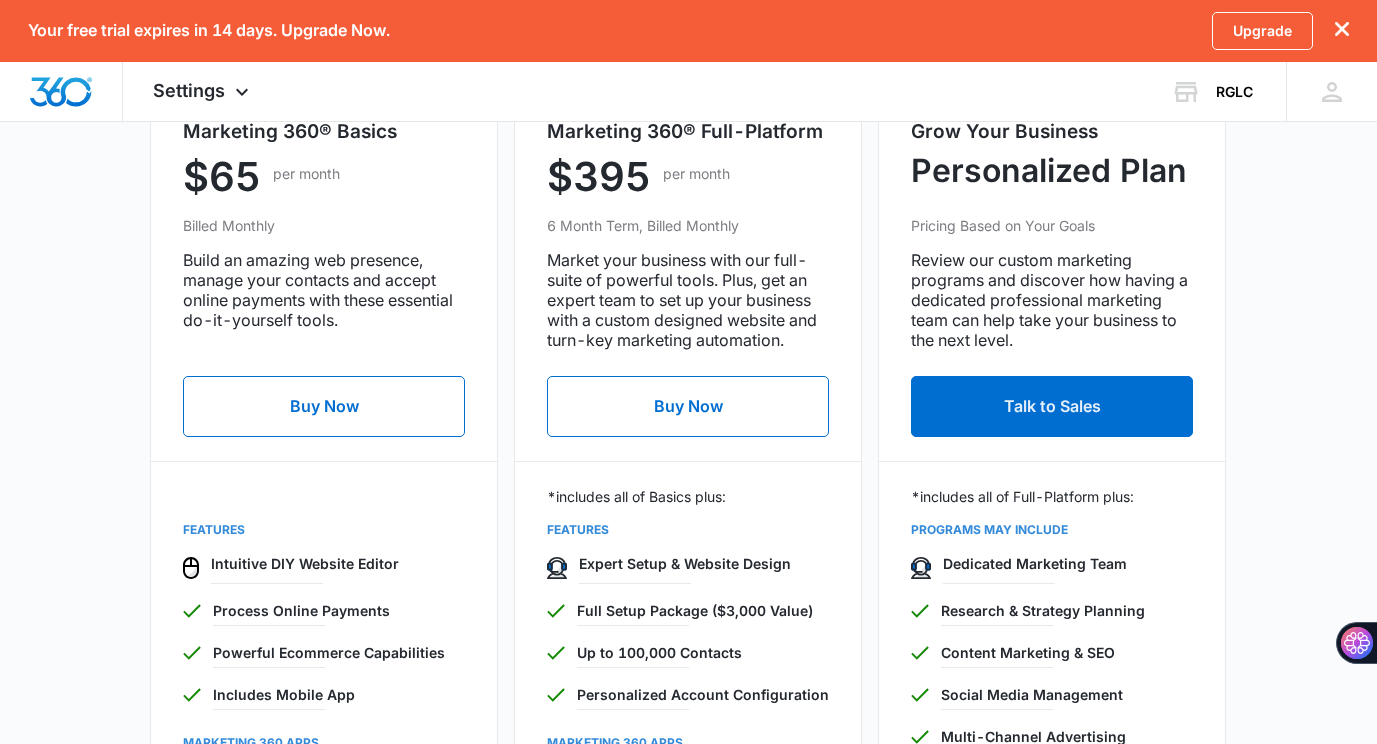 scroll, scrollTop: 695, scrollLeft: 0, axis: vertical 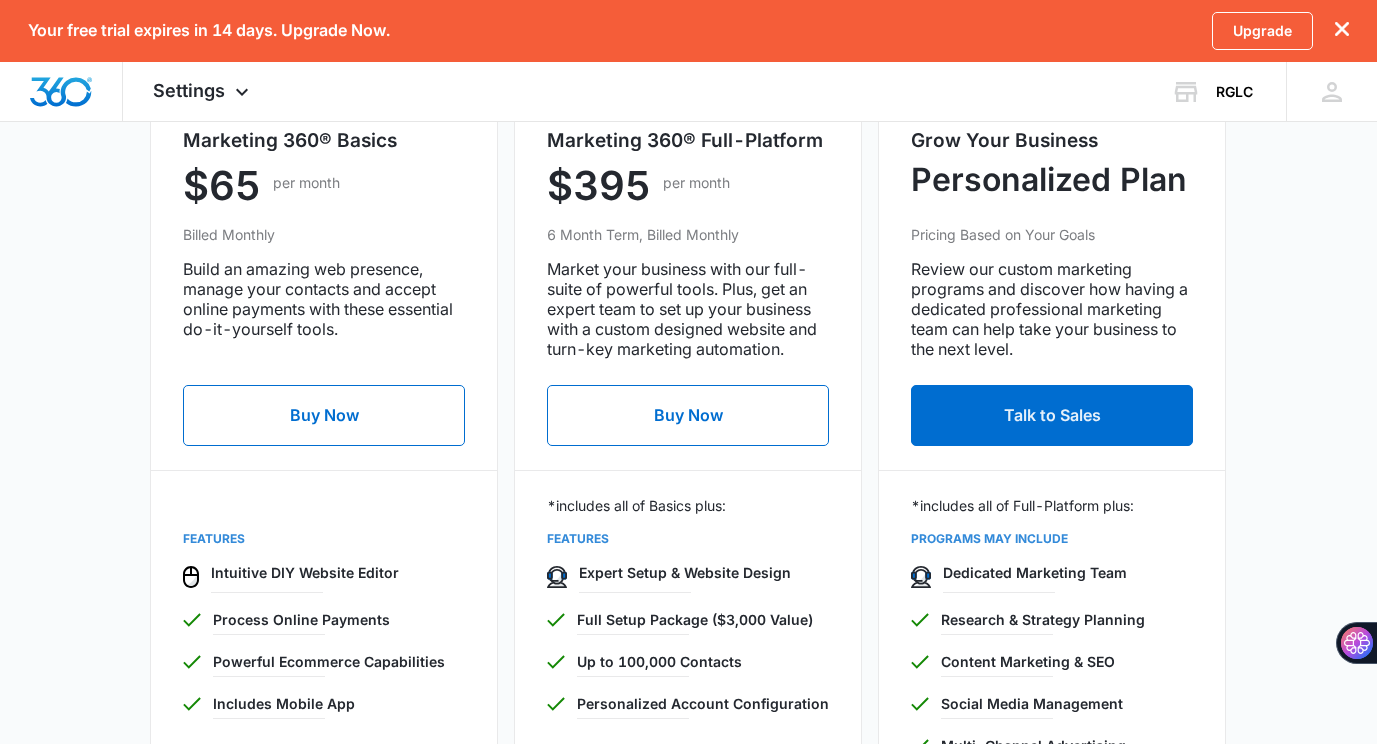 click on "Build an amazing web presence, manage your contacts and accept online payments with these essential do-it-yourself tools." at bounding box center (324, 299) 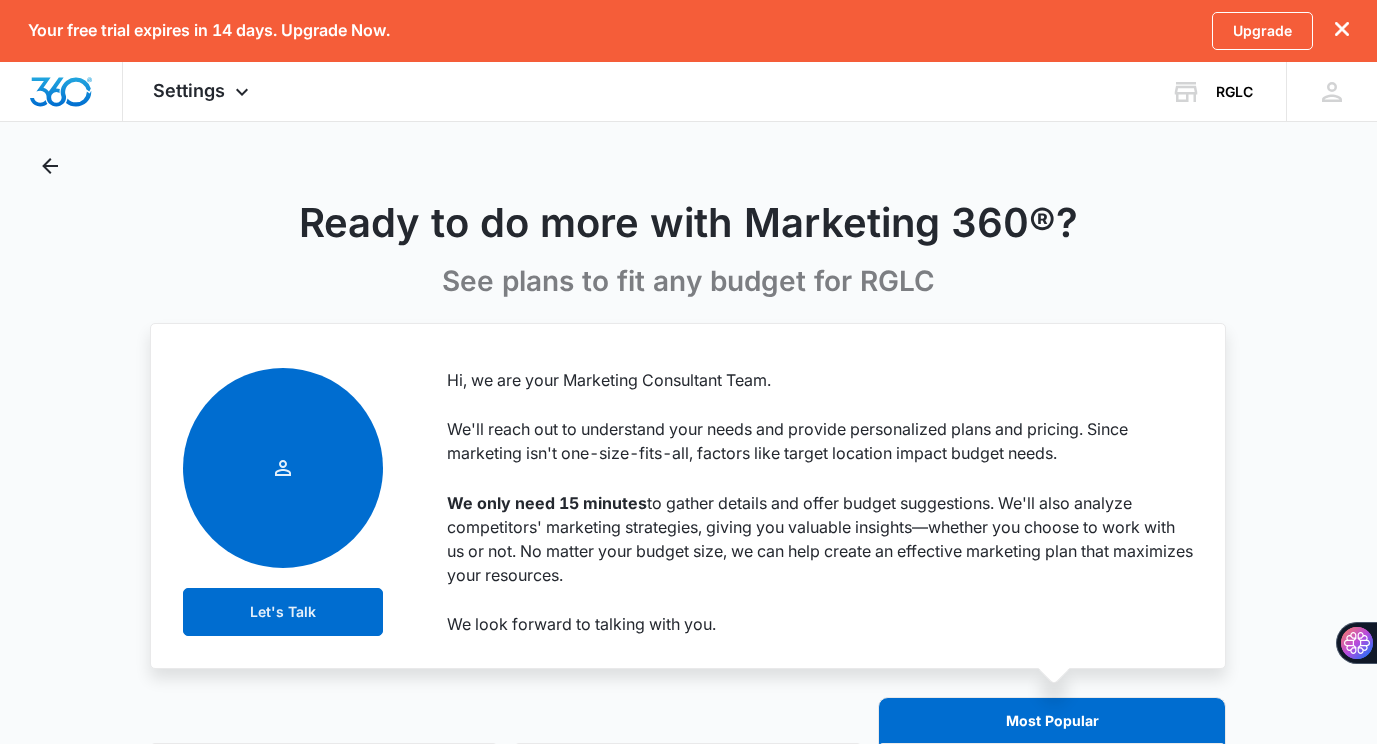 scroll, scrollTop: 0, scrollLeft: 0, axis: both 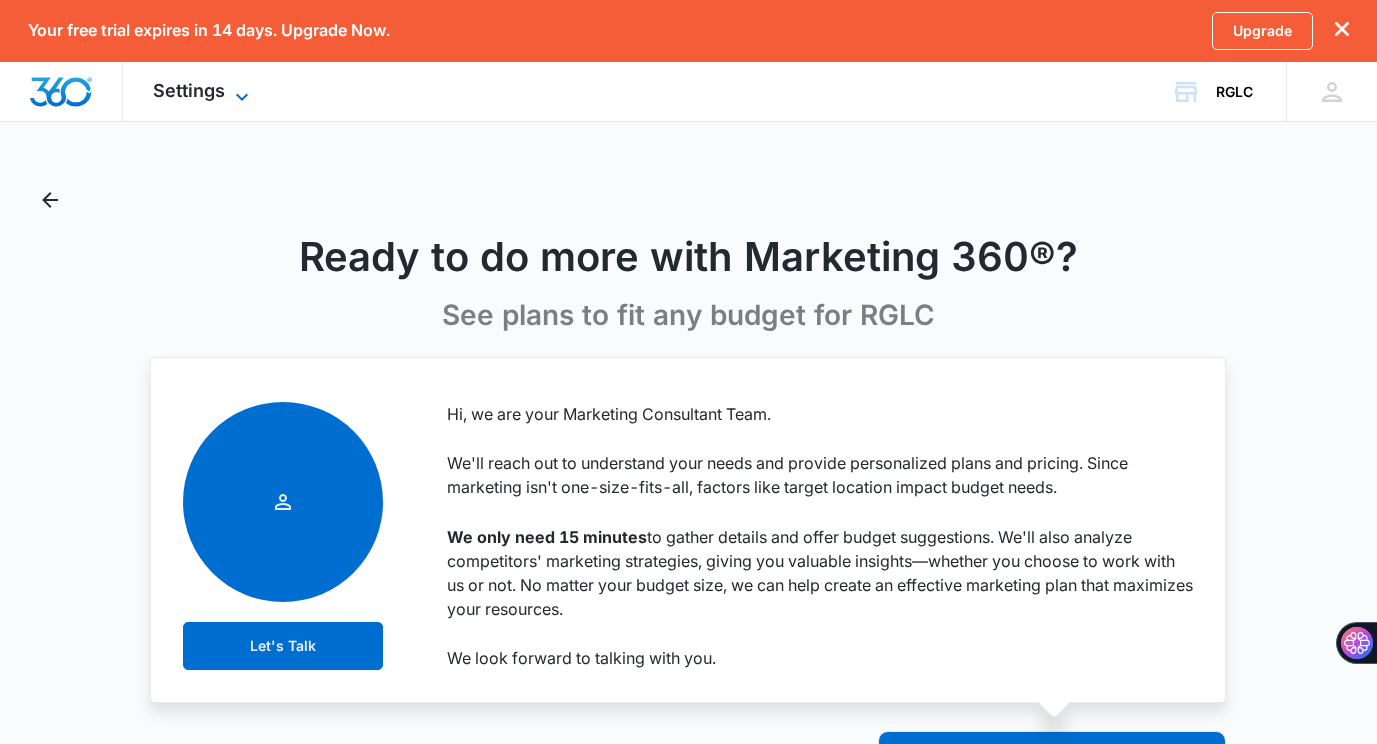 click on "Settings" at bounding box center [189, 90] 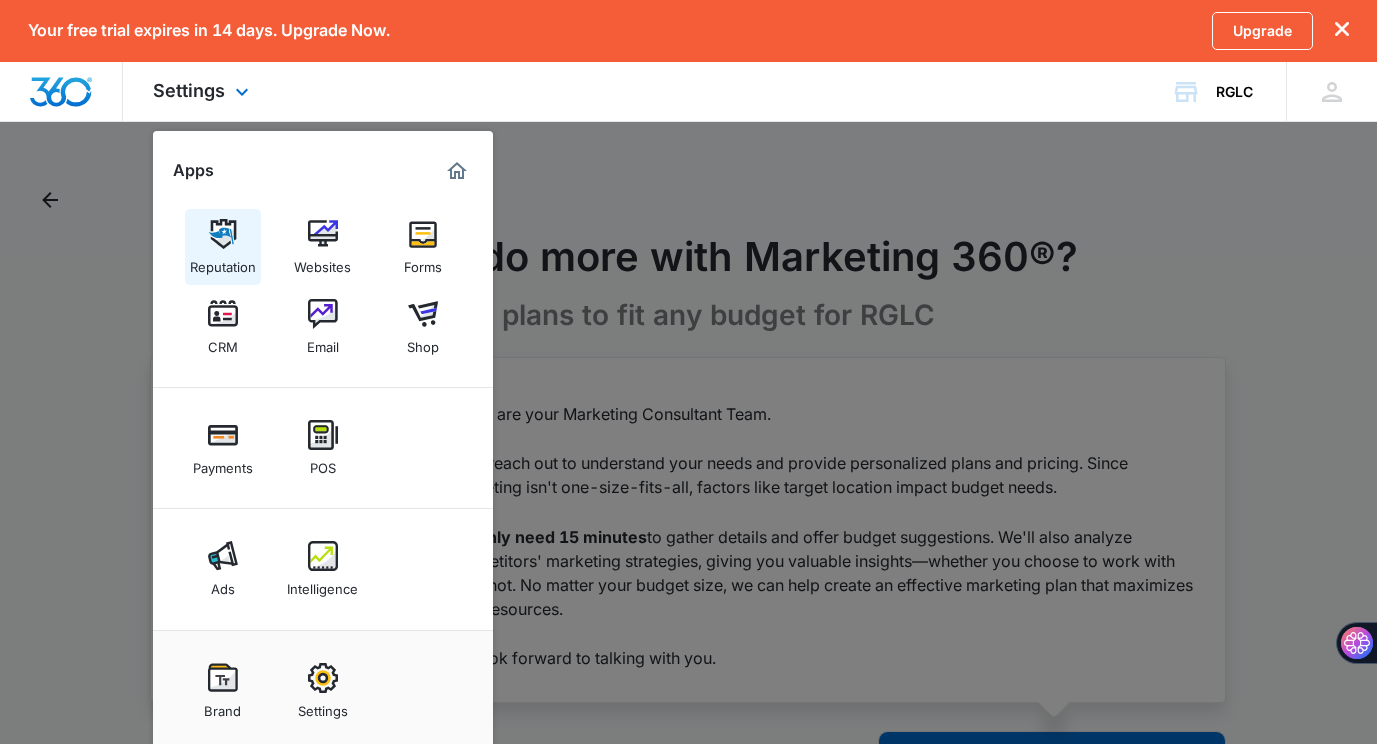 click on "Reputation" at bounding box center [223, 262] 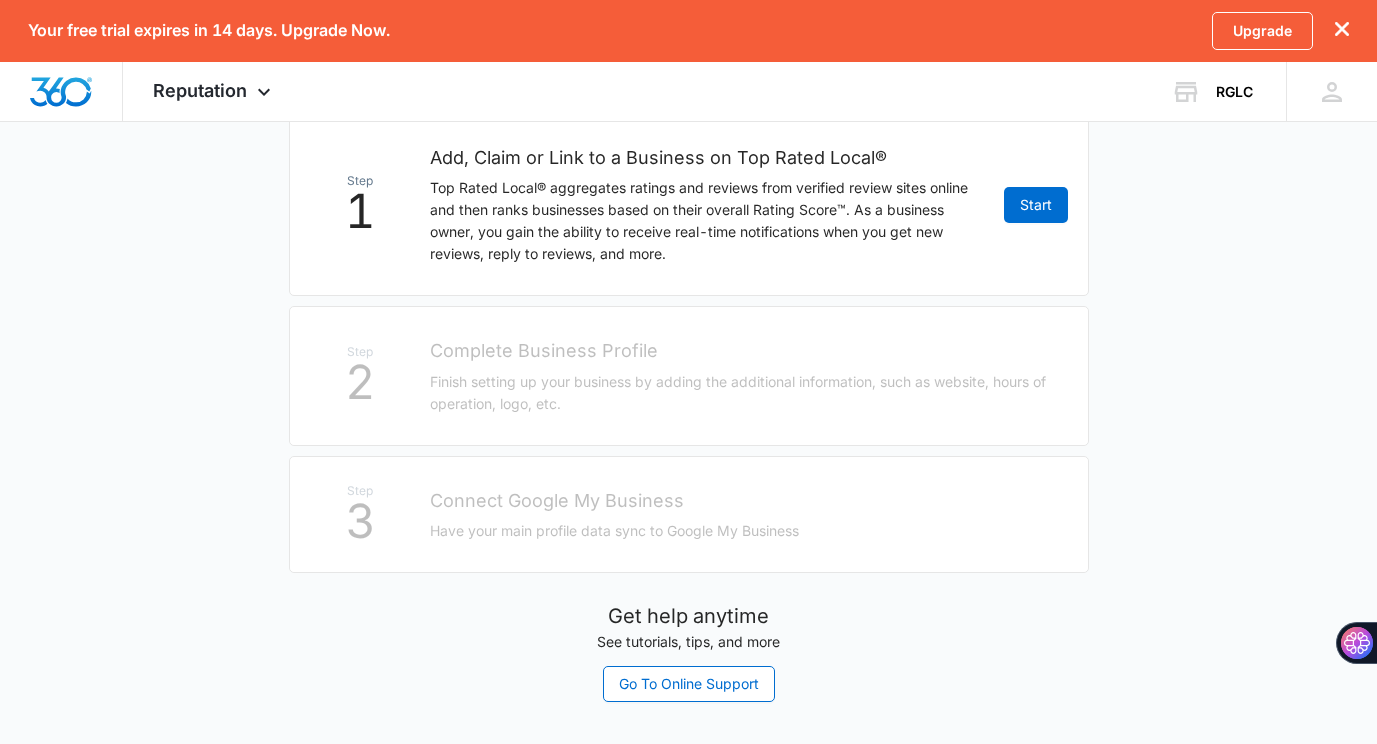 scroll, scrollTop: 427, scrollLeft: 0, axis: vertical 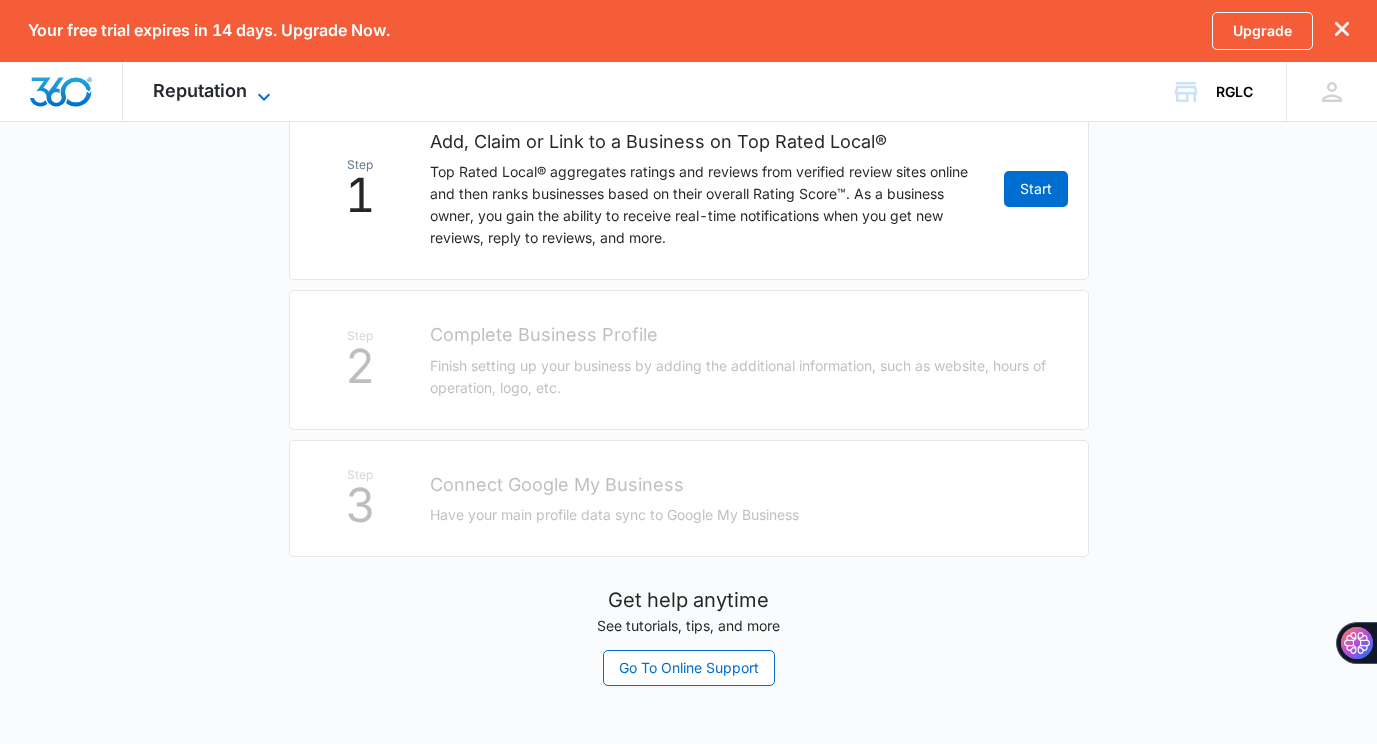 click 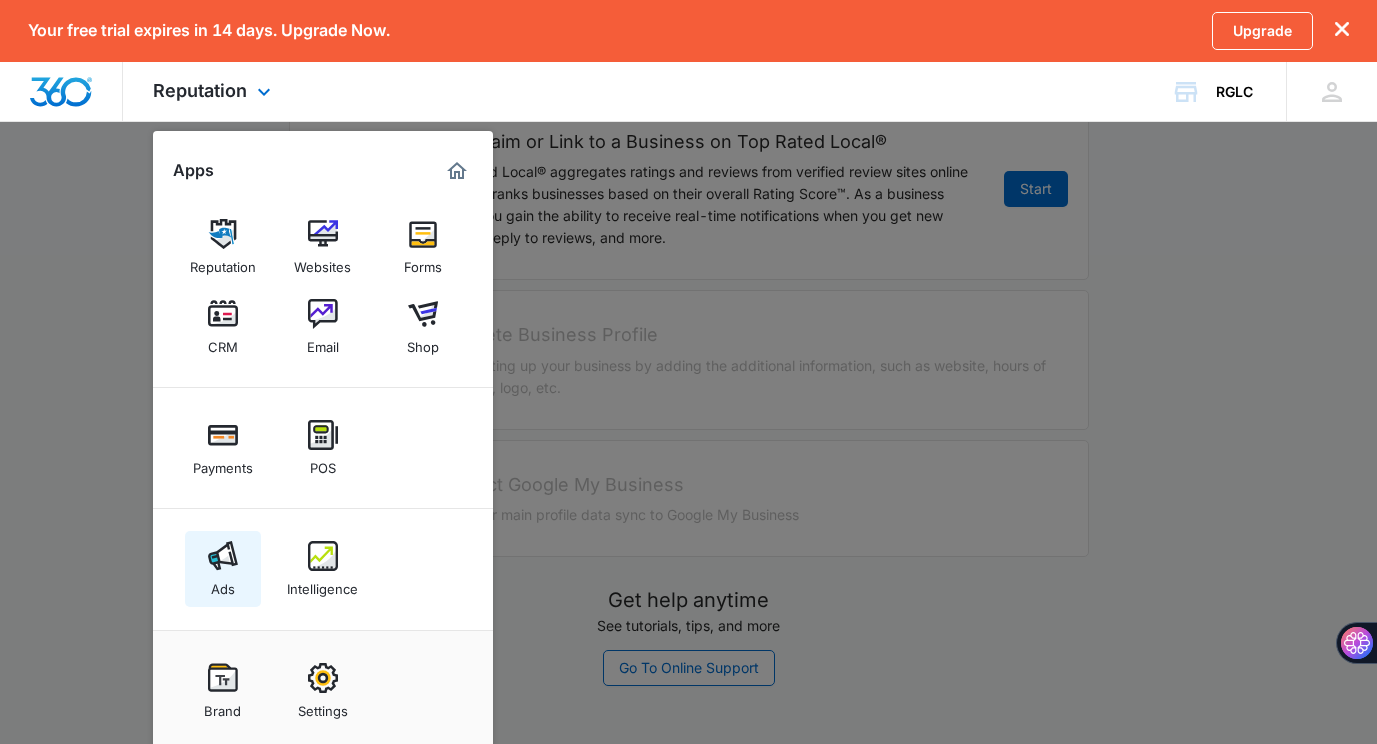 click at bounding box center (223, 556) 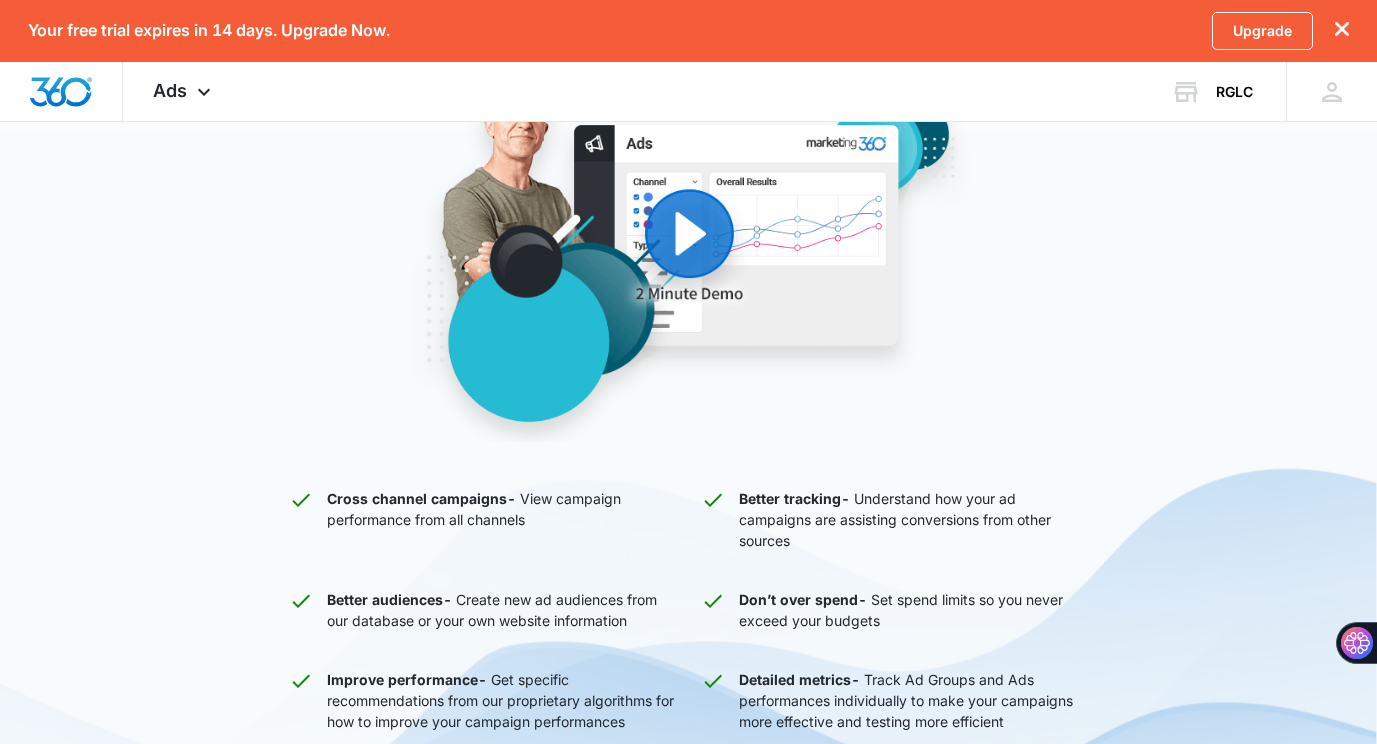 scroll, scrollTop: 0, scrollLeft: 0, axis: both 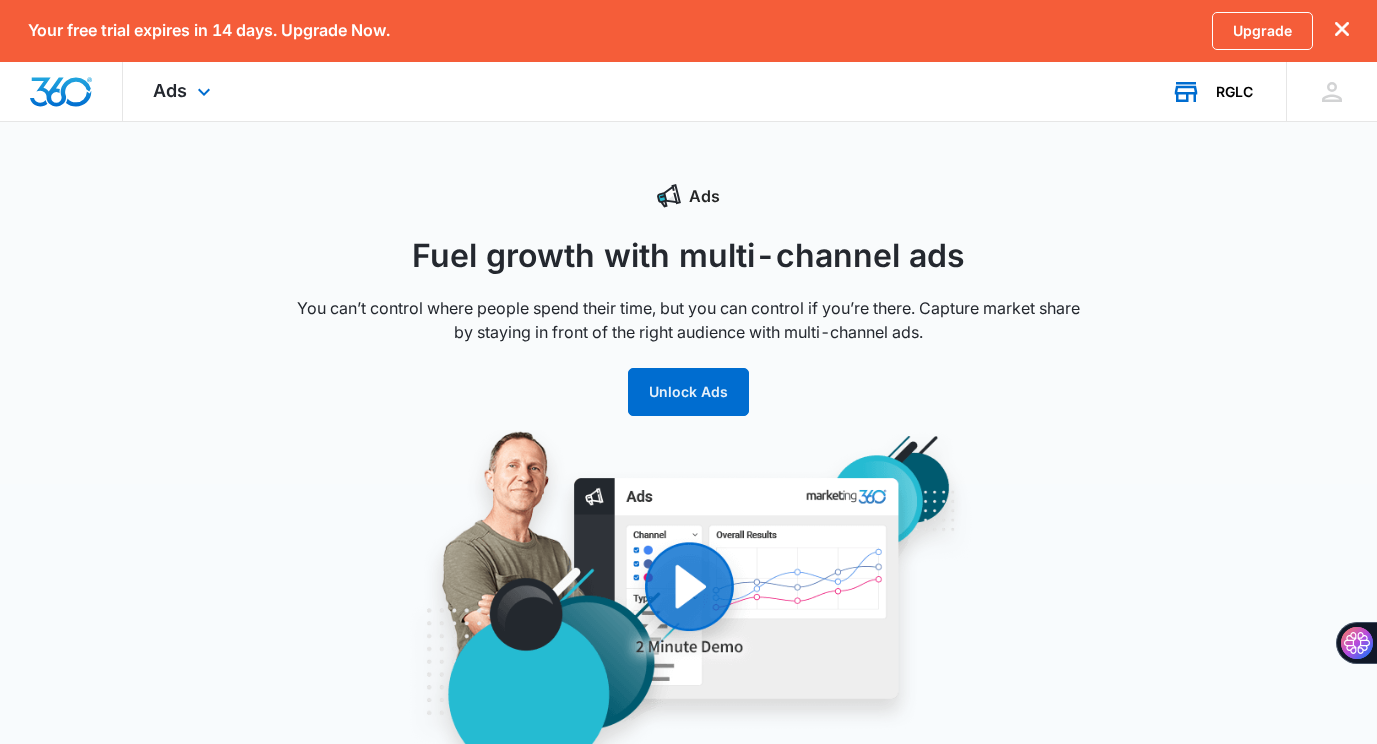 click on "RGLC" at bounding box center (1234, 92) 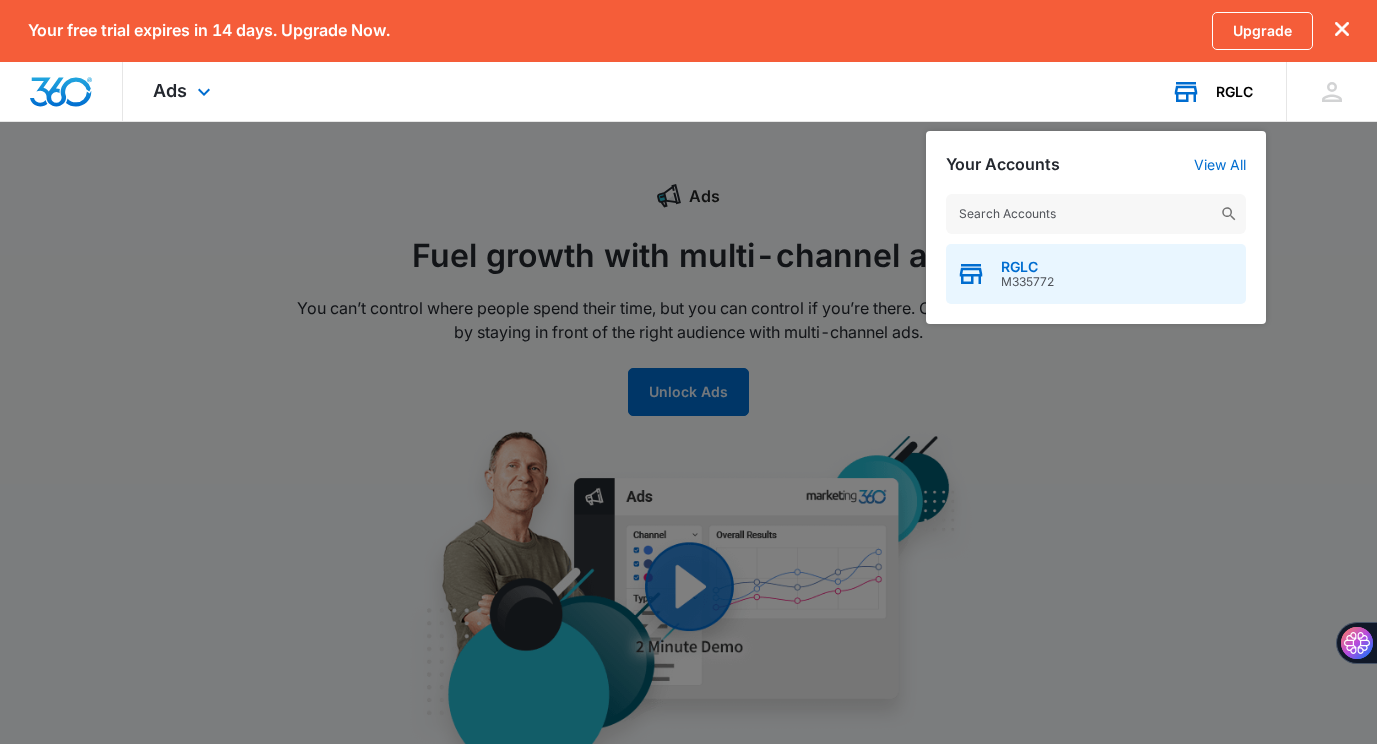 click on "M335772" at bounding box center (1027, 282) 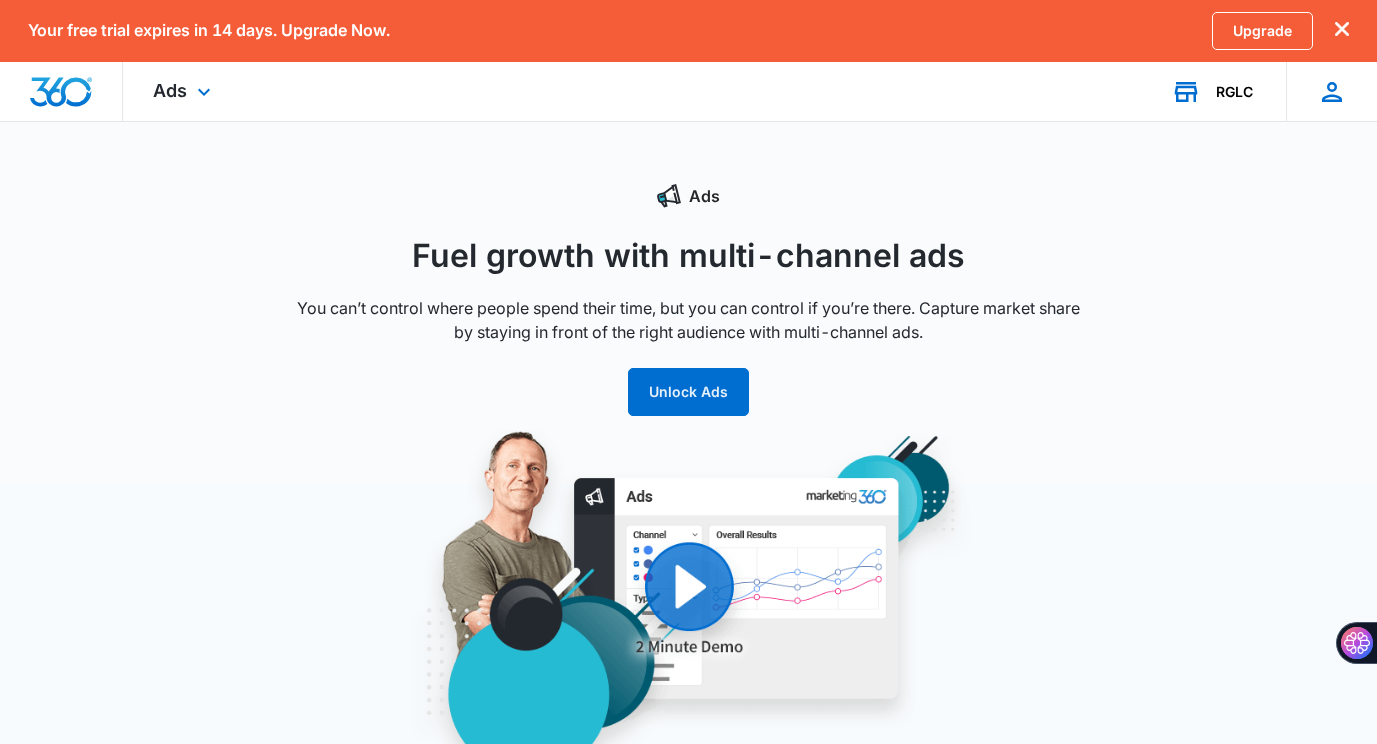 click 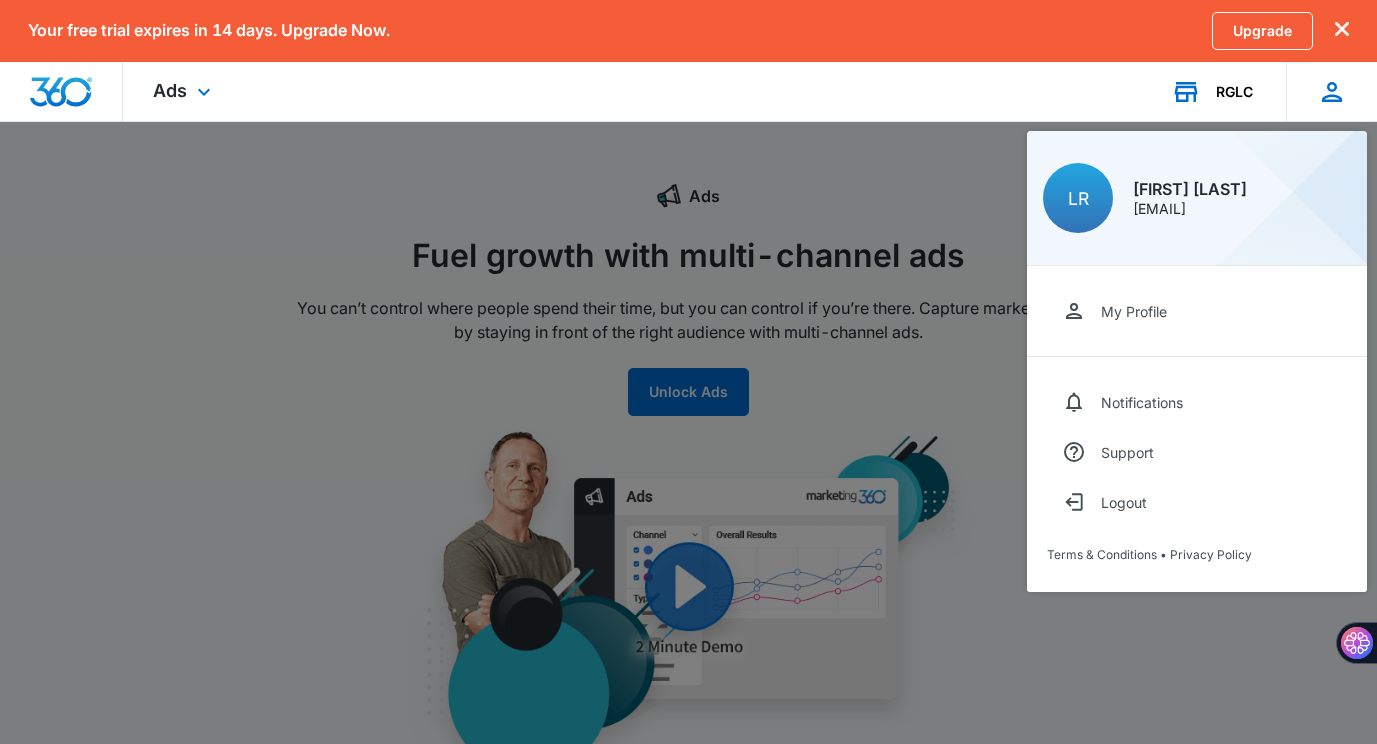 click on "[EMAIL]" at bounding box center [1190, 209] 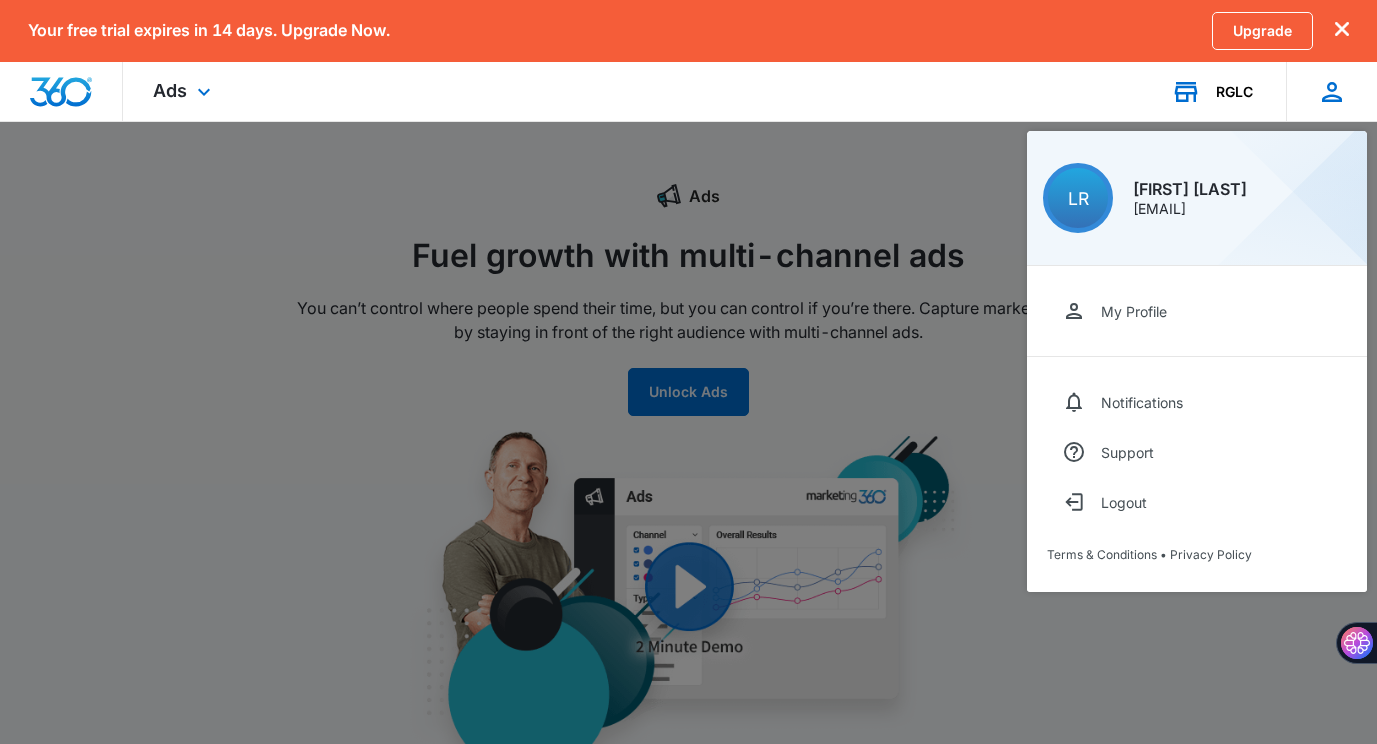 click on "LR" at bounding box center [1078, 198] 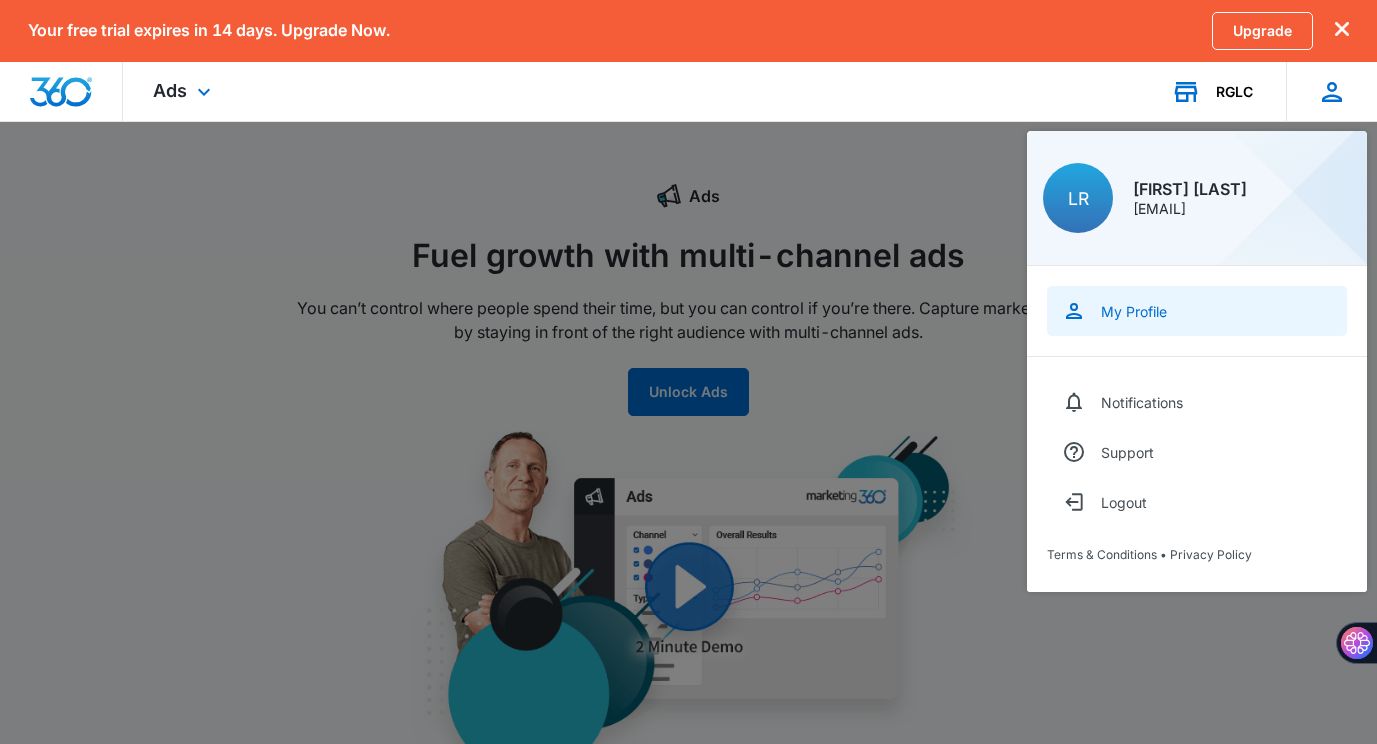 click on "My Profile" at bounding box center [1134, 311] 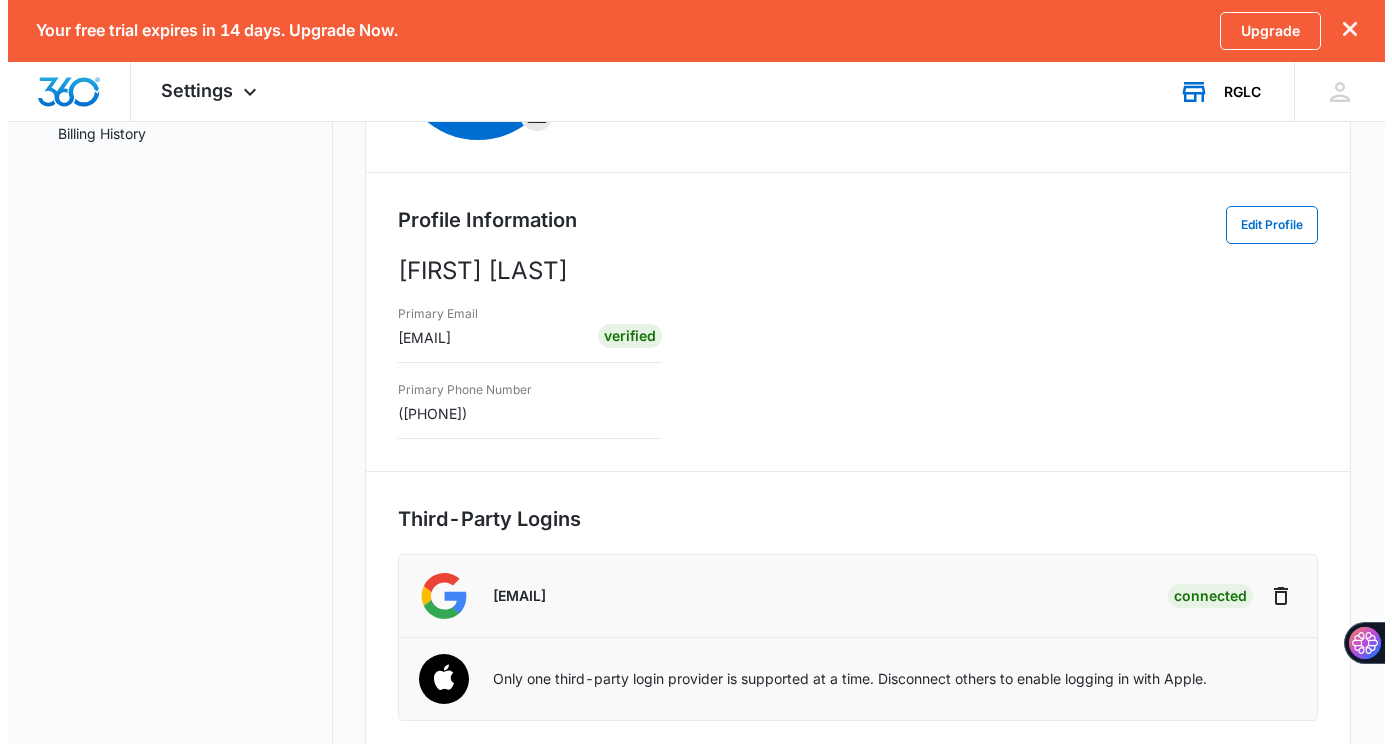 scroll, scrollTop: 0, scrollLeft: 0, axis: both 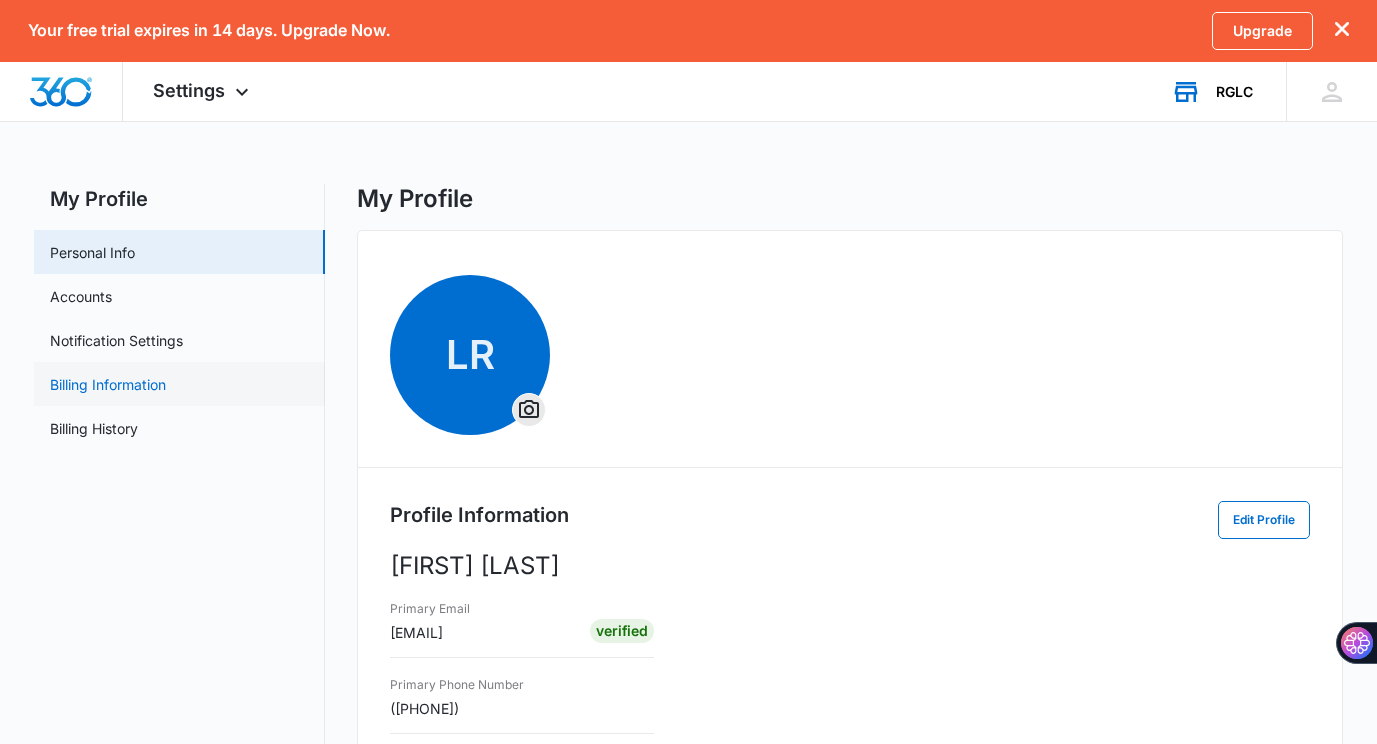 click on "Billing Information" at bounding box center (108, 384) 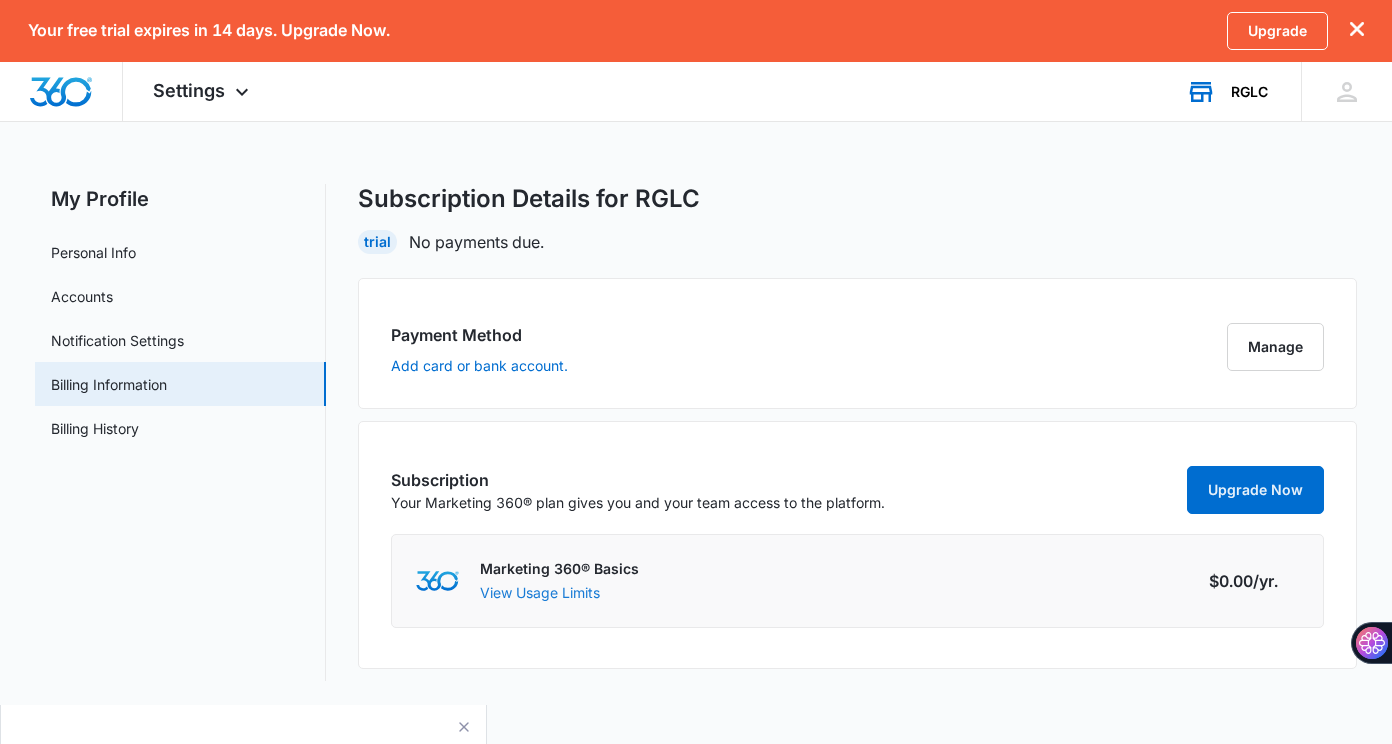 click on "View Usage Limits" at bounding box center (540, 592) 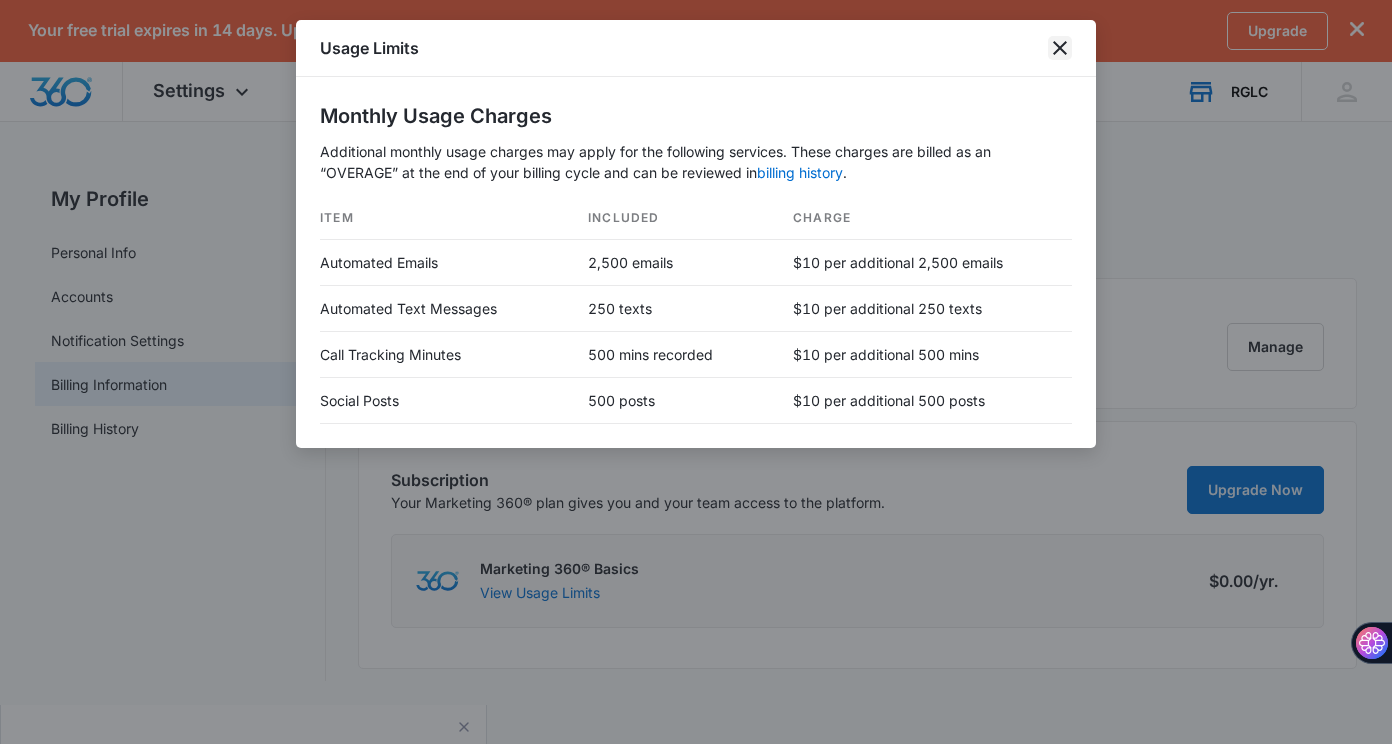 click 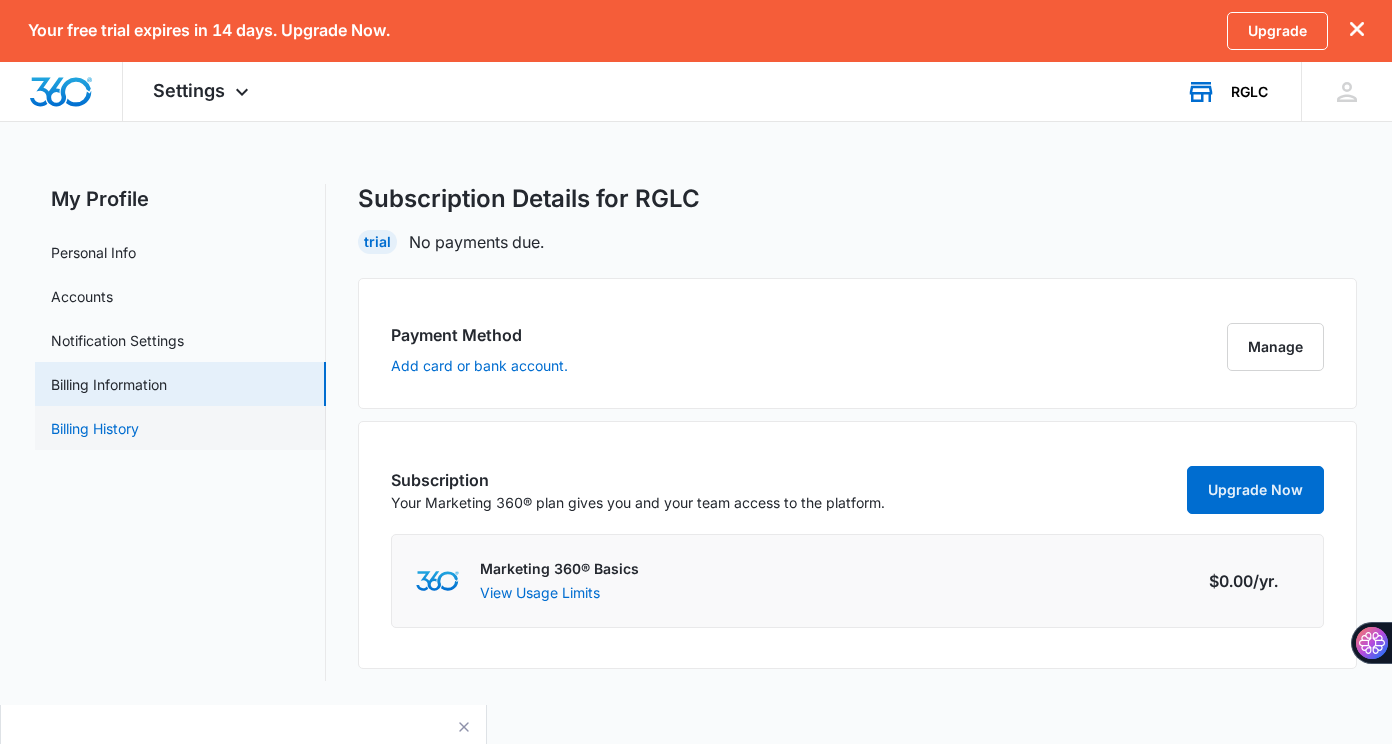 click on "Billing History" at bounding box center (95, 428) 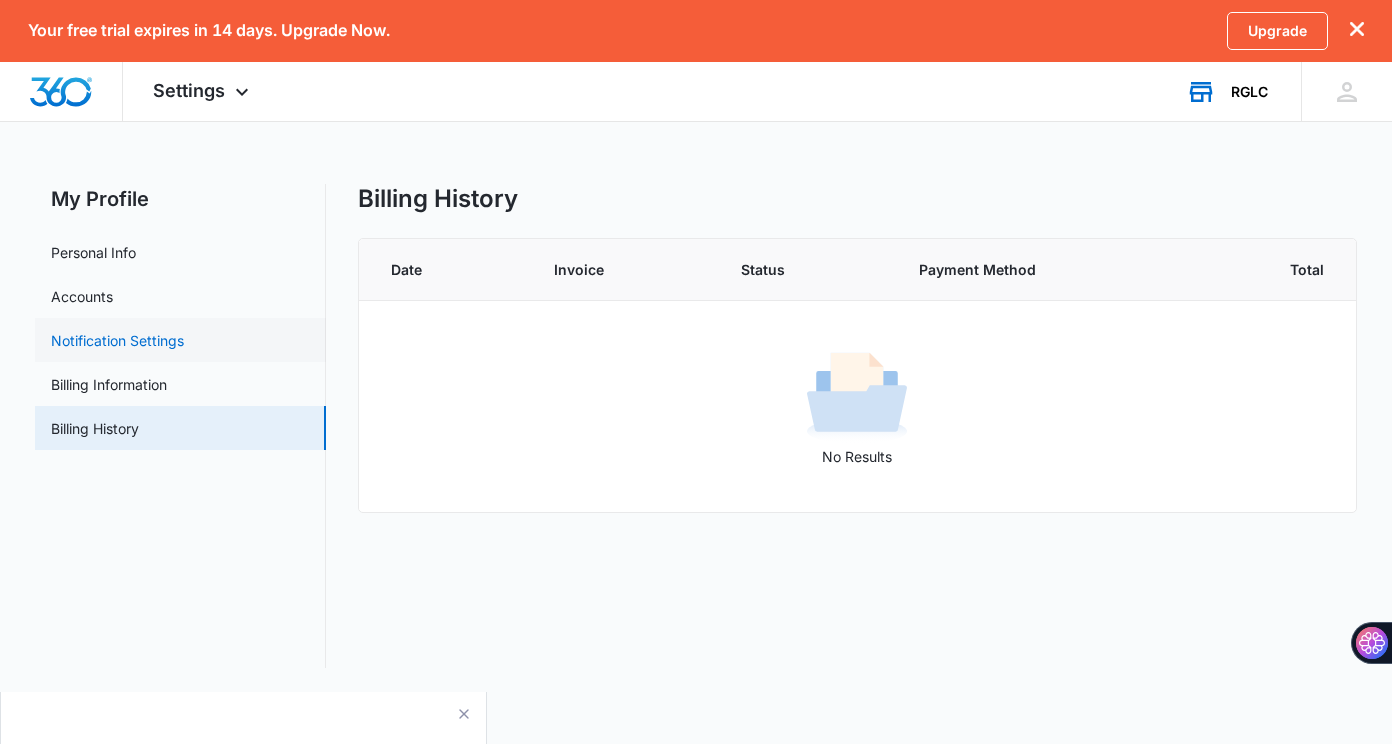 click on "Notification Settings" at bounding box center (117, 340) 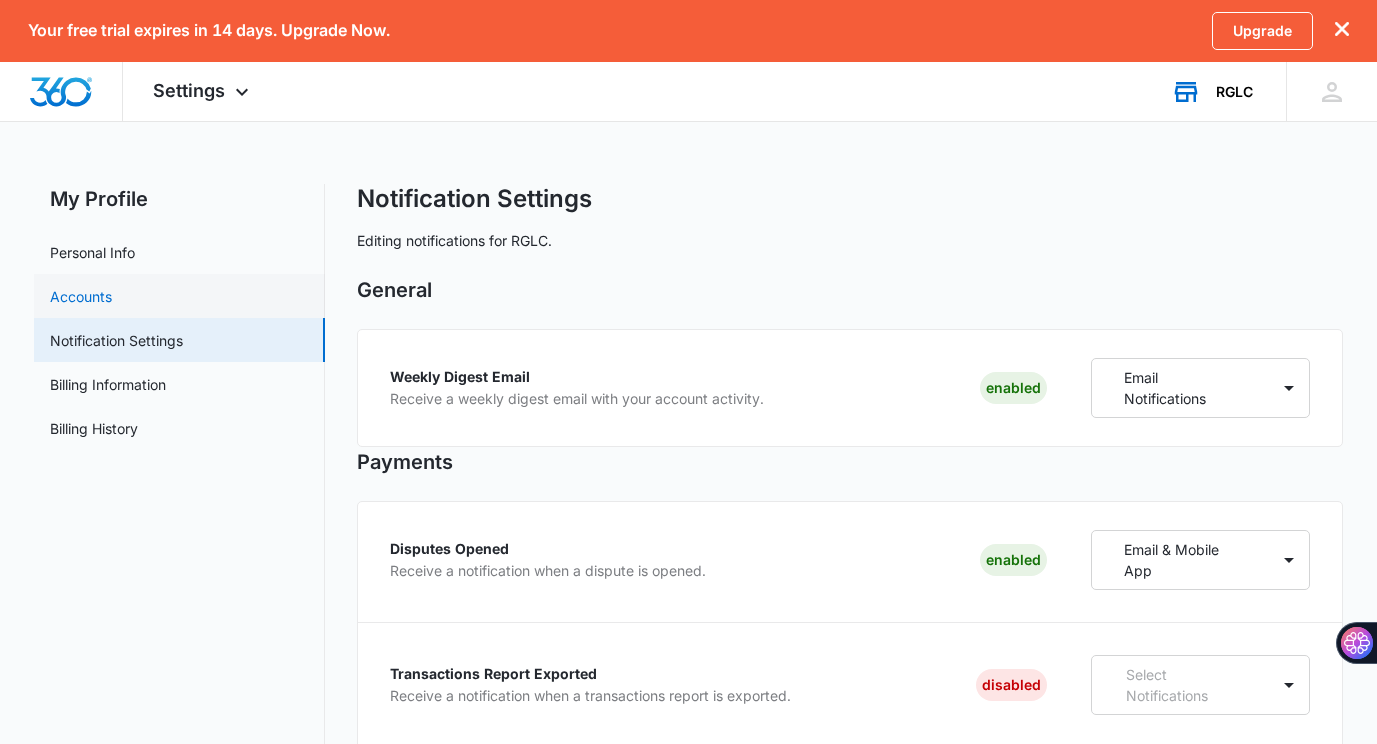 click on "Accounts" at bounding box center [81, 296] 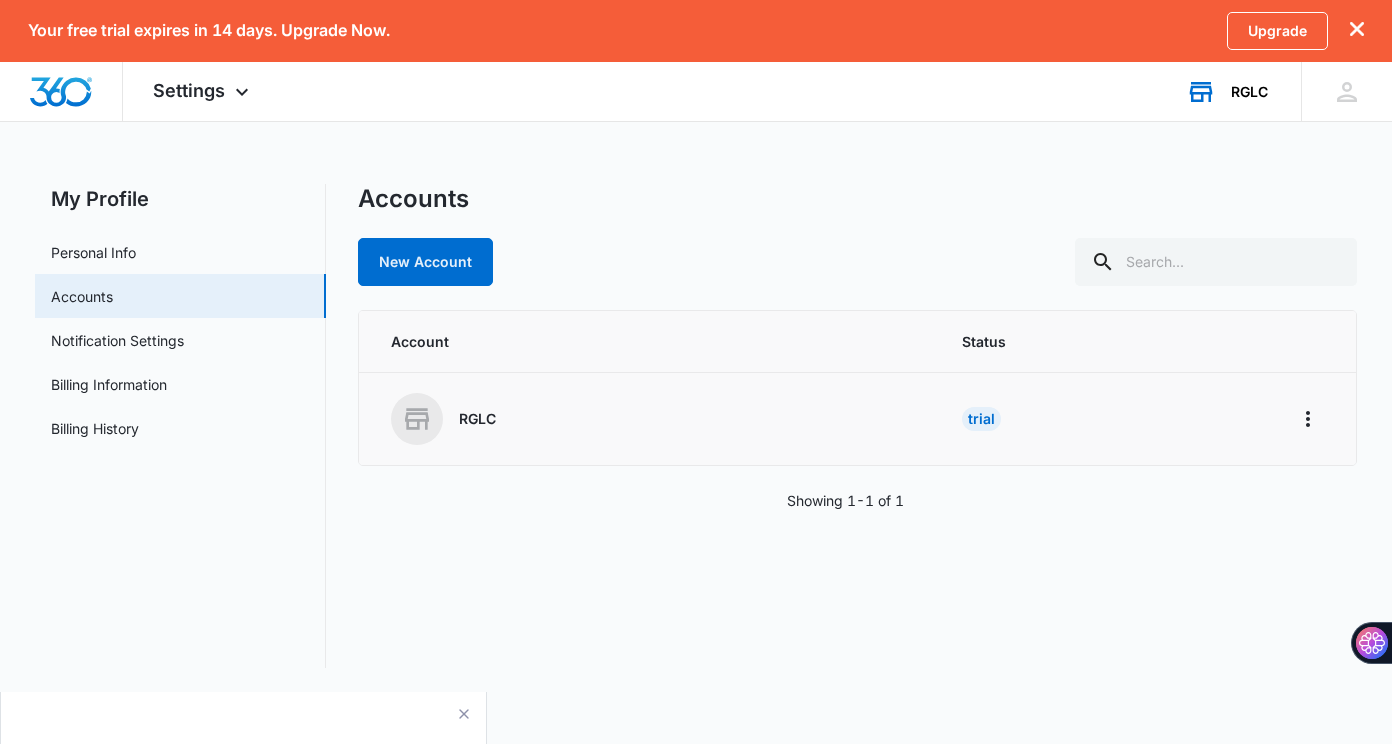 click on "Trial" at bounding box center (981, 419) 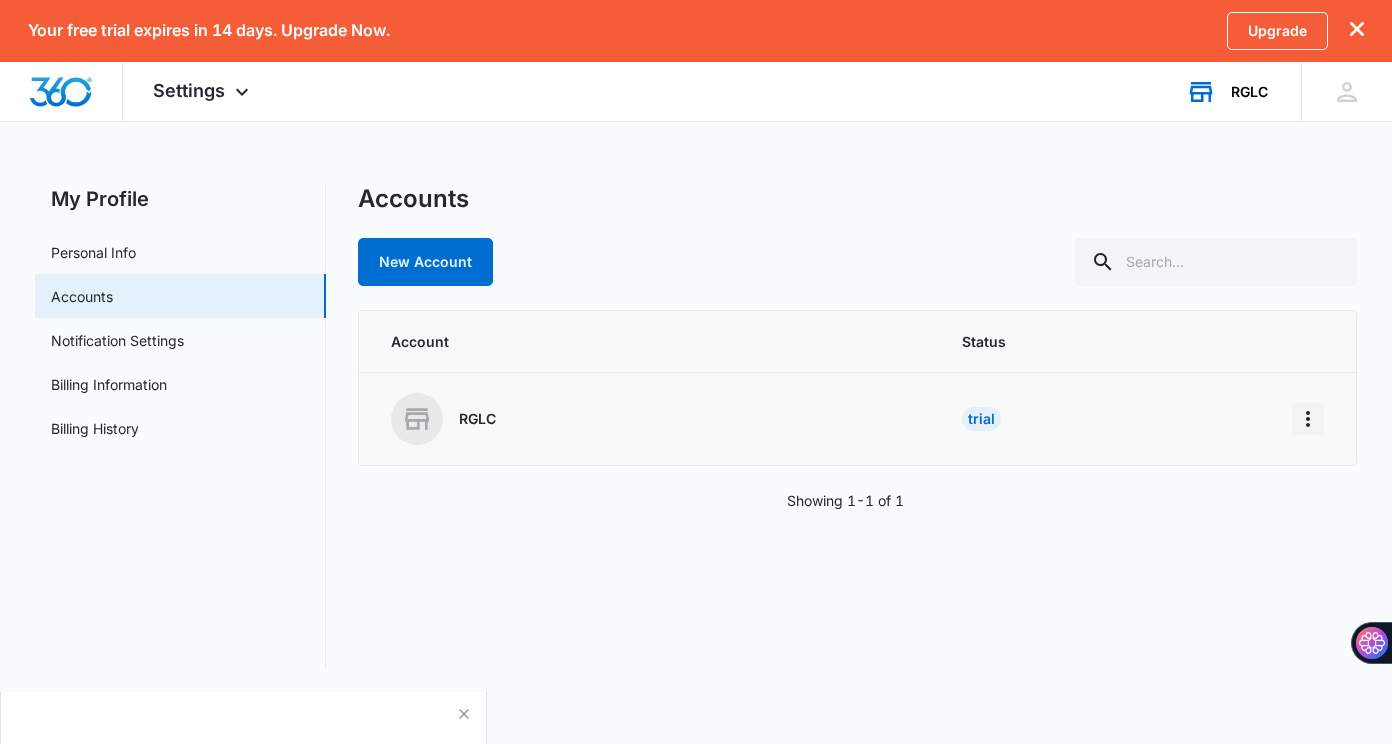 click 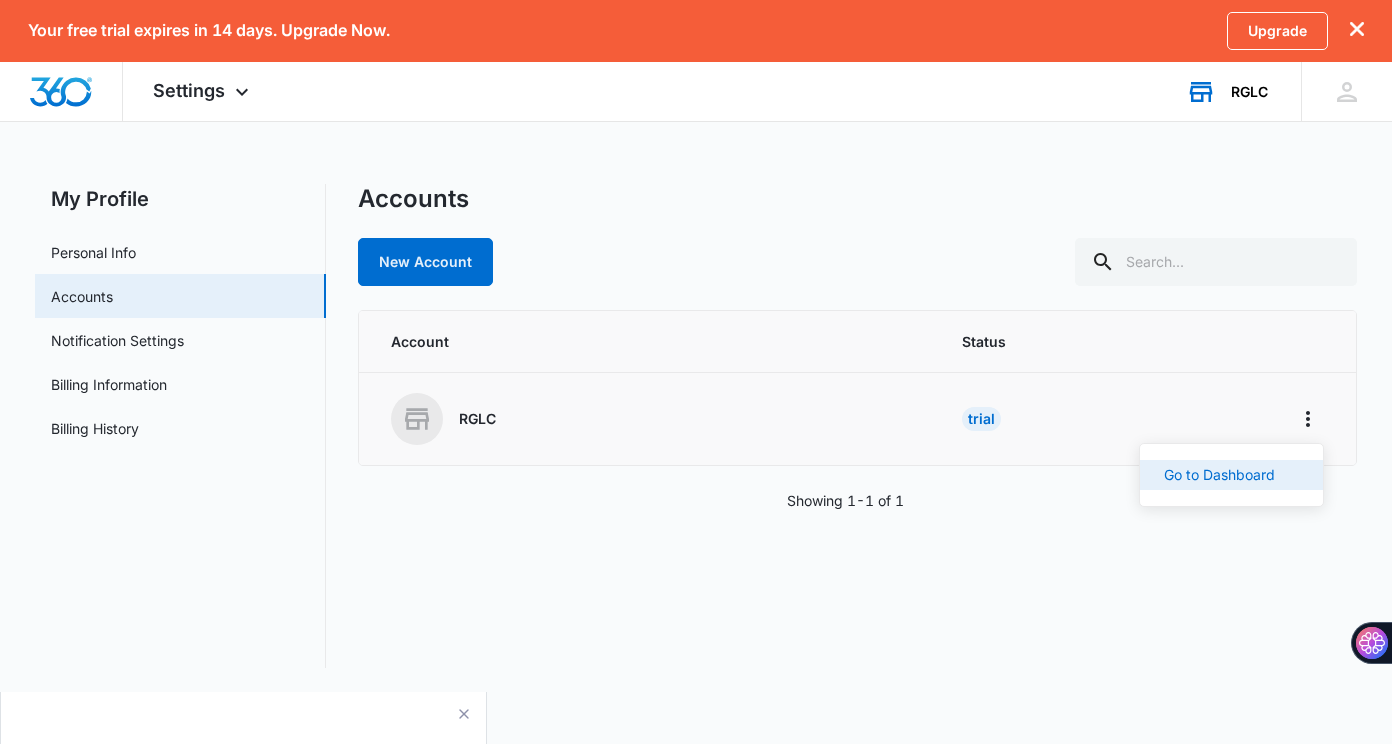 click on "Go to Dashboard" at bounding box center (1219, 475) 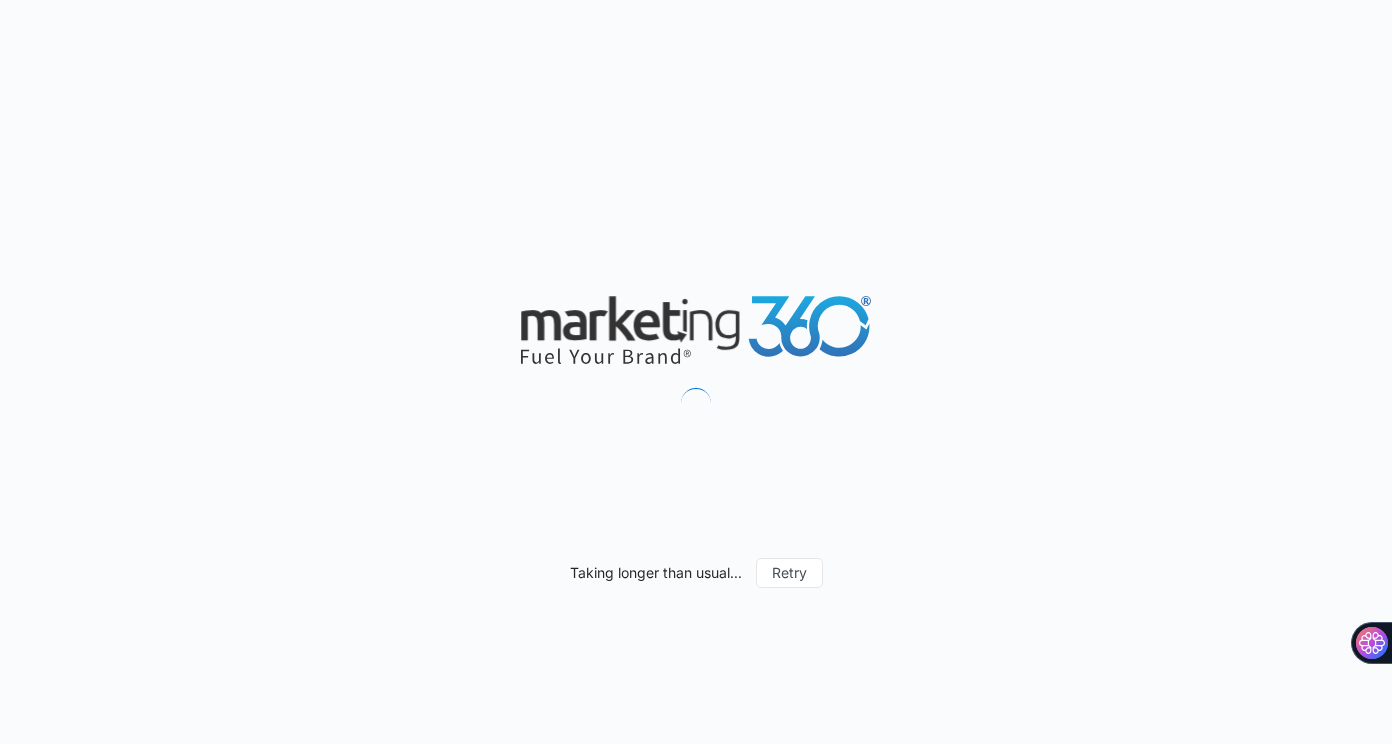 scroll, scrollTop: 0, scrollLeft: 0, axis: both 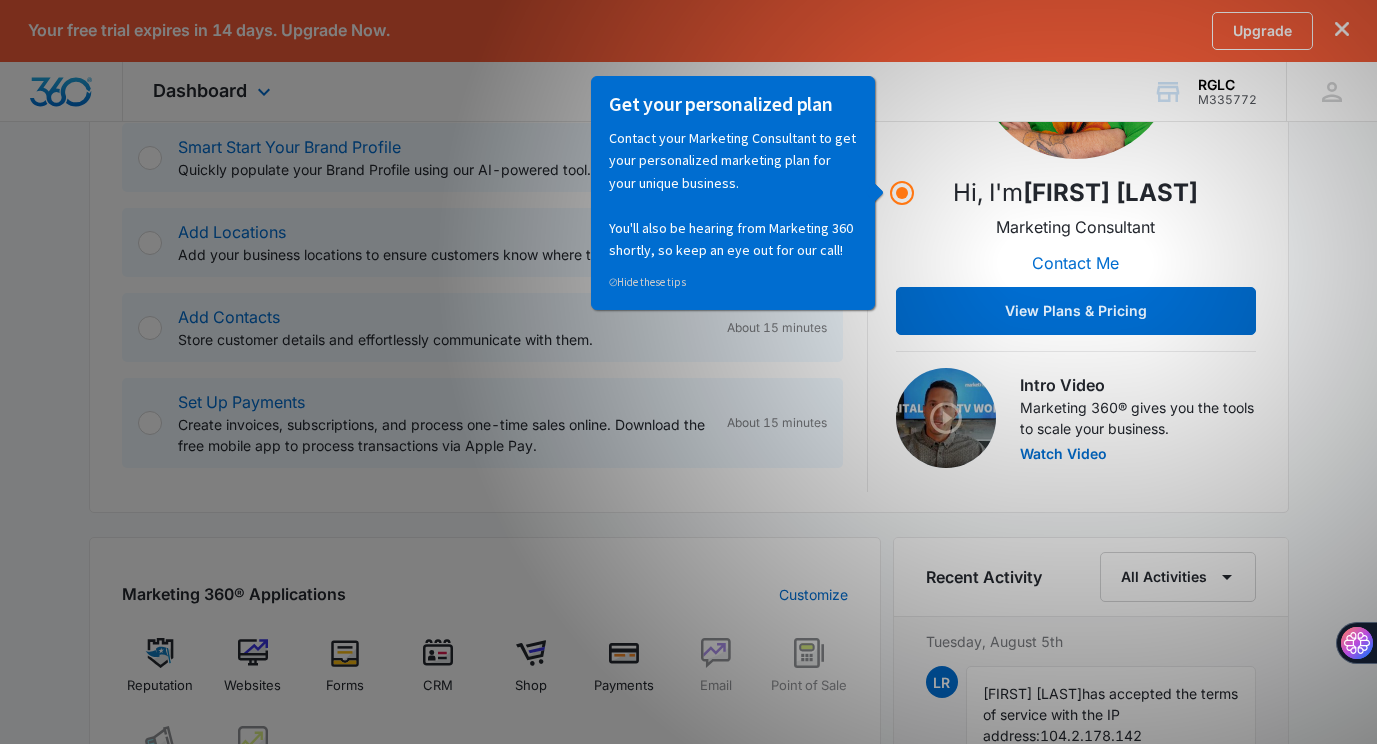 click on "Dashboard Apps Reputation Websites Forms CRM Email Shop Payments POS Ads Intelligence Brand Settings RGLC M335772 Your Accounts View All LR LaShawnda Rodgers ms.lnrodgers@gmail.com My Profile Notifications Support Logout Terms & Conditions   •   Privacy Policy" at bounding box center [688, 92] 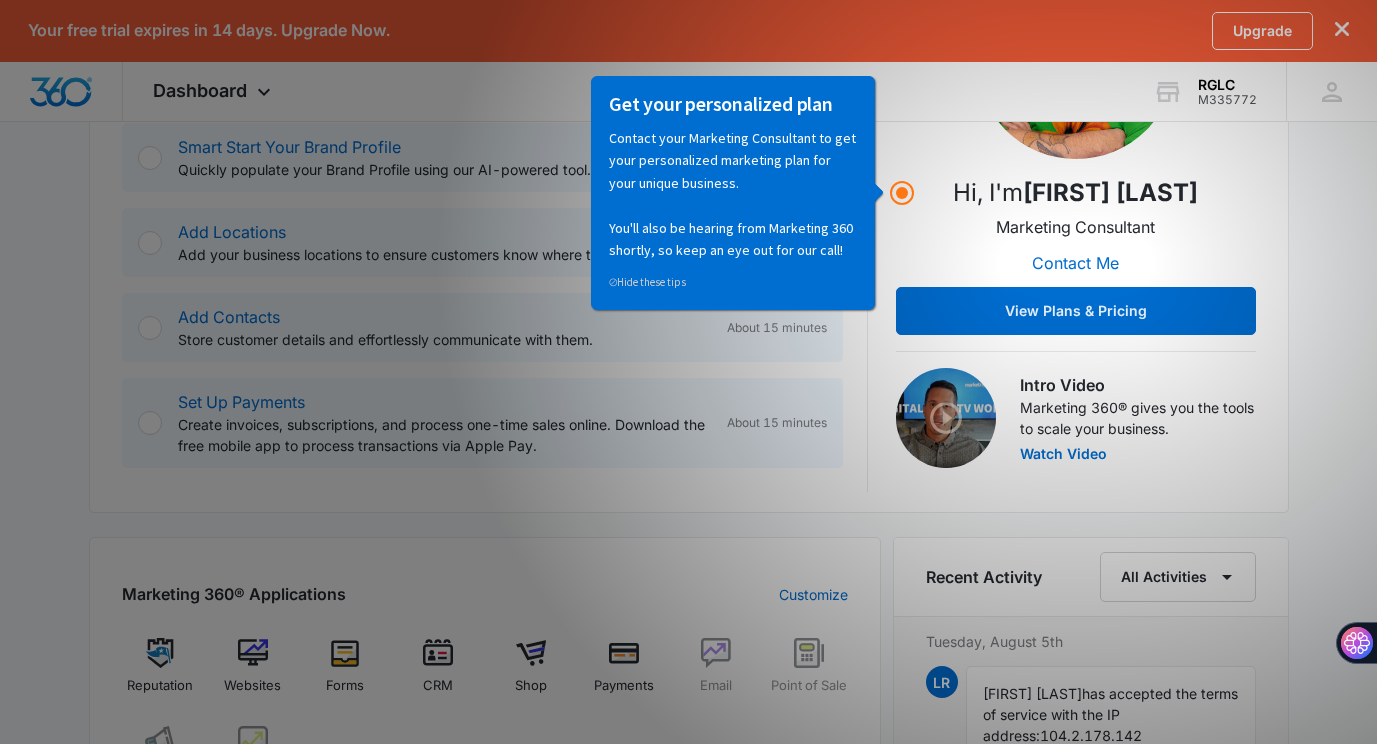 click on "Intro Video" at bounding box center [1138, 385] 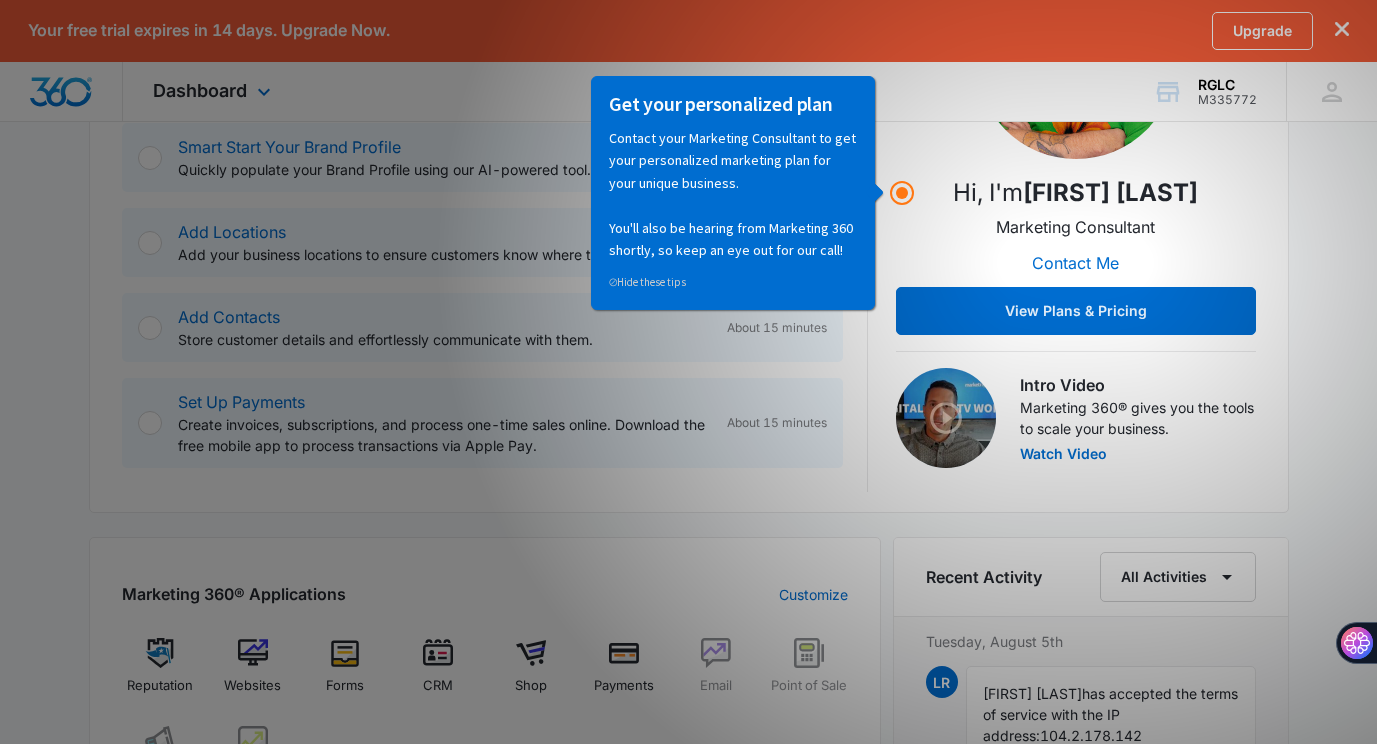 click on "Dashboard Apps Reputation Websites Forms CRM Email Shop Payments POS Ads Intelligence Brand Settings RGLC M335772 Your Accounts View All LR LaShawnda Rodgers ms.lnrodgers@gmail.com My Profile Notifications Support Logout Terms & Conditions   •   Privacy Policy" at bounding box center (688, 92) 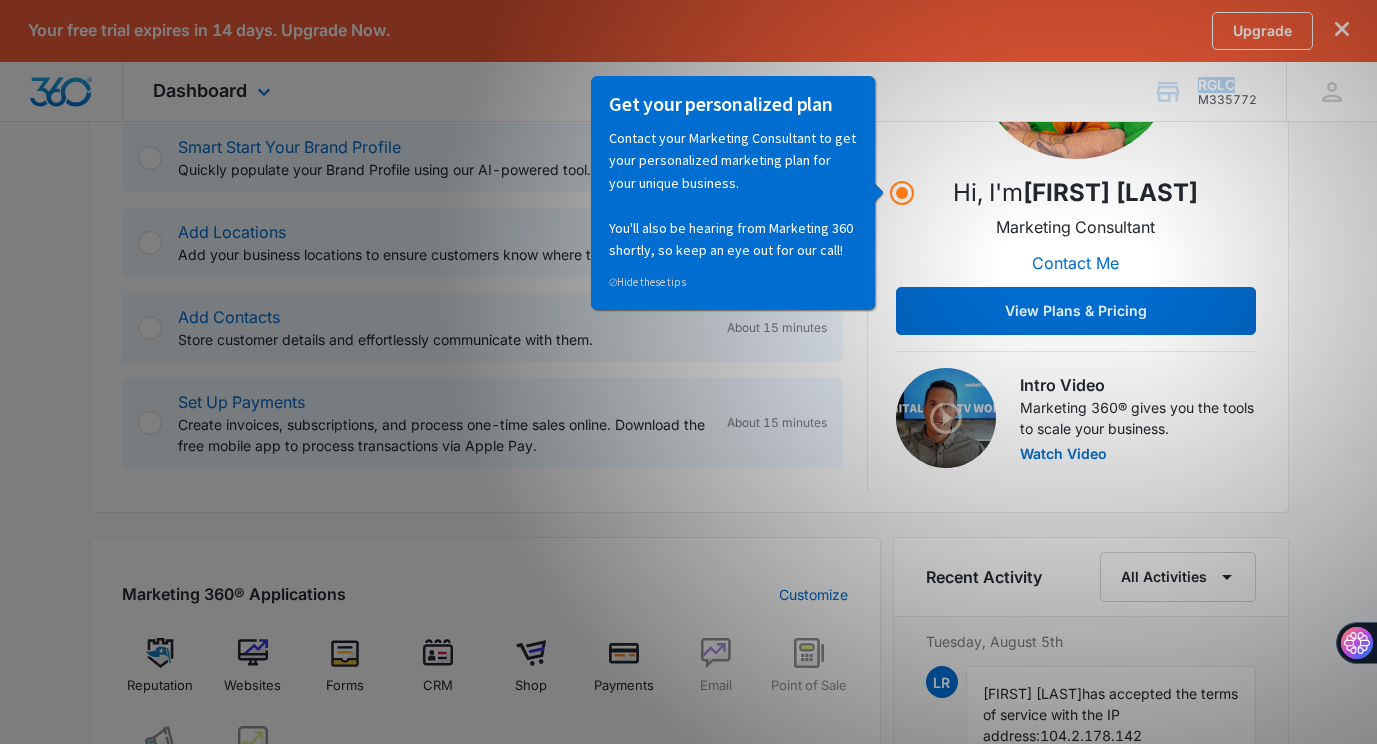 click on "Dashboard Apps Reputation Websites Forms CRM Email Shop Payments POS Ads Intelligence Brand Settings RGLC M335772 Your Accounts View All LR LaShawnda Rodgers ms.lnrodgers@gmail.com My Profile Notifications Support Logout Terms & Conditions   •   Privacy Policy" at bounding box center [688, 92] 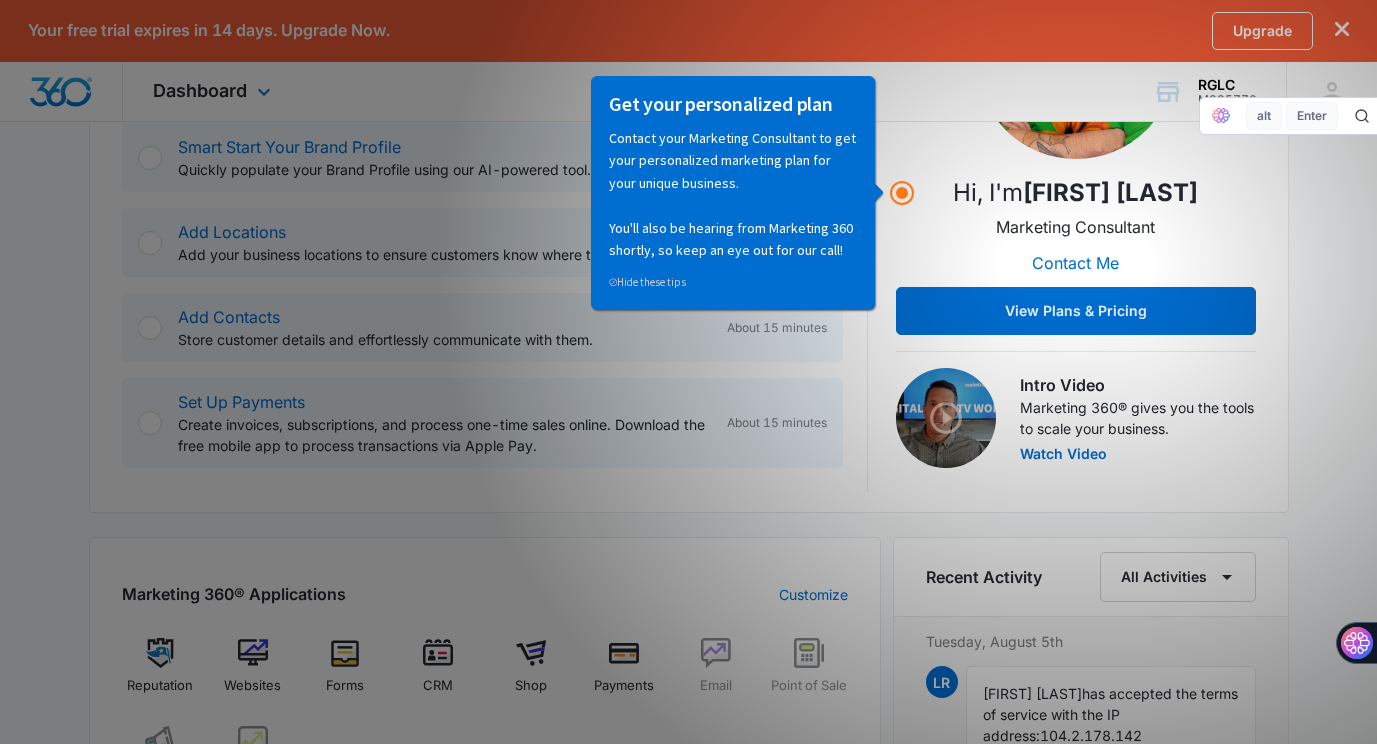 drag, startPoint x: 915, startPoint y: 110, endPoint x: 899, endPoint y: 101, distance: 18.35756 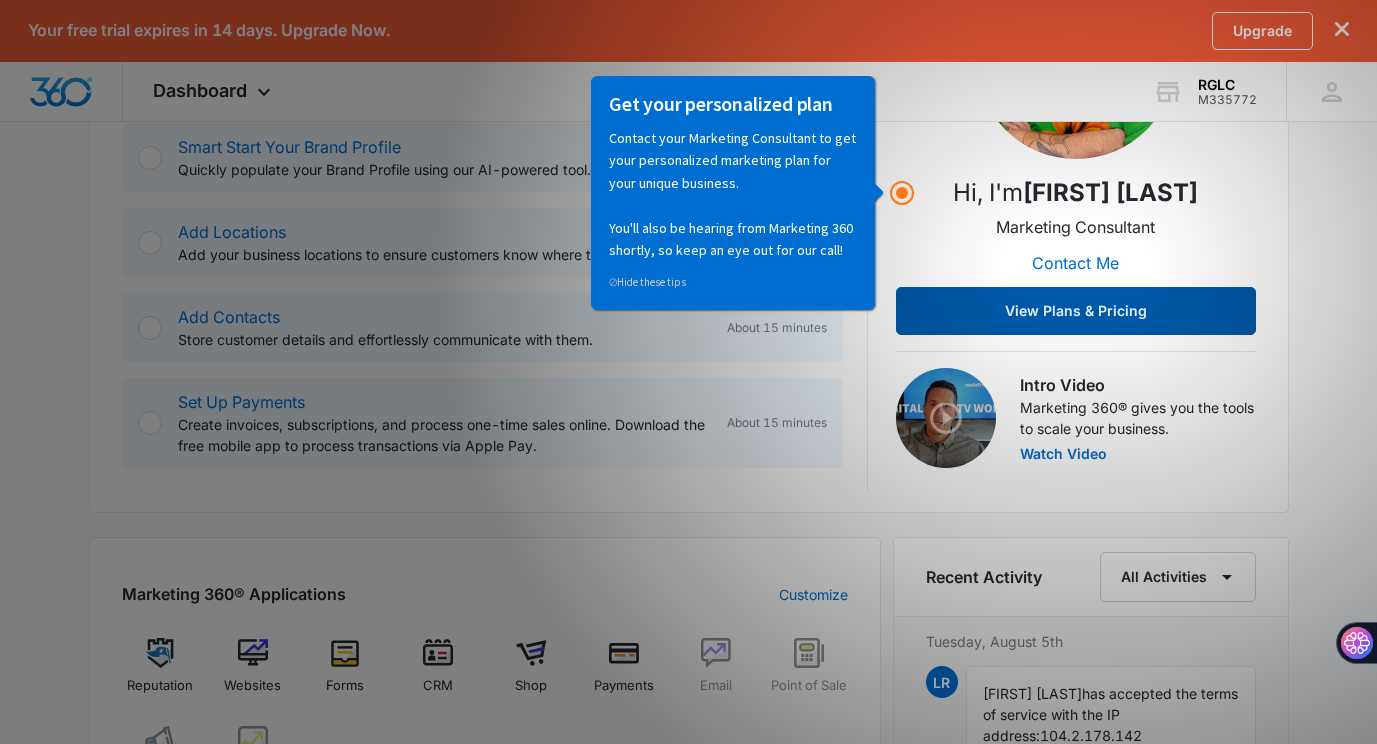 click on "View Plans & Pricing" at bounding box center [1076, 311] 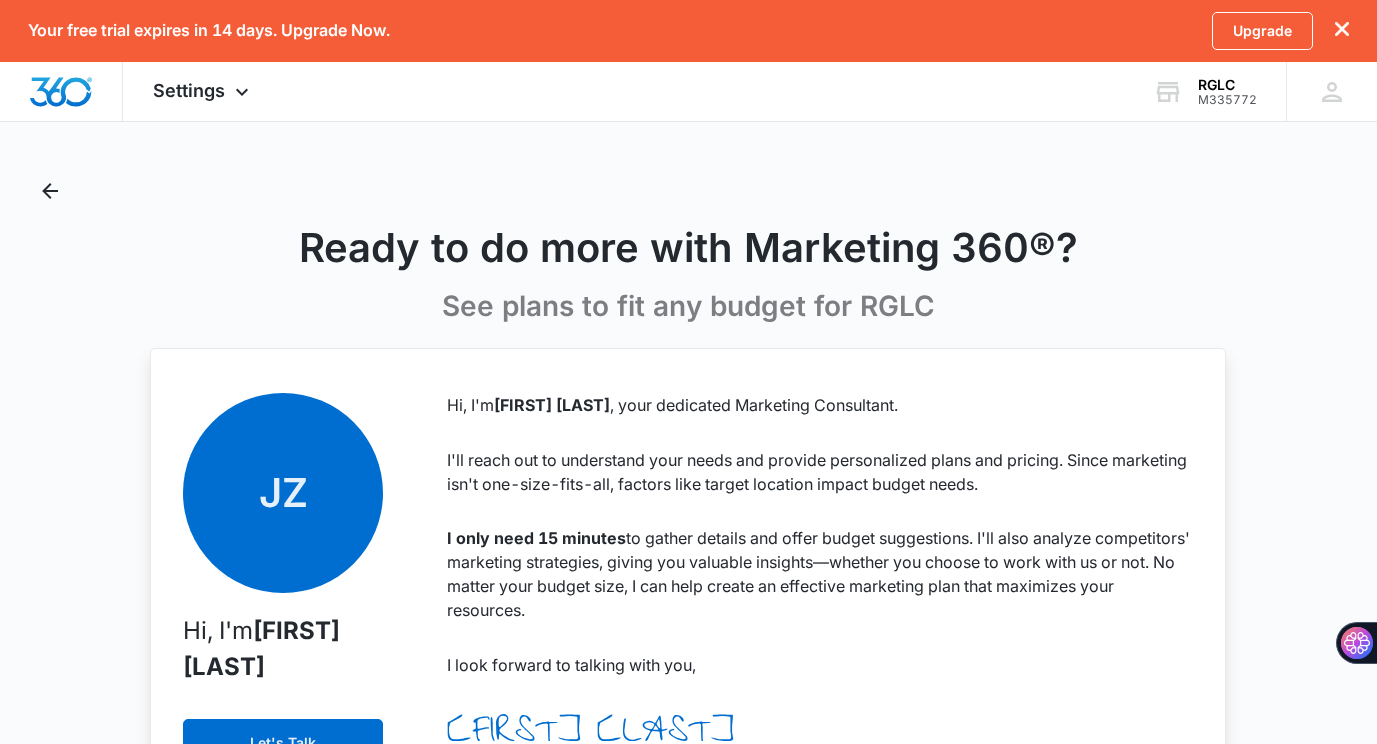 scroll, scrollTop: 0, scrollLeft: 0, axis: both 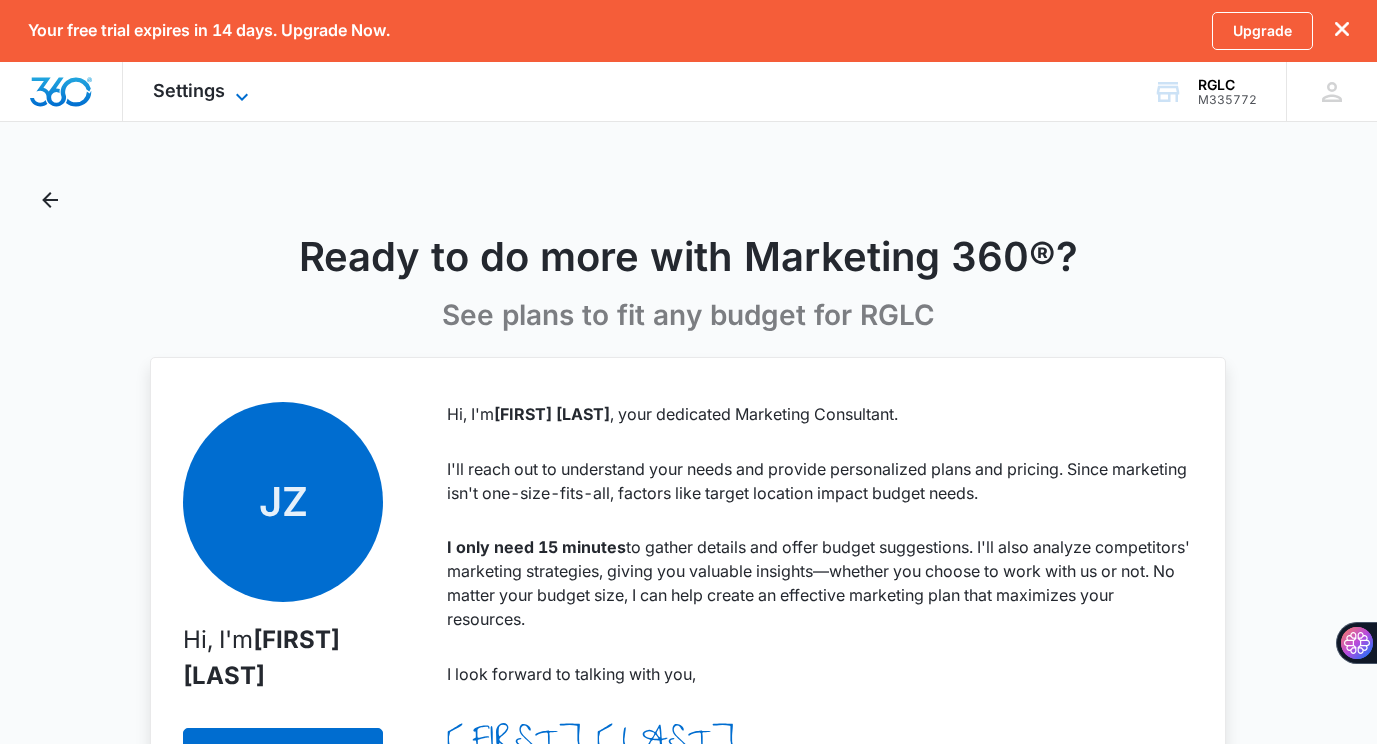 click 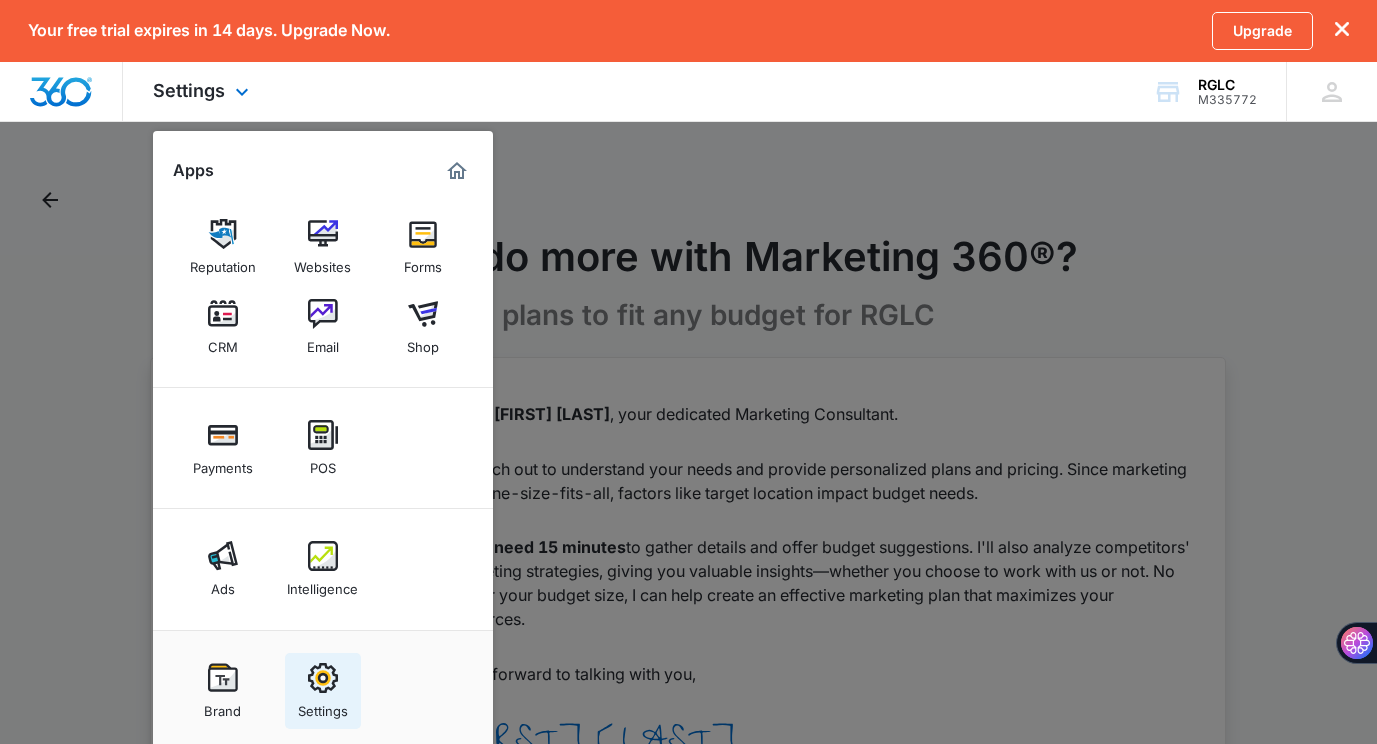 click at bounding box center [323, 678] 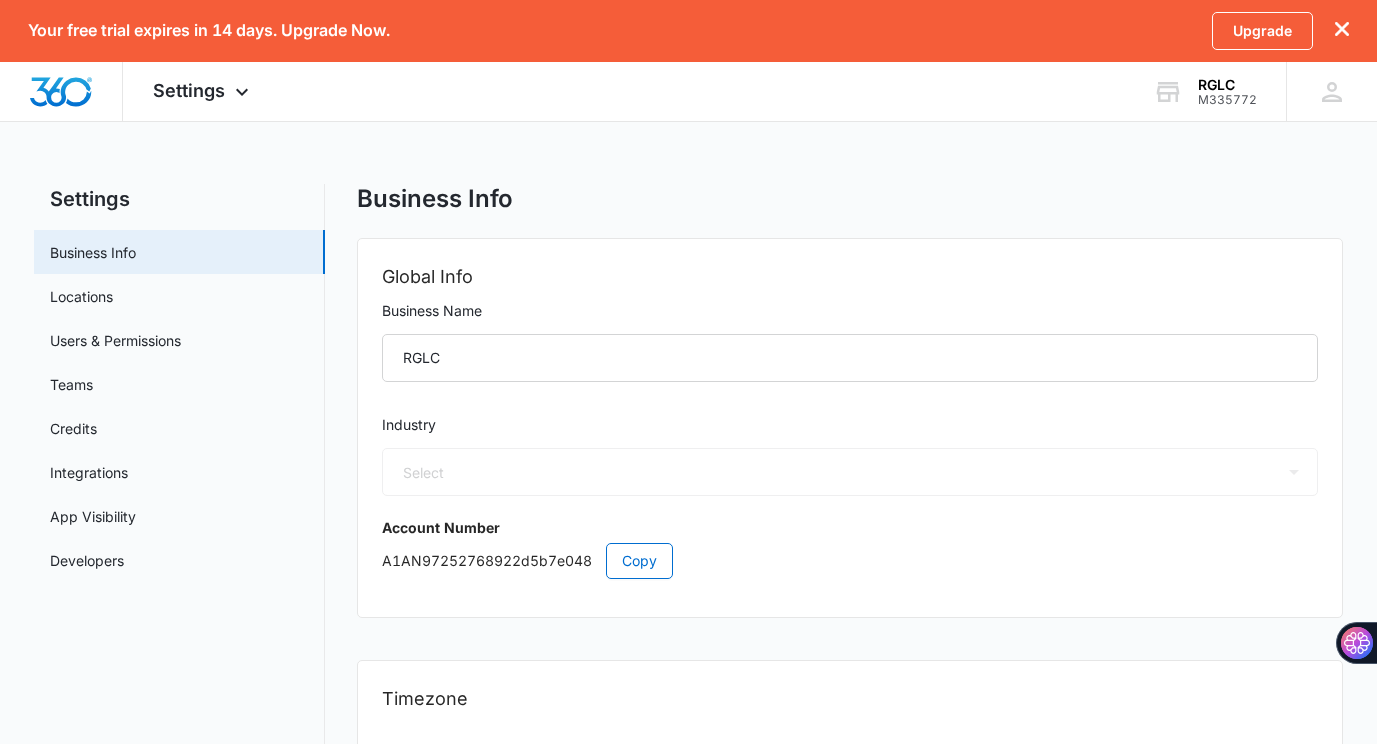 select on "32" 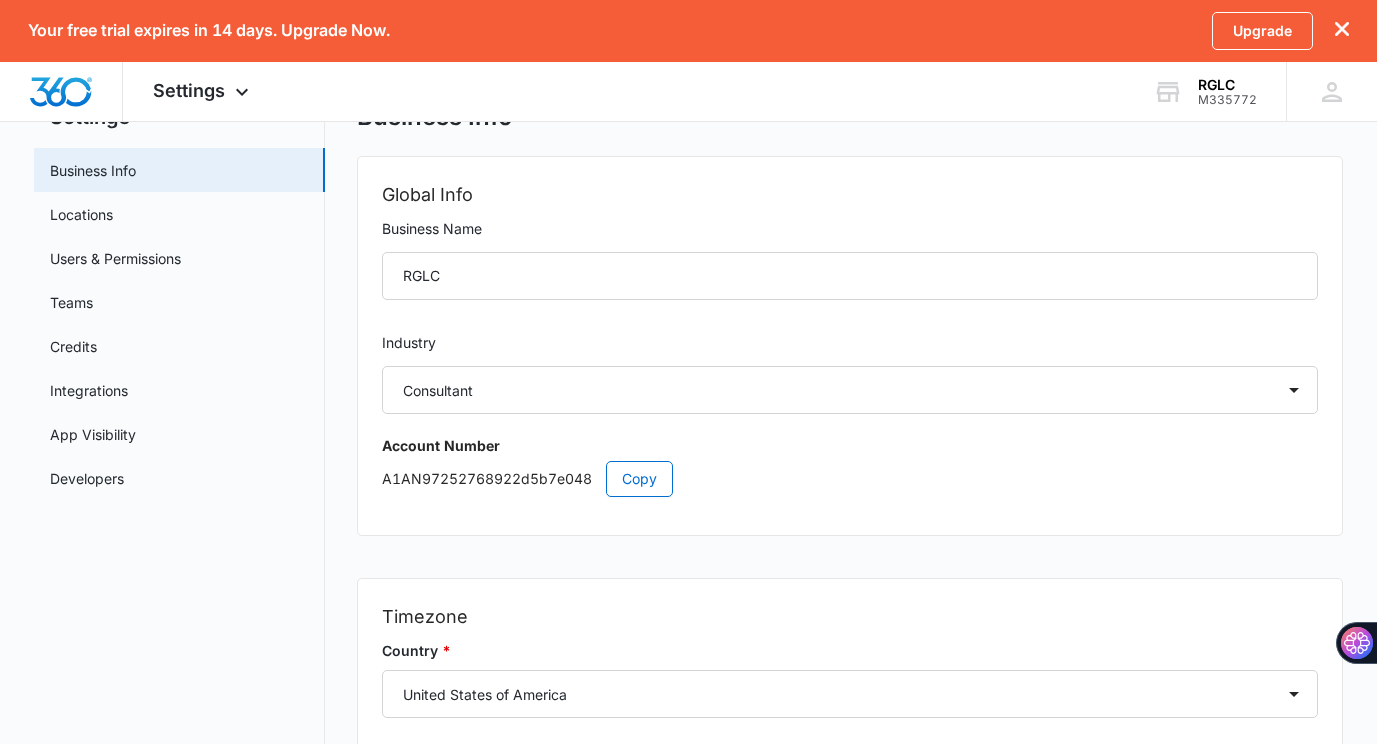 scroll, scrollTop: 0, scrollLeft: 0, axis: both 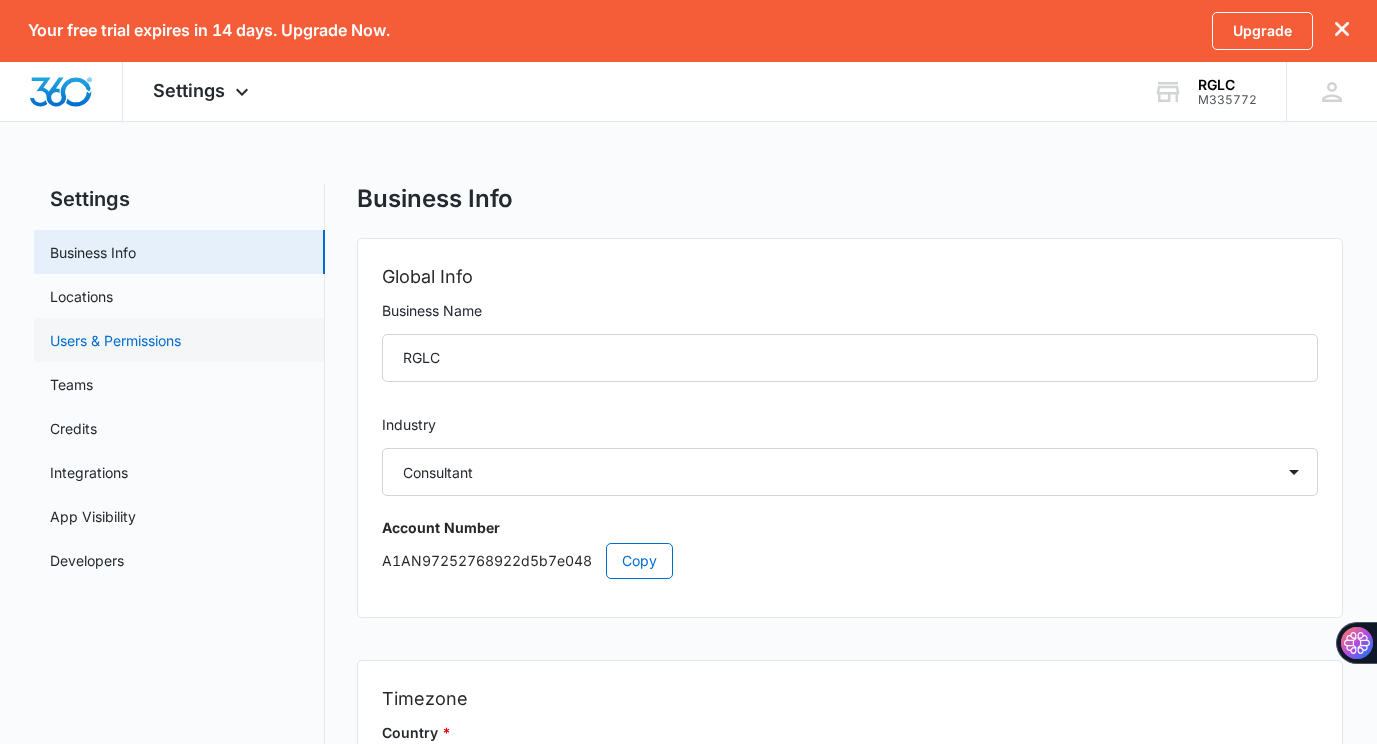 click on "Users & Permissions" at bounding box center [115, 340] 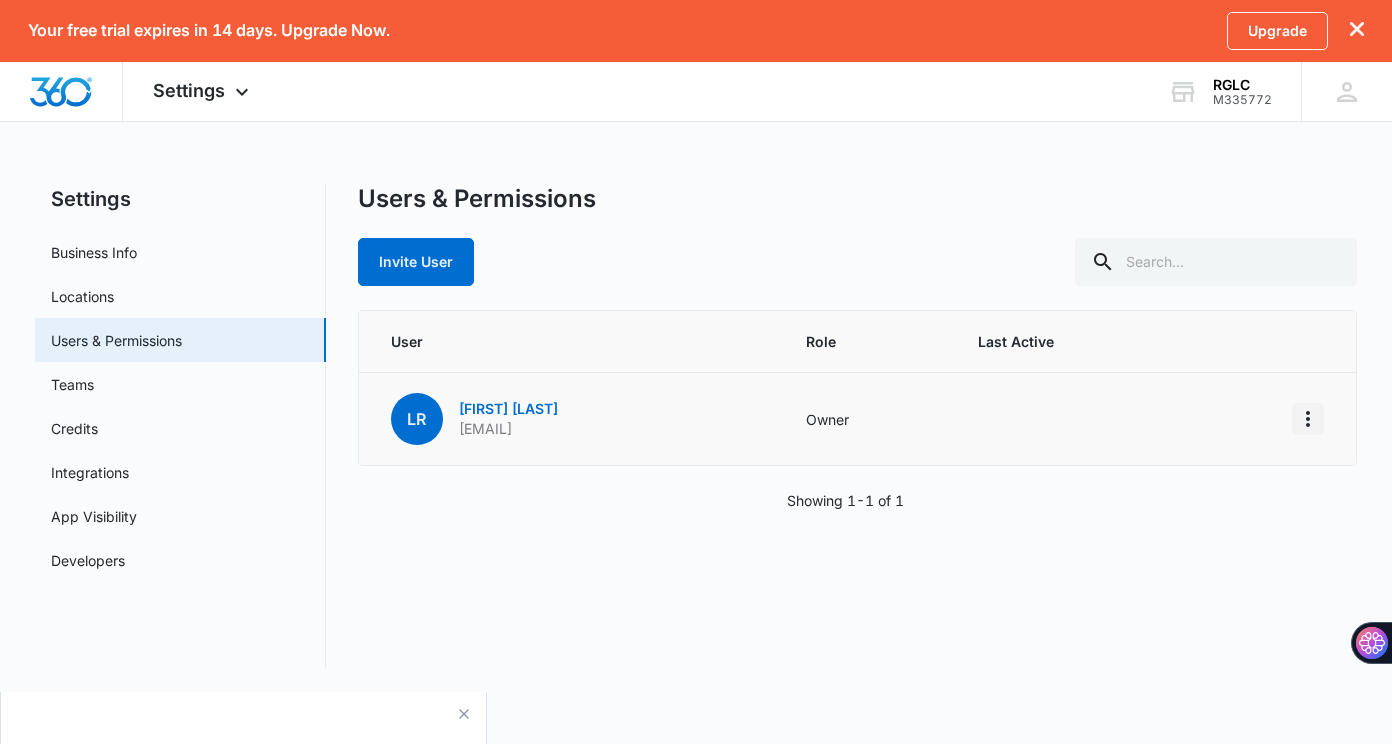 click 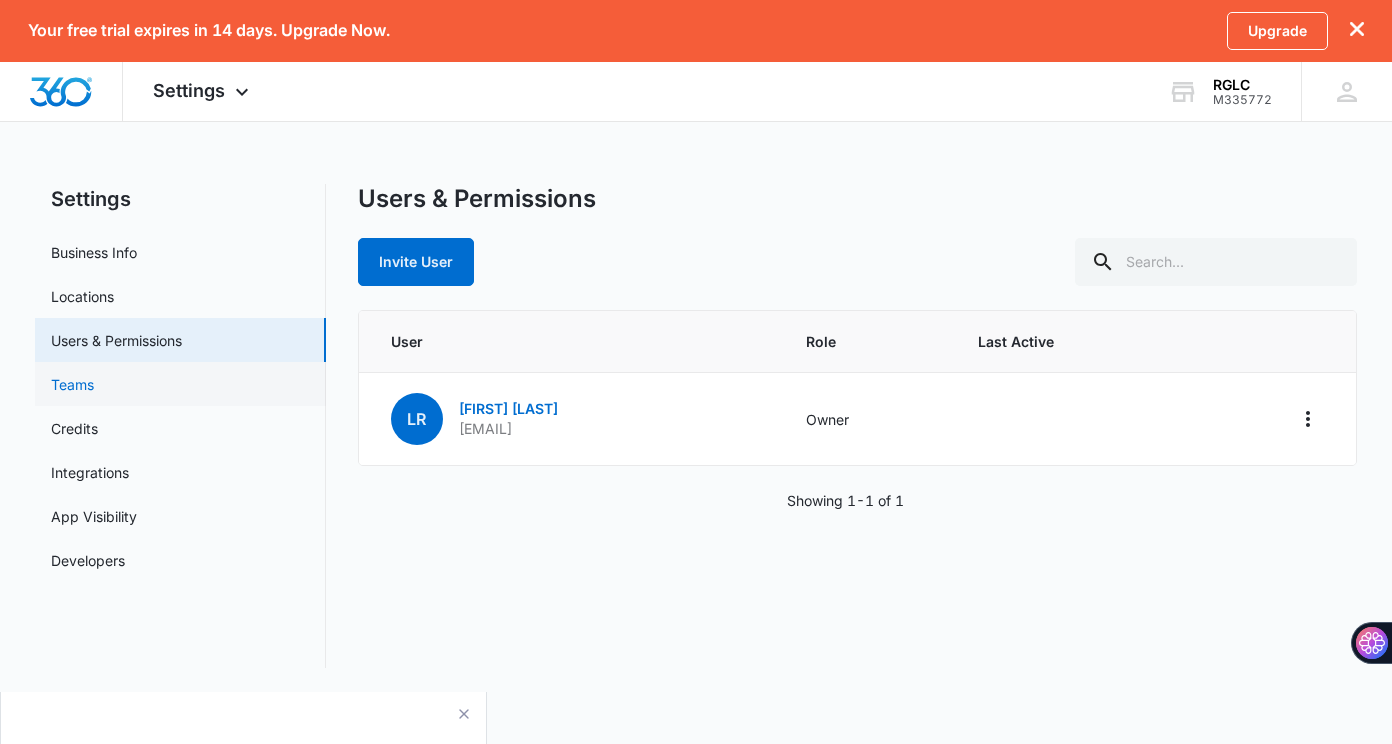 click on "Teams" at bounding box center [72, 384] 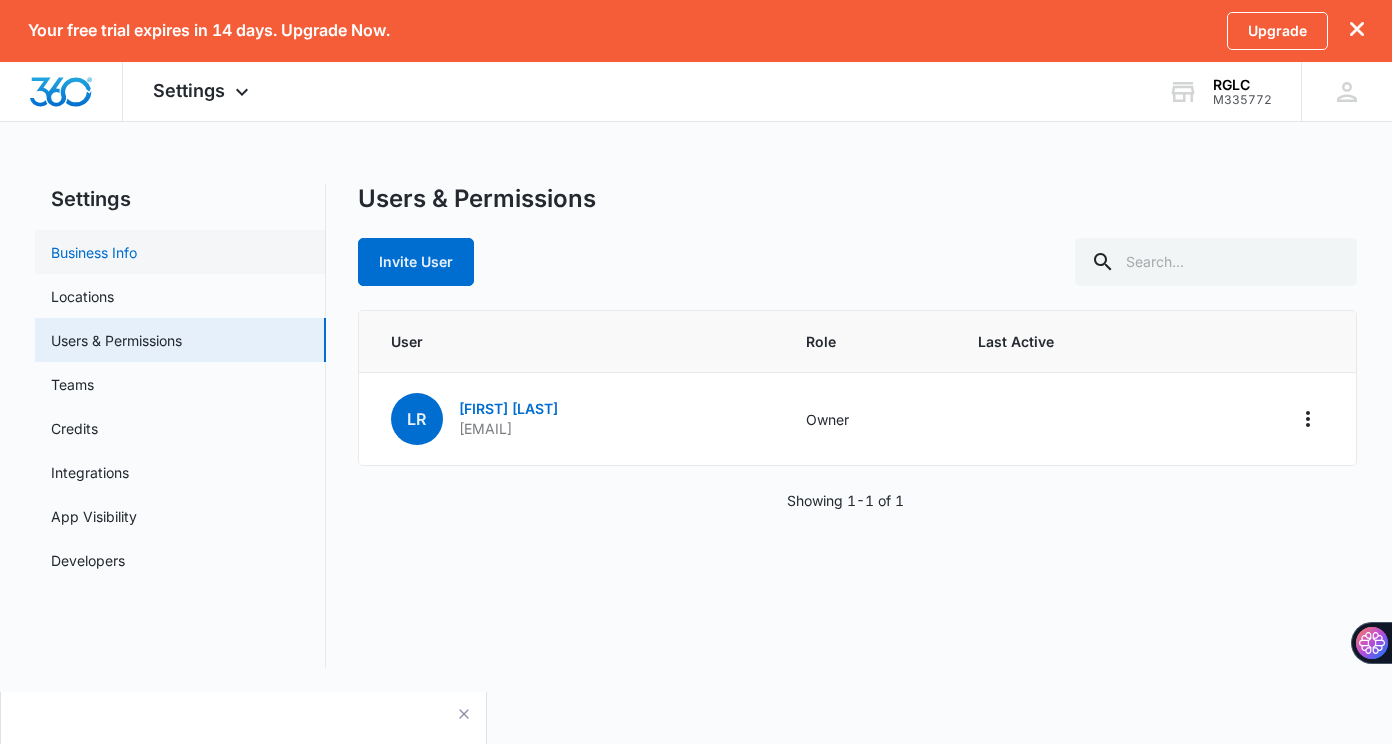 click on "Business Info" at bounding box center [94, 252] 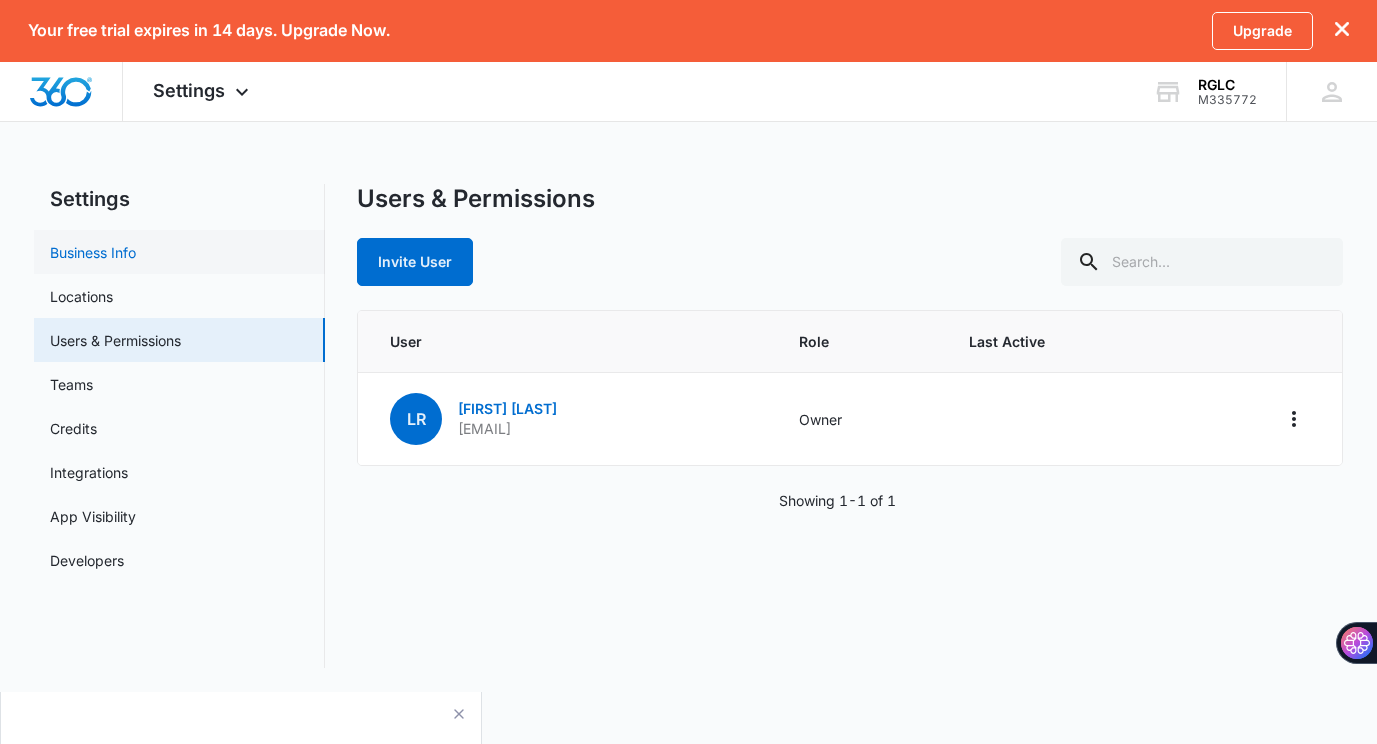 select on "32" 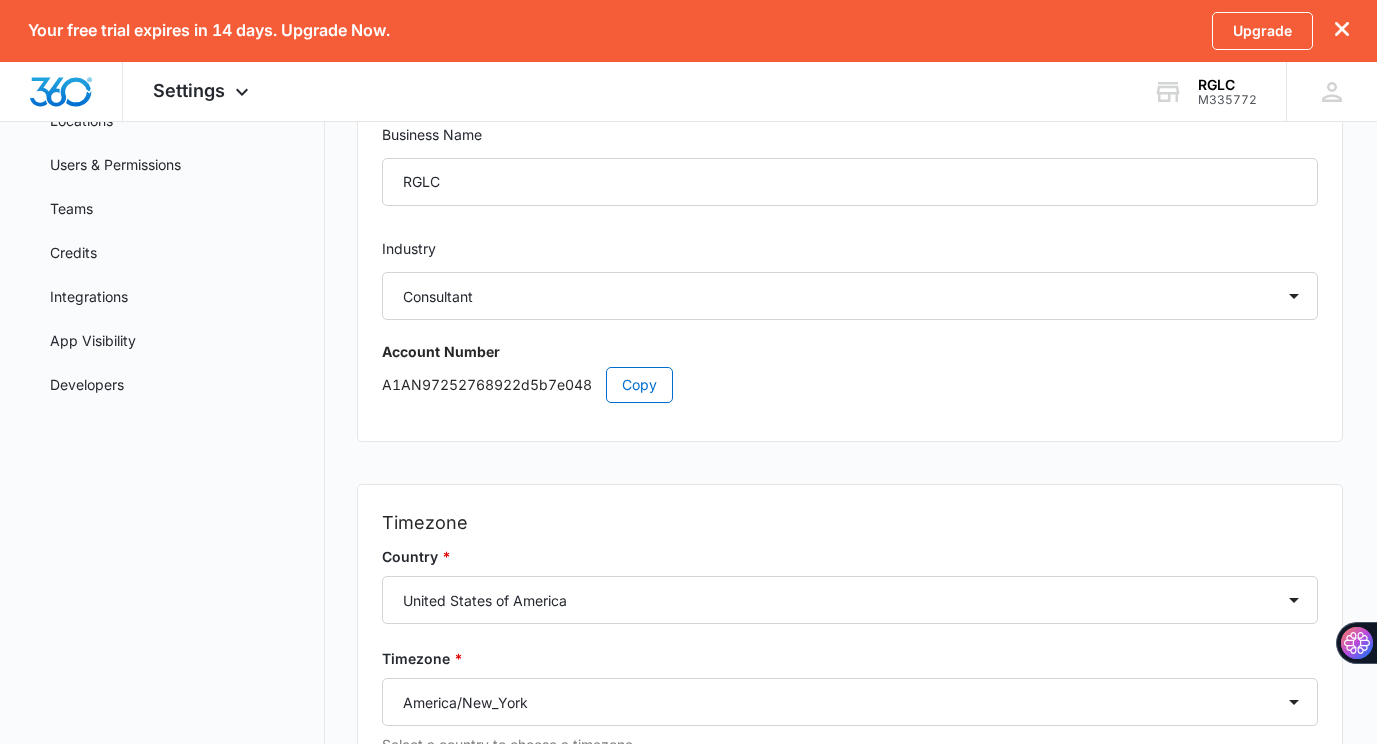 scroll, scrollTop: 351, scrollLeft: 0, axis: vertical 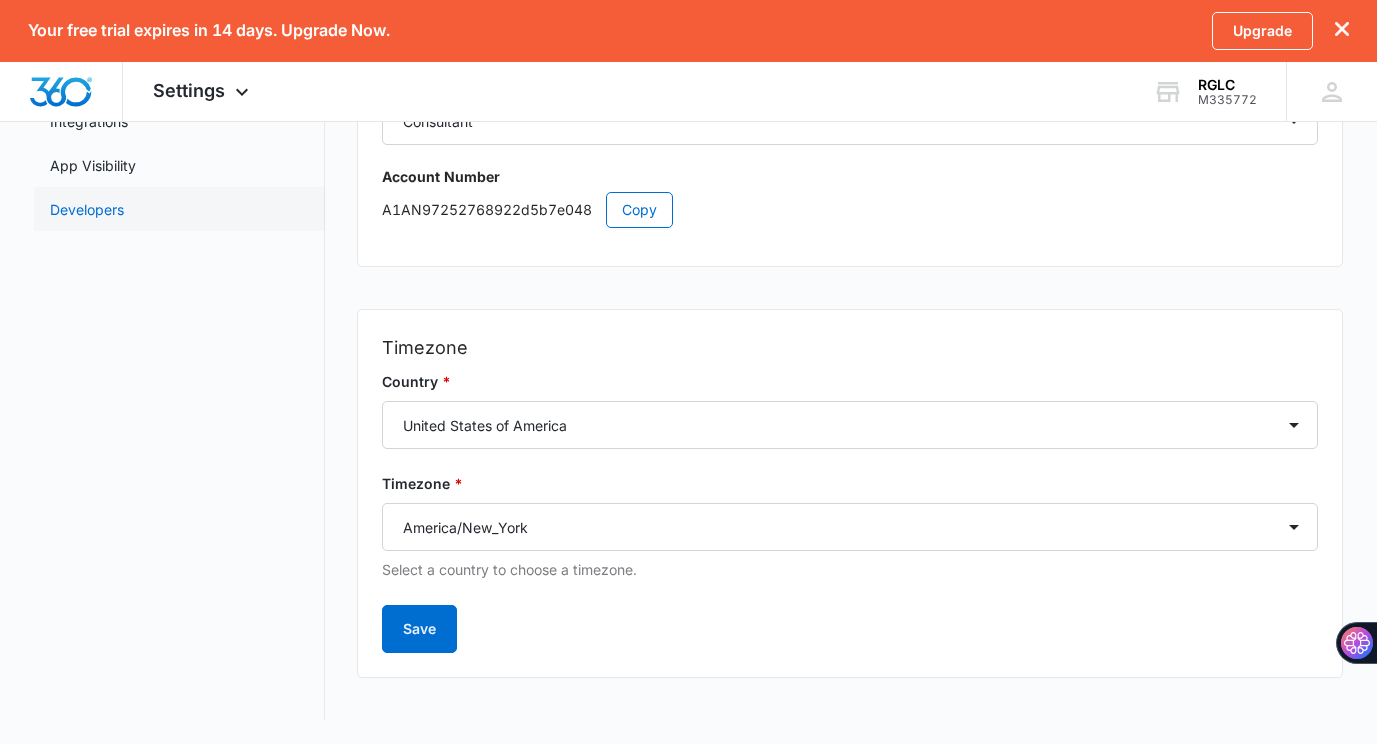 click on "Developers" at bounding box center (87, 209) 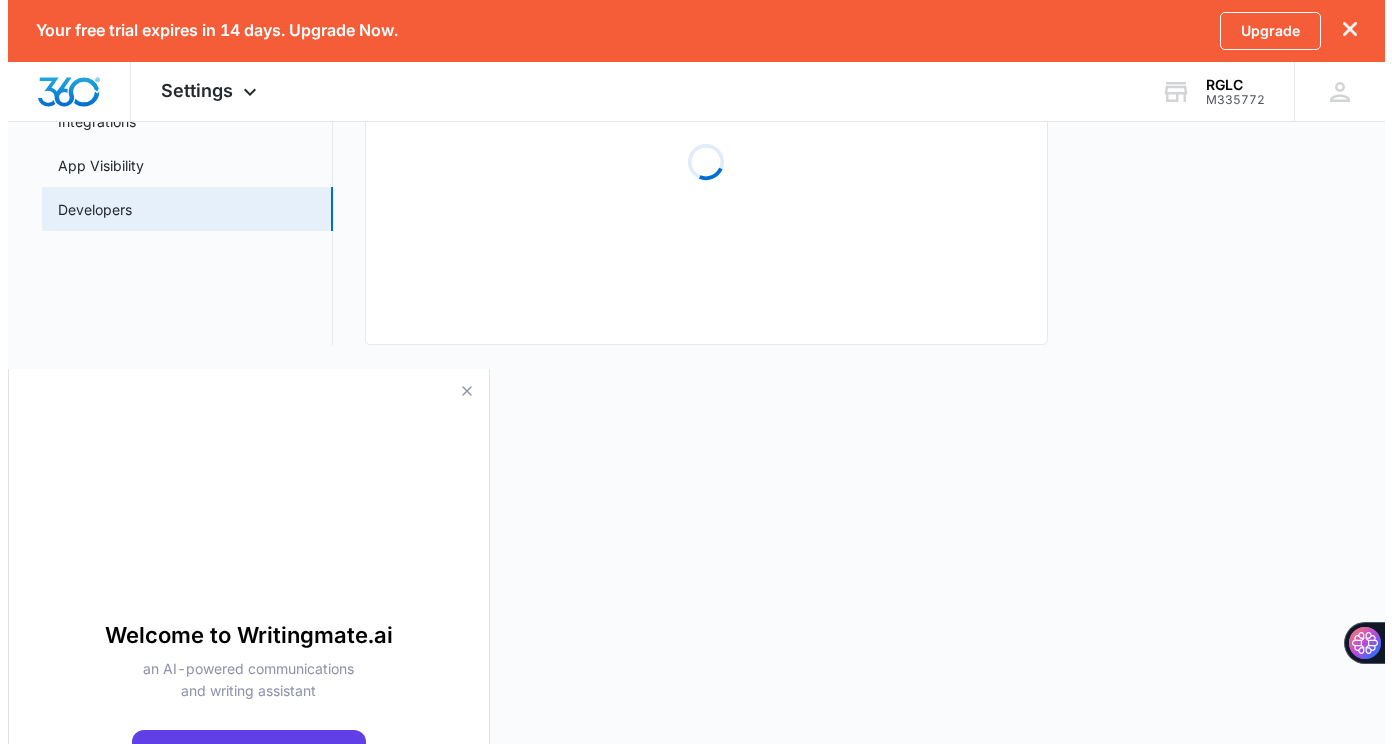 scroll, scrollTop: 0, scrollLeft: 0, axis: both 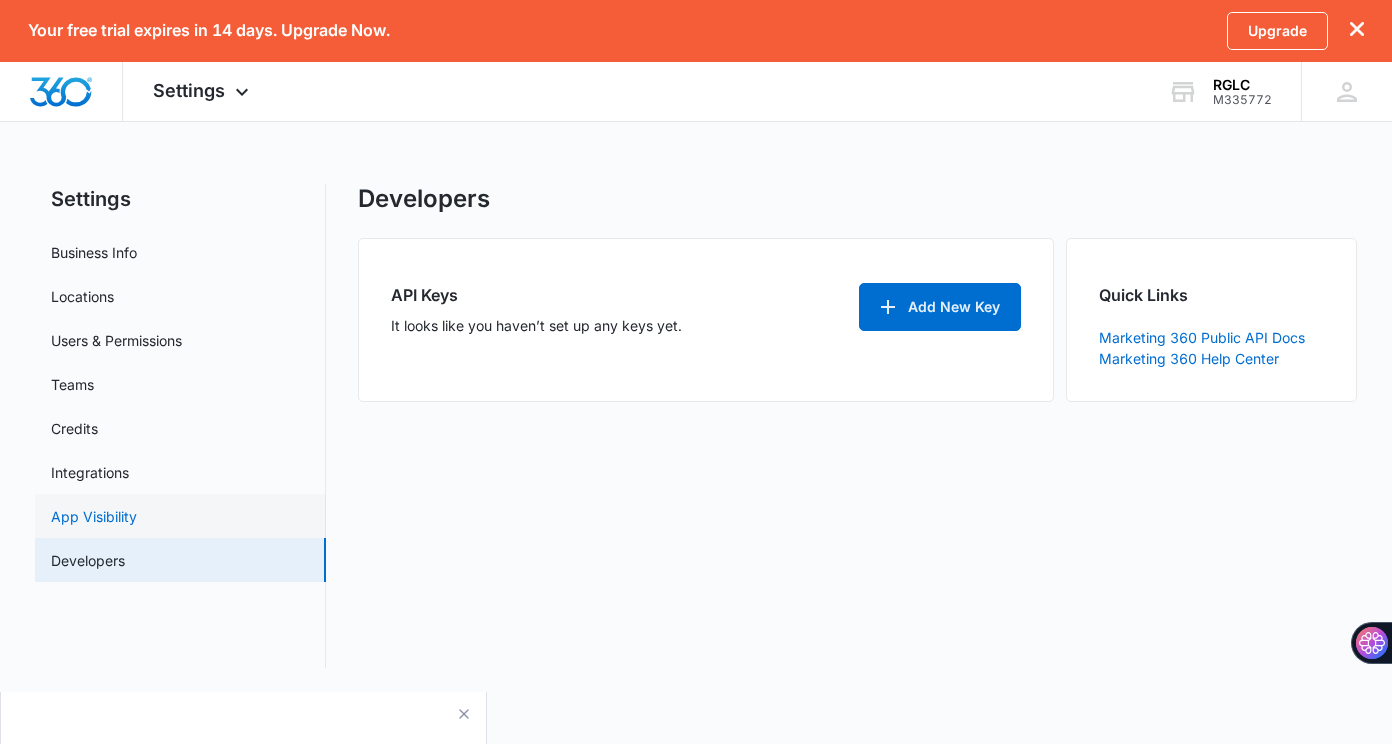 click on "App Visibility" at bounding box center [94, 516] 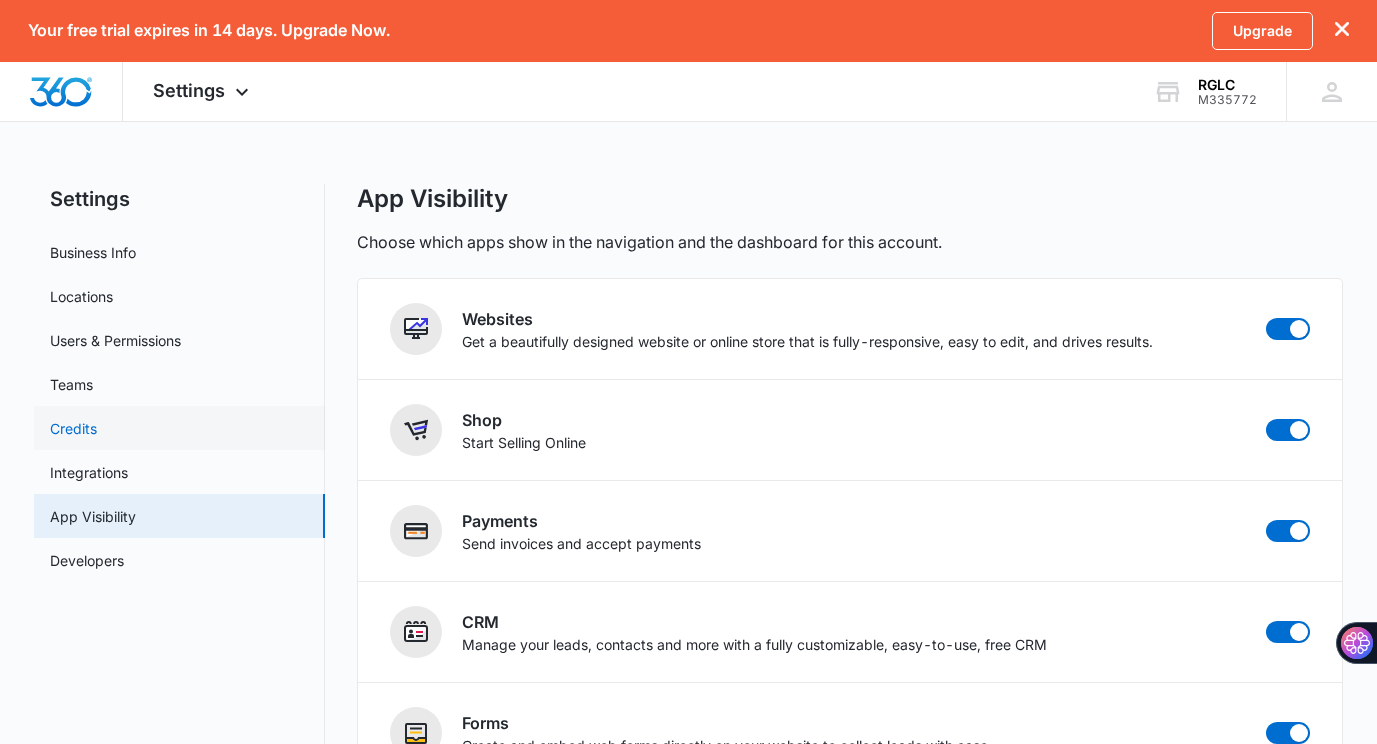 click on "Credits" at bounding box center [73, 428] 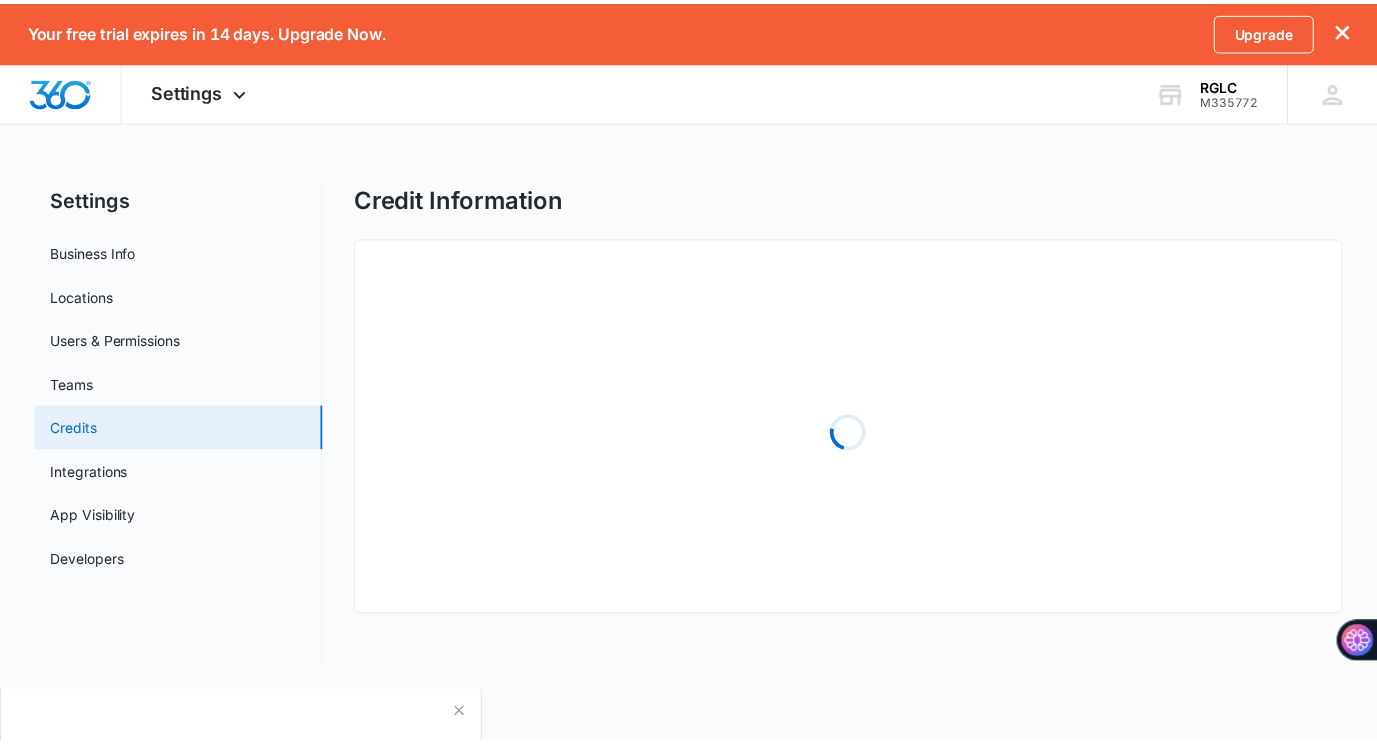 scroll, scrollTop: 0, scrollLeft: 0, axis: both 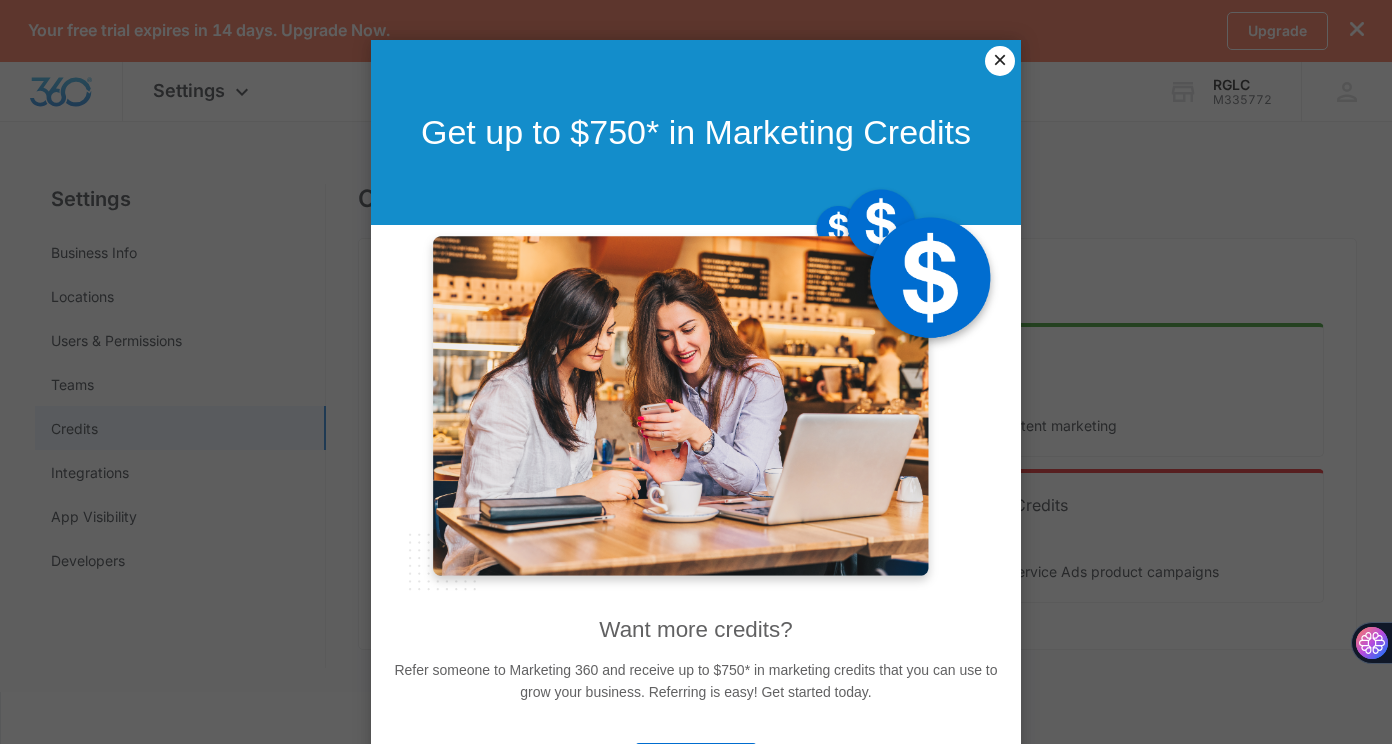 click on "×" at bounding box center (1000, 61) 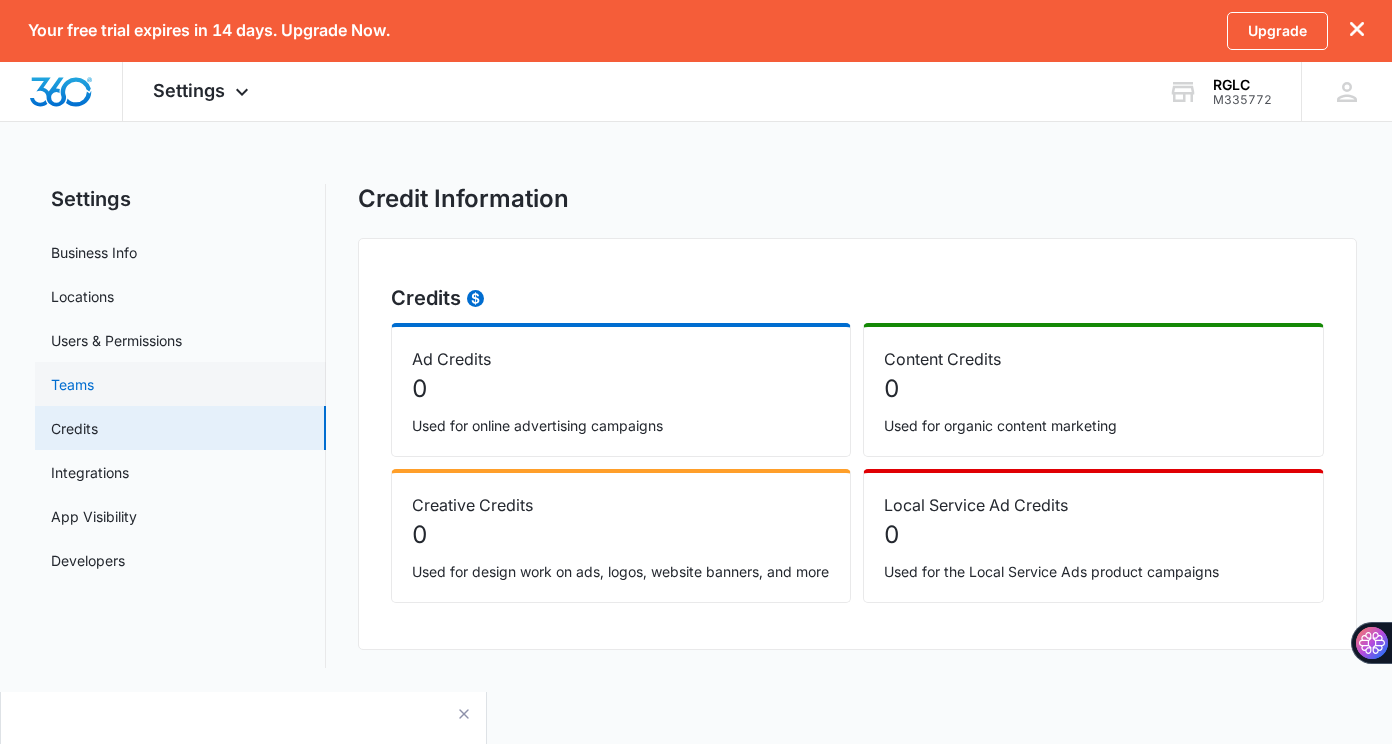 click on "Teams" at bounding box center (72, 384) 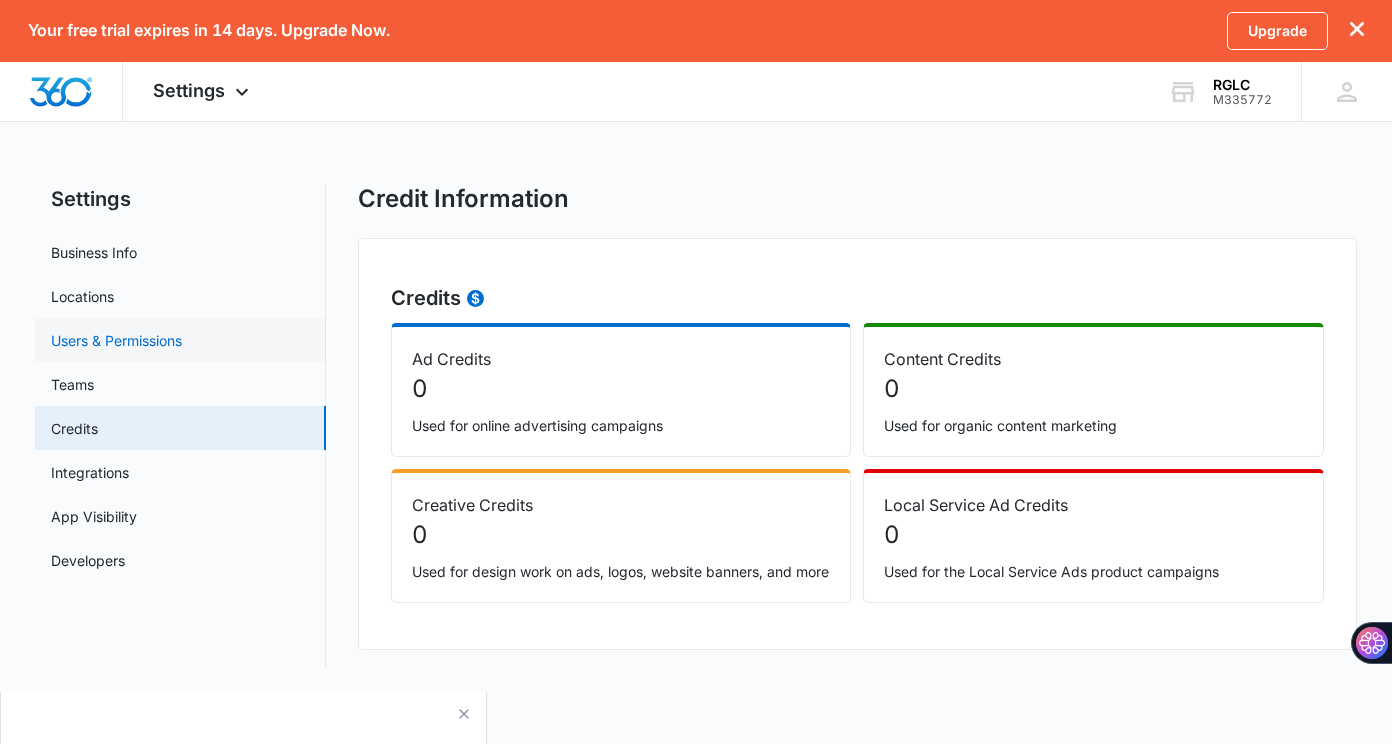 click on "Users & Permissions" at bounding box center (116, 340) 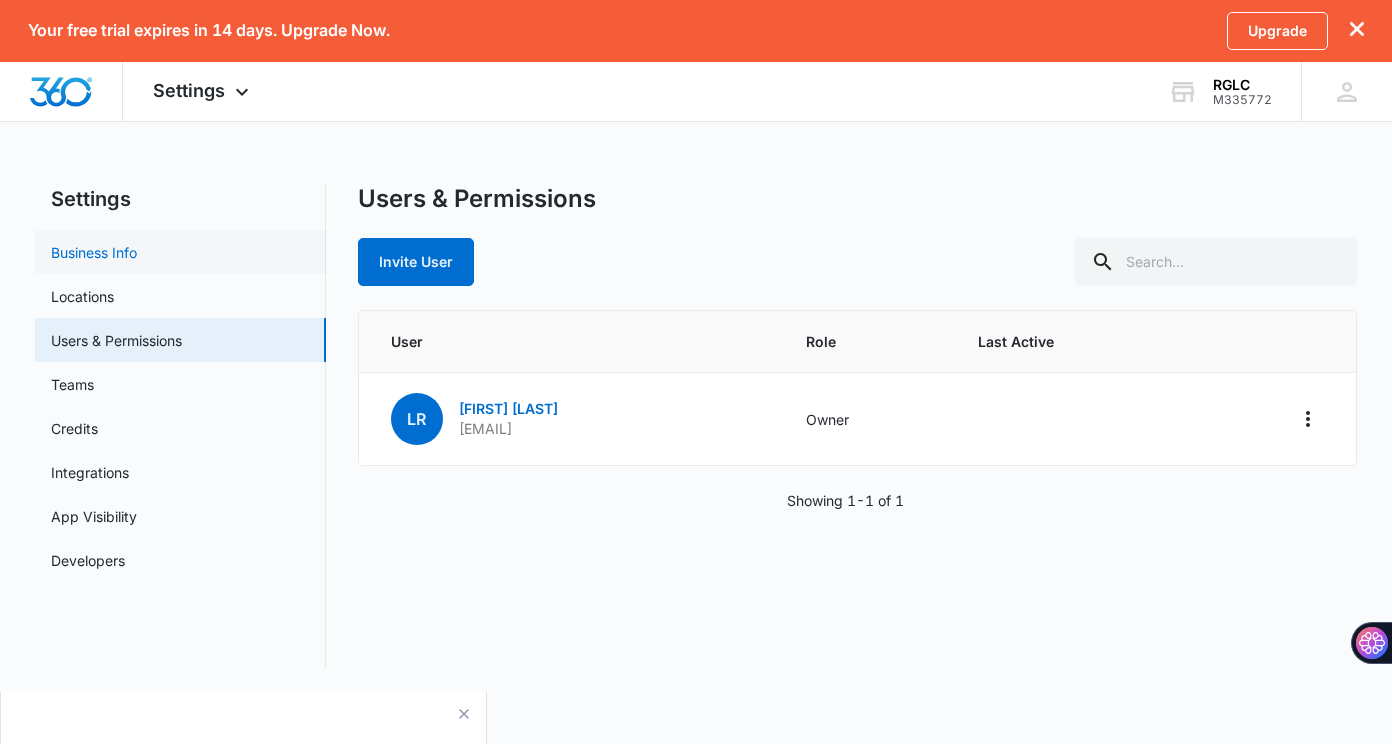 click on "Business Info" at bounding box center (94, 252) 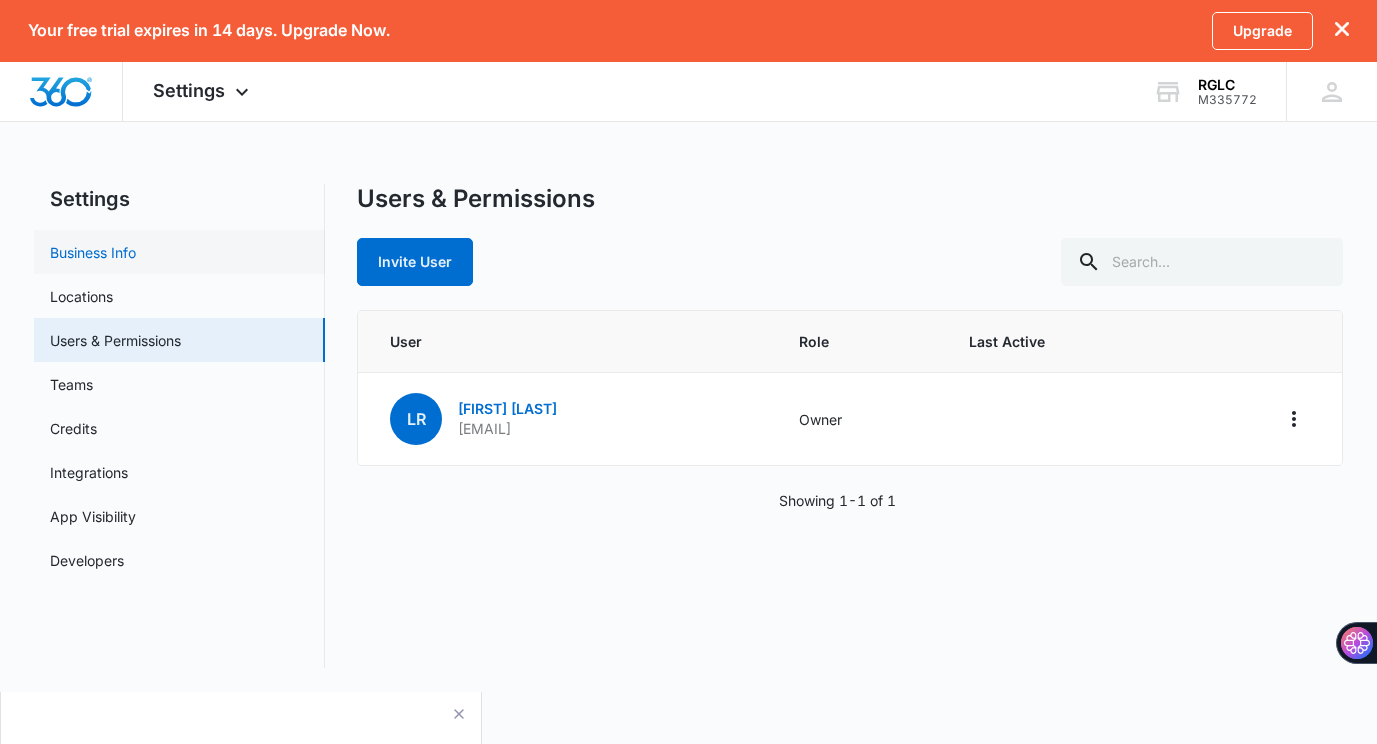 select on "32" 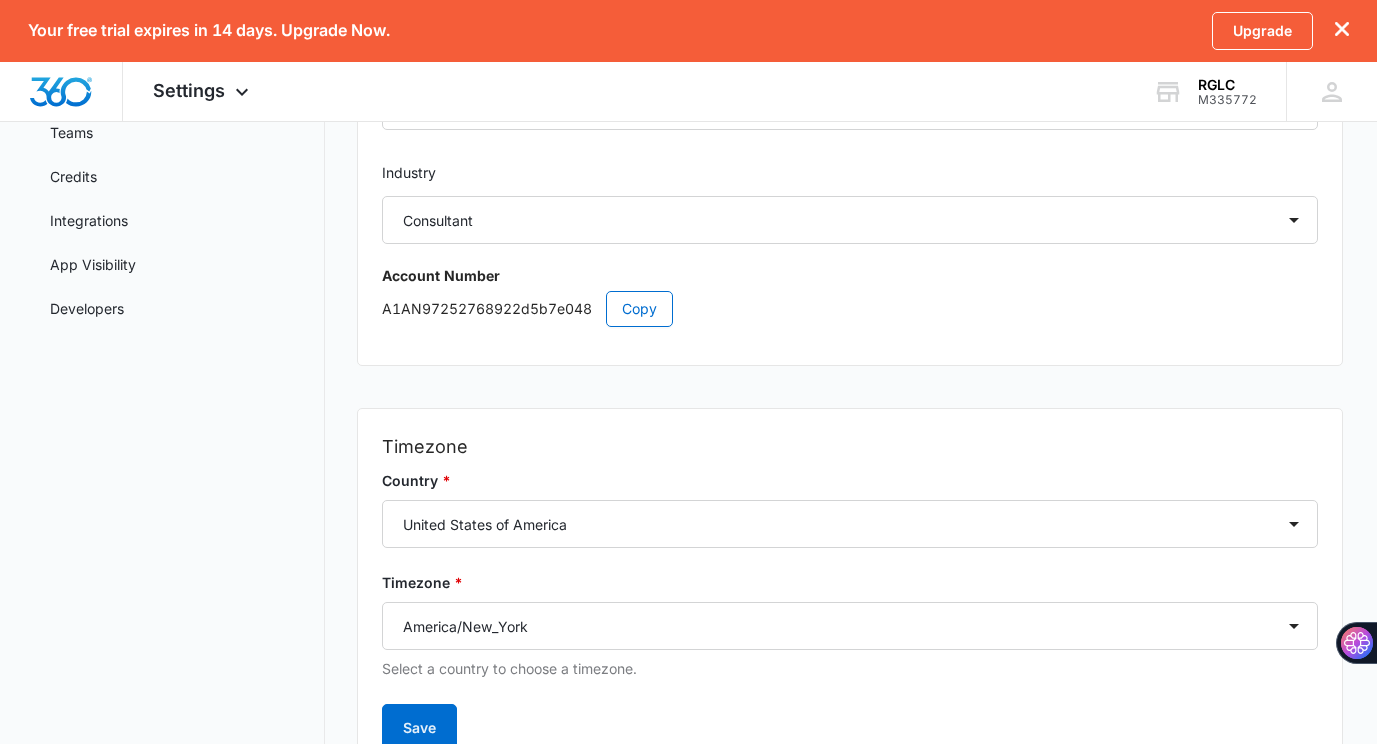 scroll, scrollTop: 51, scrollLeft: 0, axis: vertical 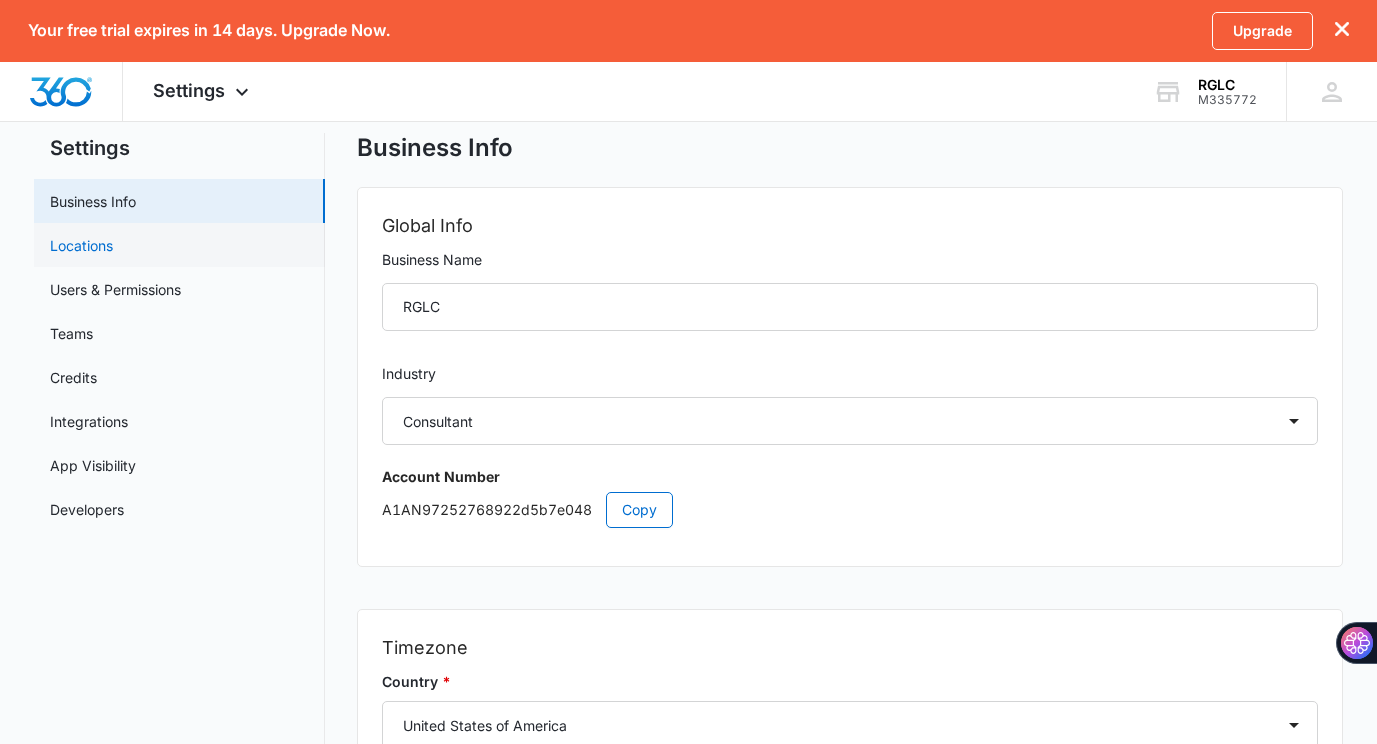 click on "Locations" at bounding box center [81, 245] 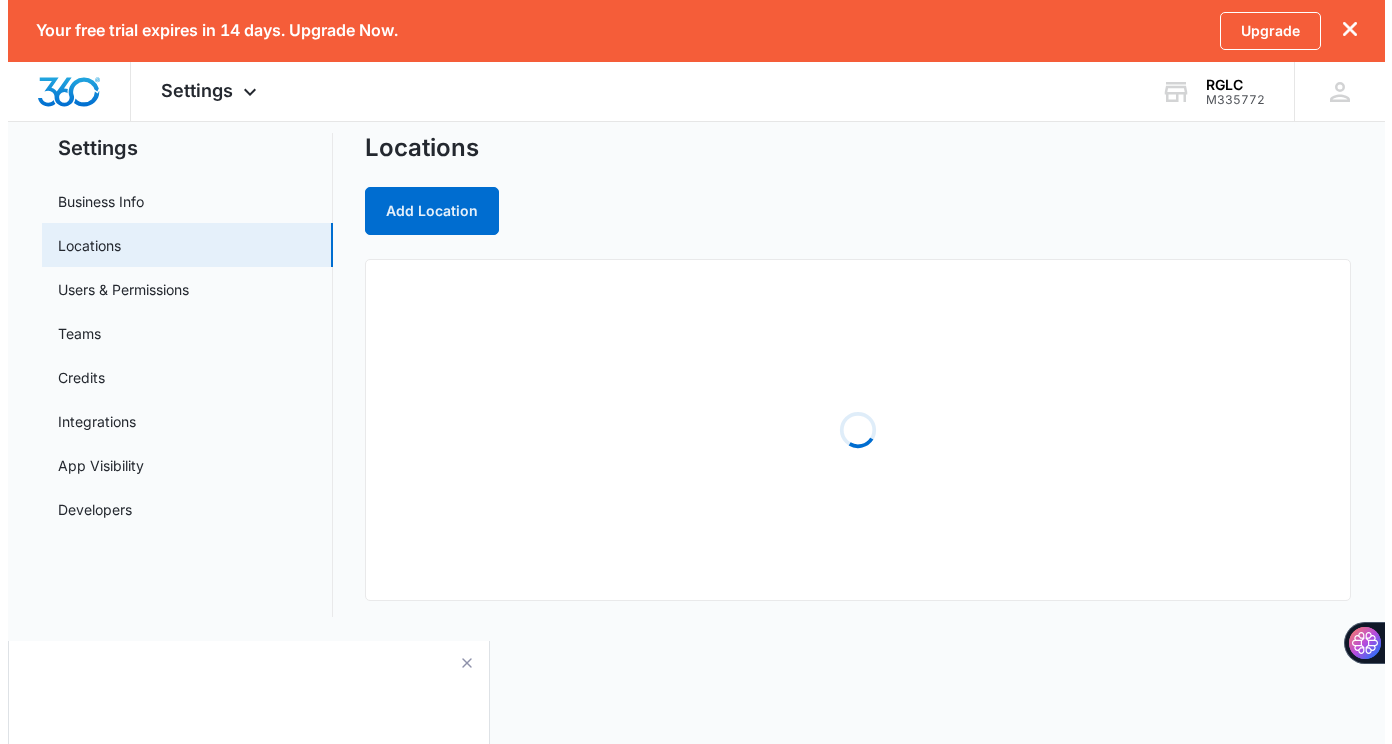 scroll, scrollTop: 0, scrollLeft: 0, axis: both 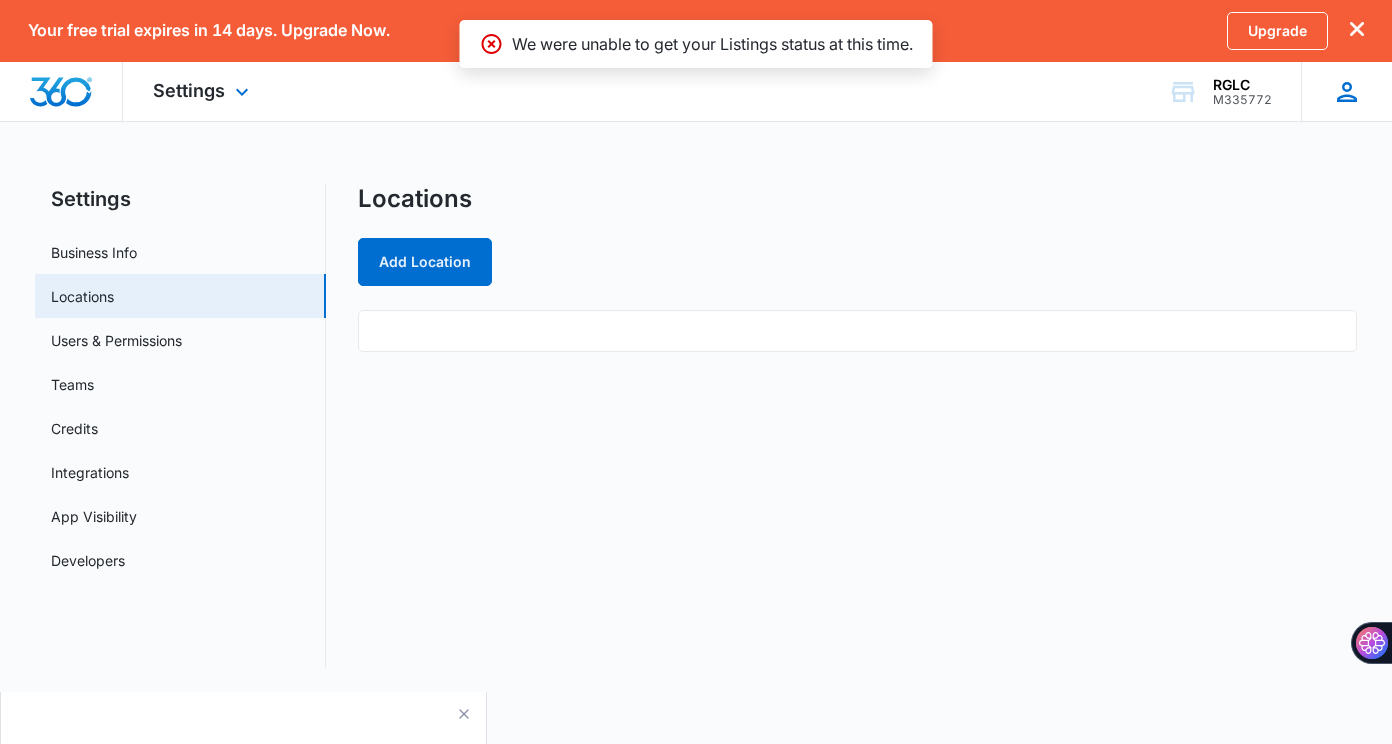 click 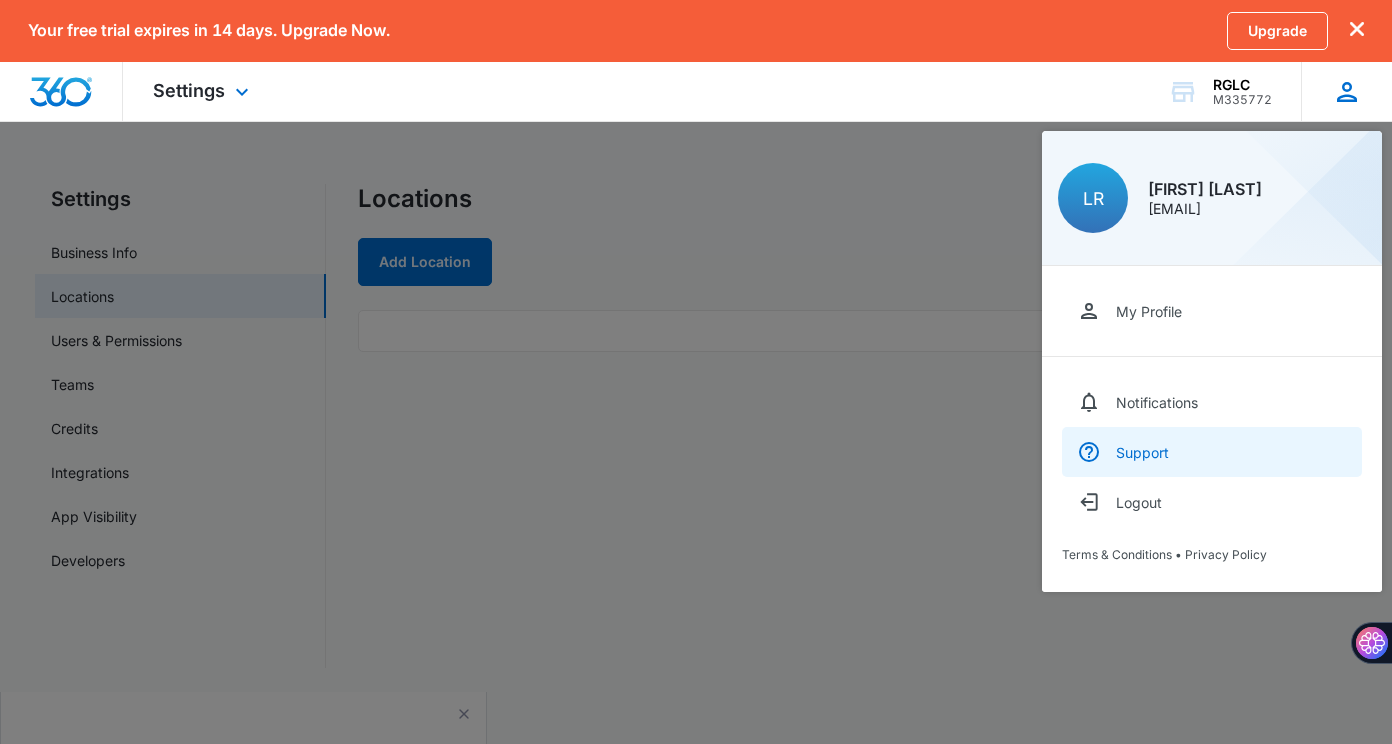 click on "Support" at bounding box center (1142, 452) 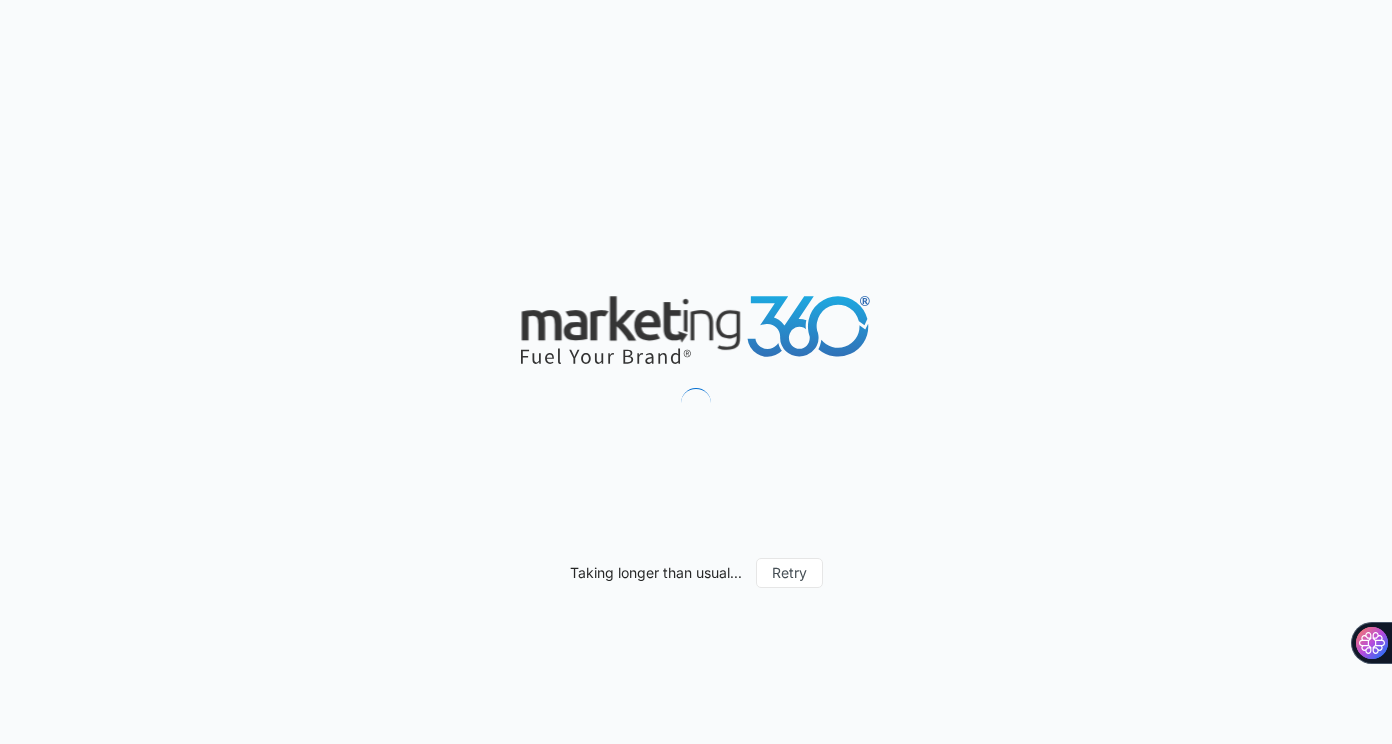 scroll, scrollTop: 0, scrollLeft: 0, axis: both 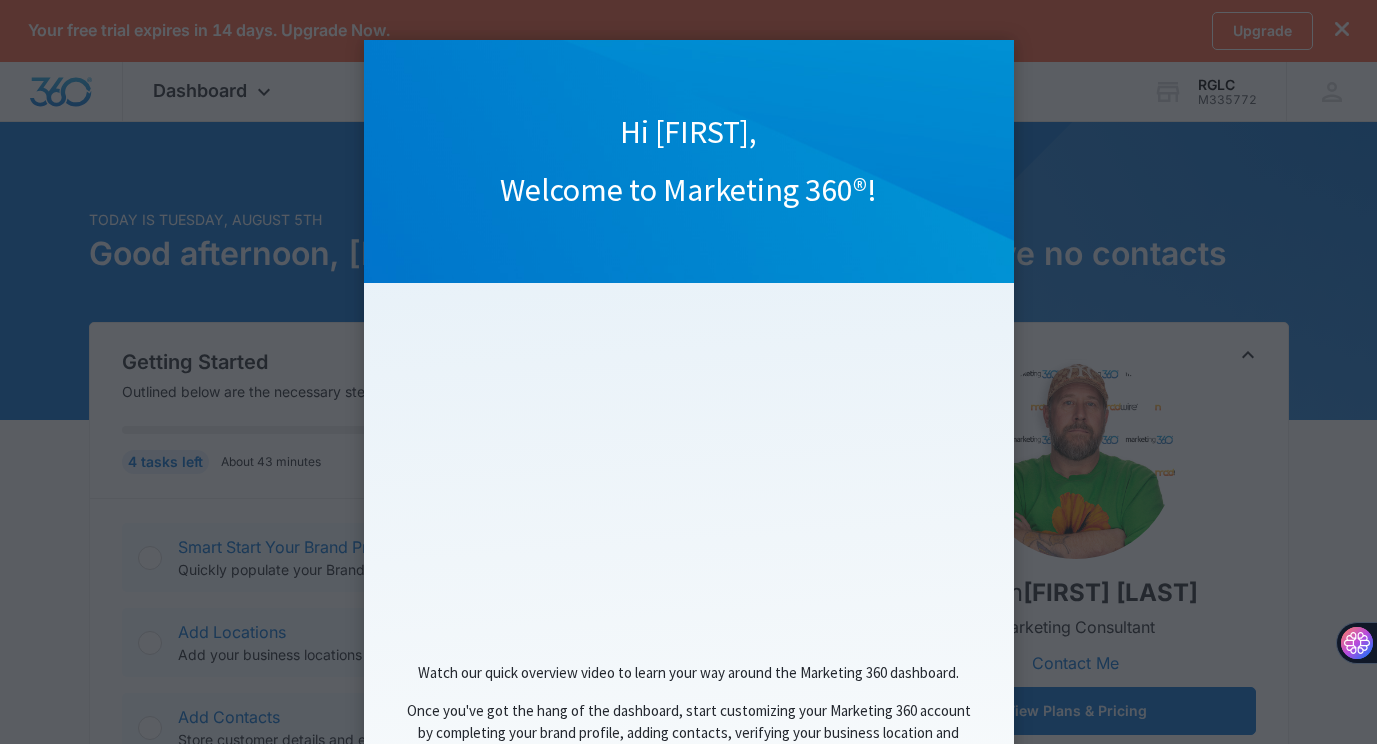 click on "Hi [FIRST], Welcome to Marketing 360®!                                             Watch our quick overview video to learn your way around the Marketing 360 dashboard. Once you've got the hang of the dashboard, start customizing your Marketing 360 account by completing your brand profile, adding contacts, verifying your business location and more.                        No Thanks               Let's Go!" 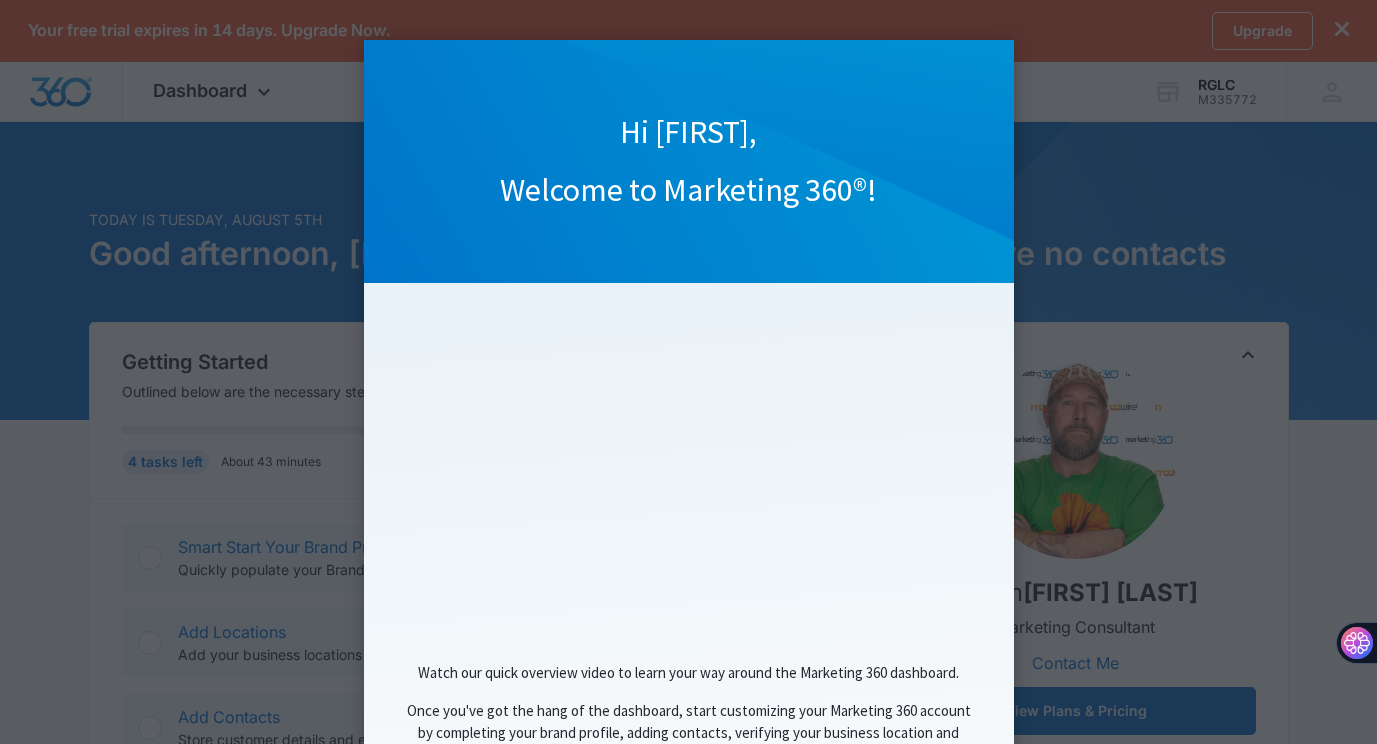 click on "Hi [FIRST], Welcome to Marketing 360®!                                             Watch our quick overview video to learn your way around the Marketing 360 dashboard. Once you've got the hang of the dashboard, start customizing your Marketing 360 account by completing your brand profile, adding contacts, verifying your business location and more.                        No Thanks               Let's Go!" 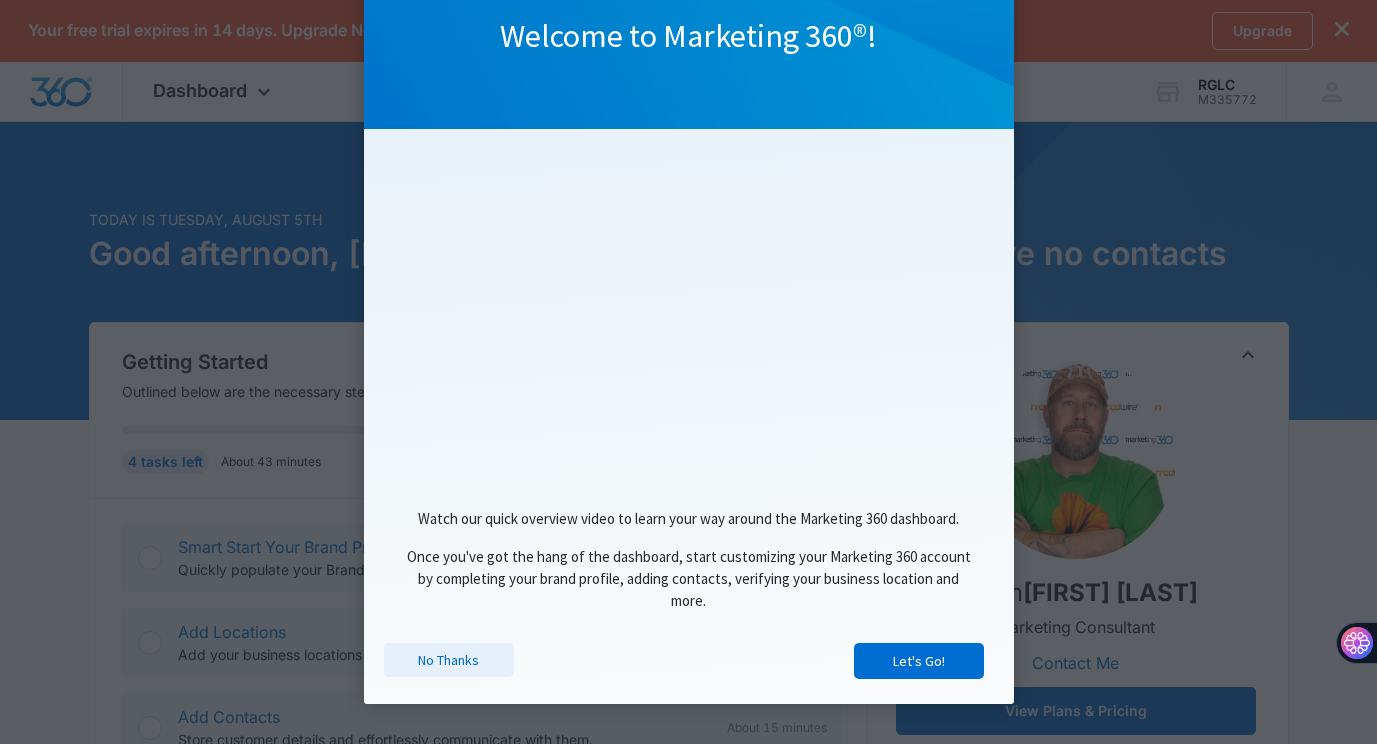 click on "No Thanks" at bounding box center [449, 660] 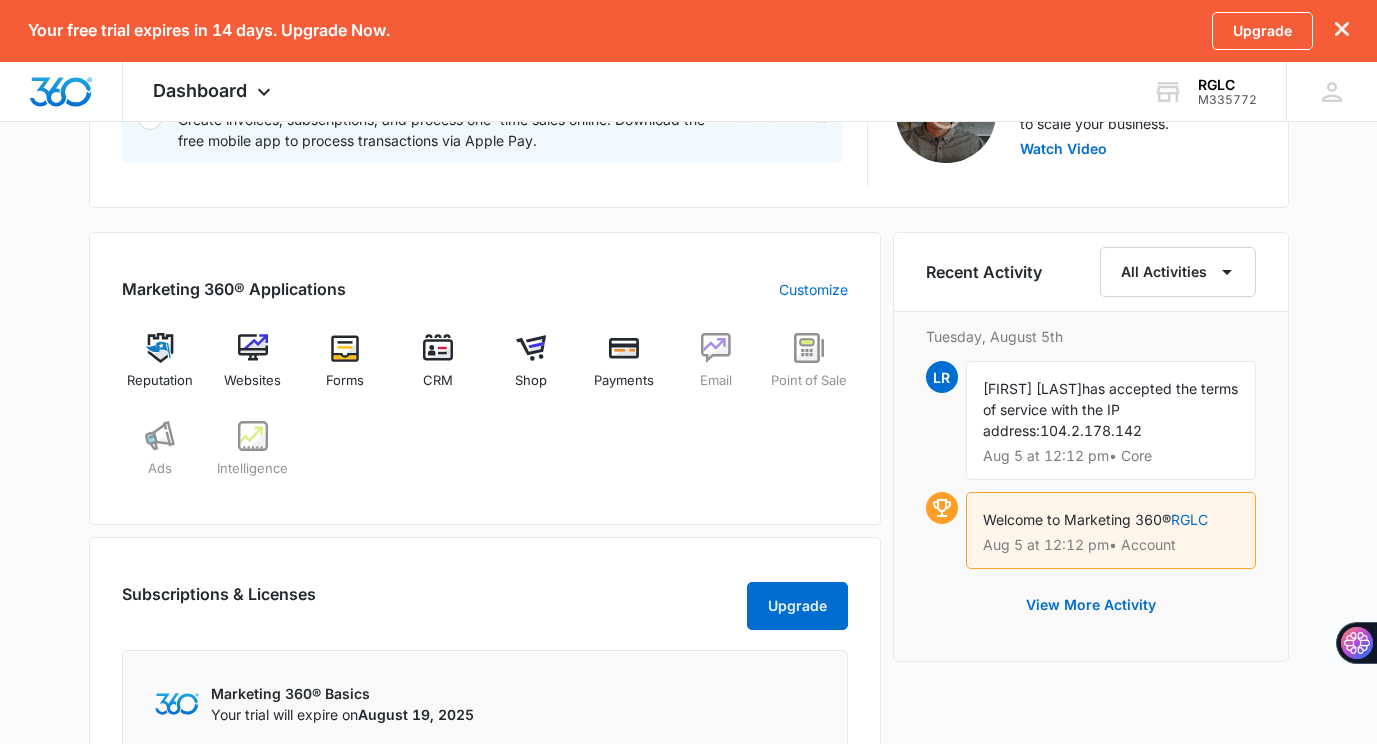 scroll, scrollTop: 900, scrollLeft: 0, axis: vertical 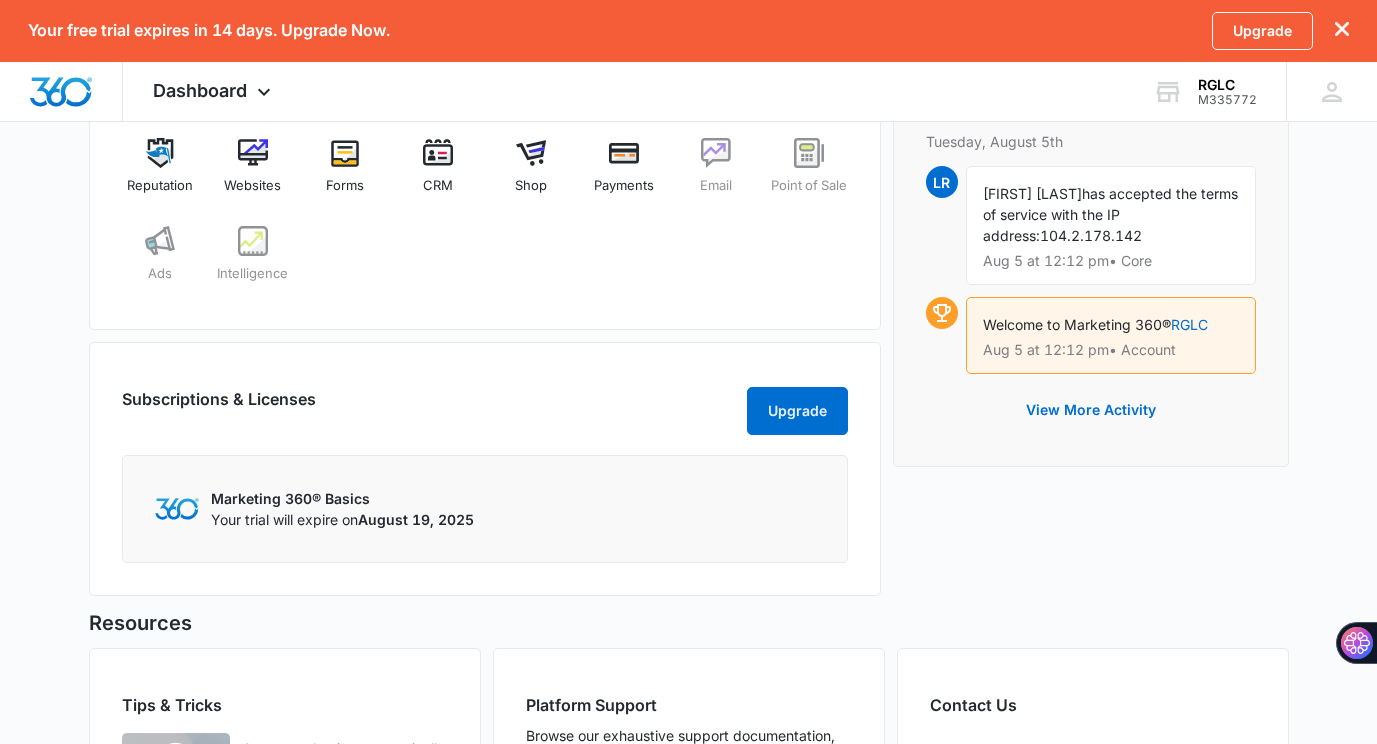 click on "has accepted the terms of service with the IP address:" at bounding box center [1110, 214] 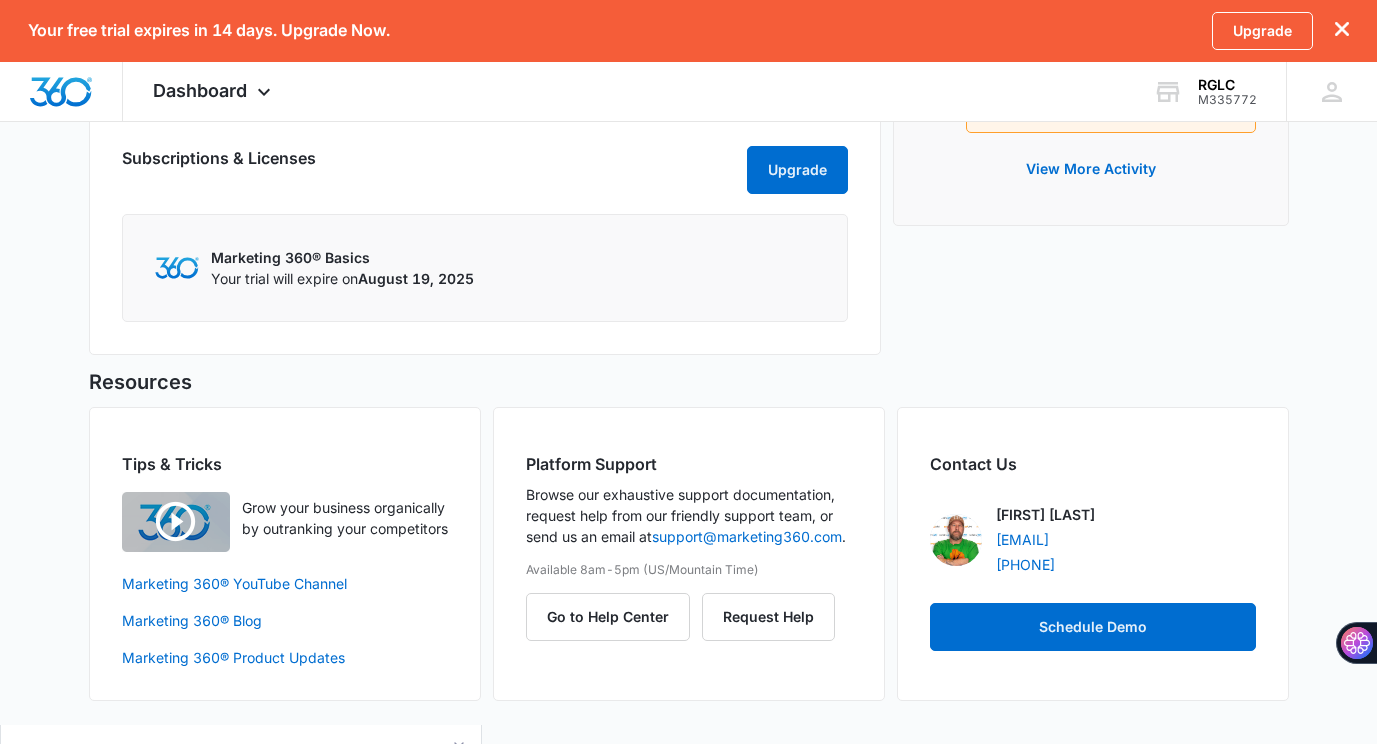 scroll, scrollTop: 1154, scrollLeft: 0, axis: vertical 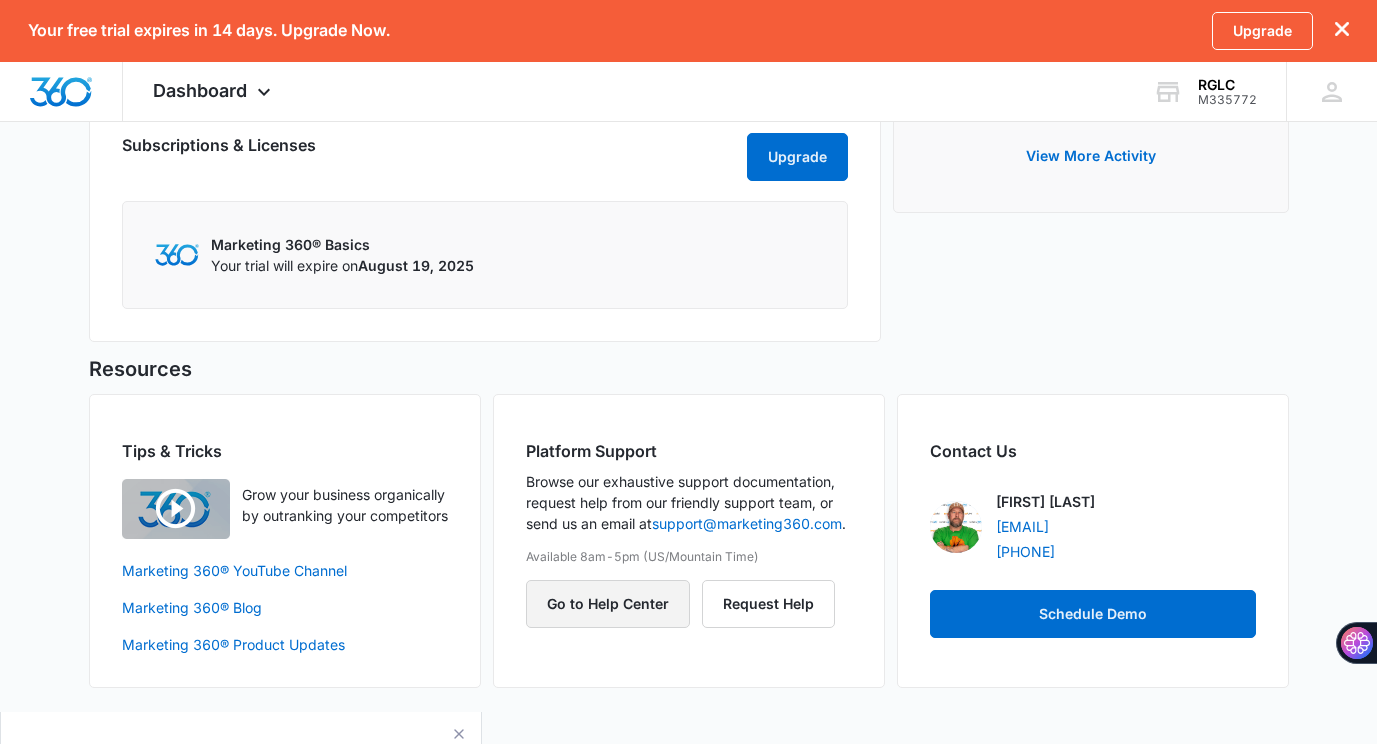 click on "Go to Help Center" at bounding box center [608, 604] 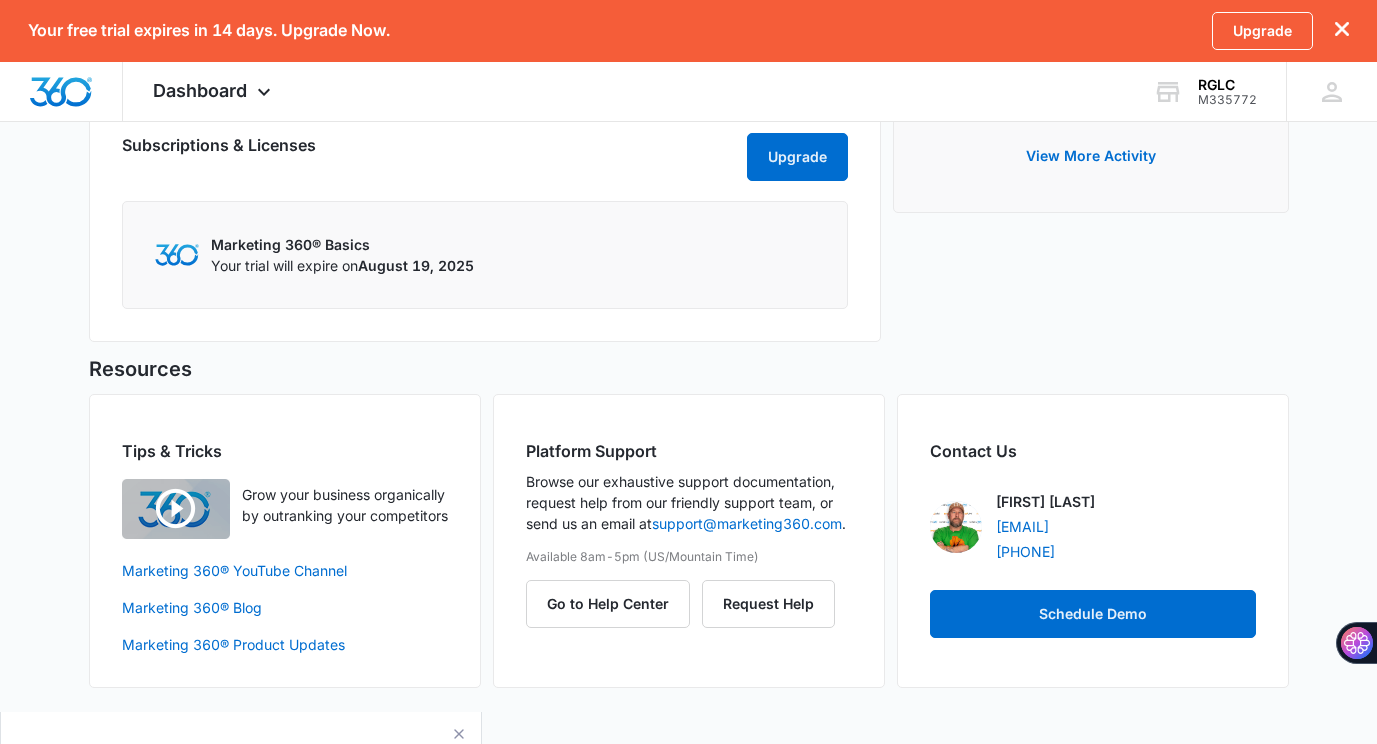 drag, startPoint x: 1242, startPoint y: 545, endPoint x: 1242, endPoint y: 510, distance: 35 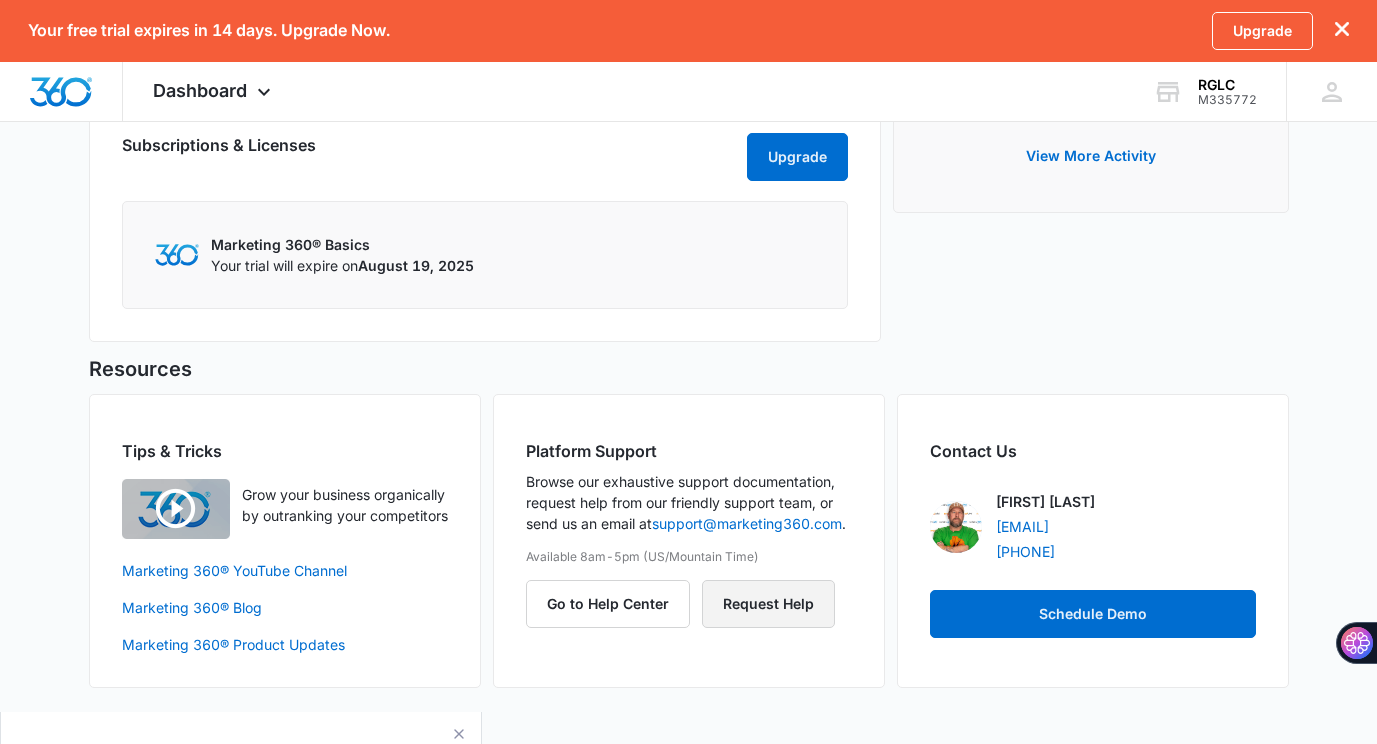 click on "Request Help" at bounding box center [768, 604] 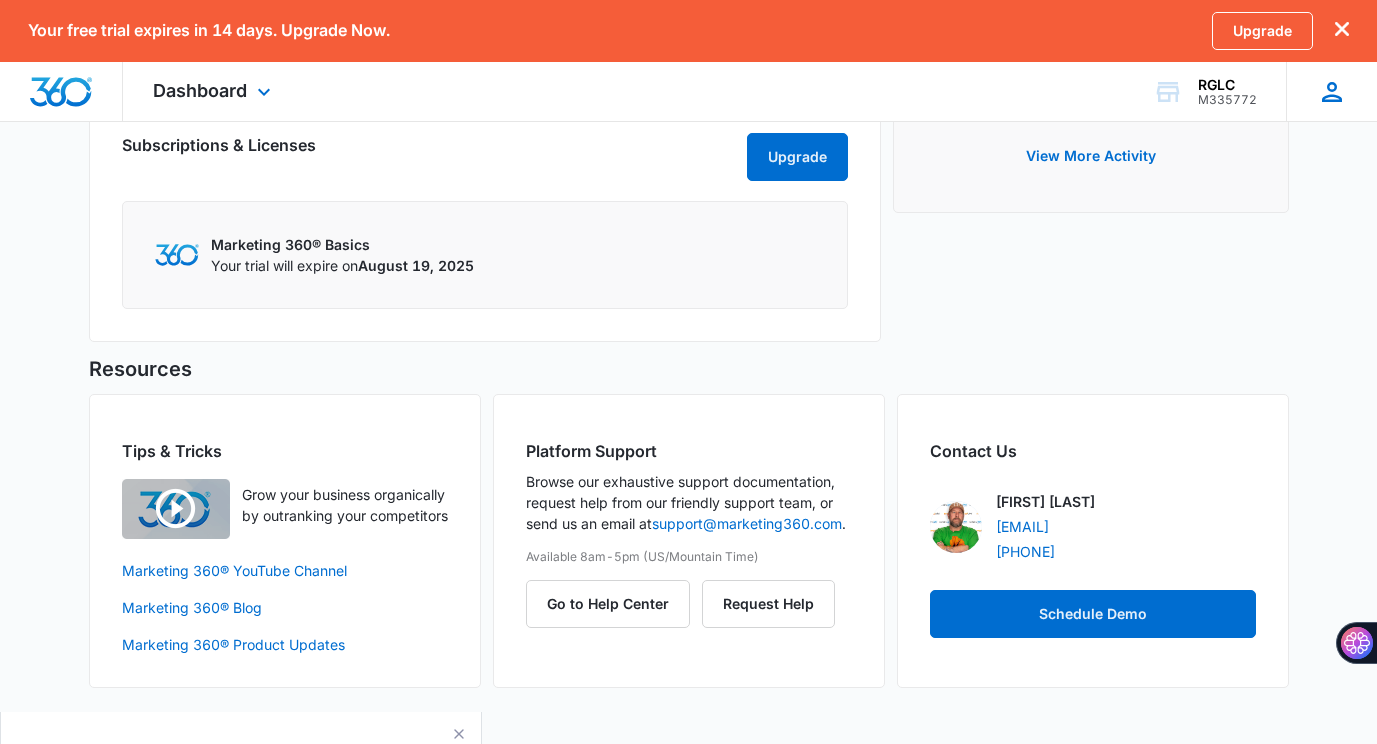click 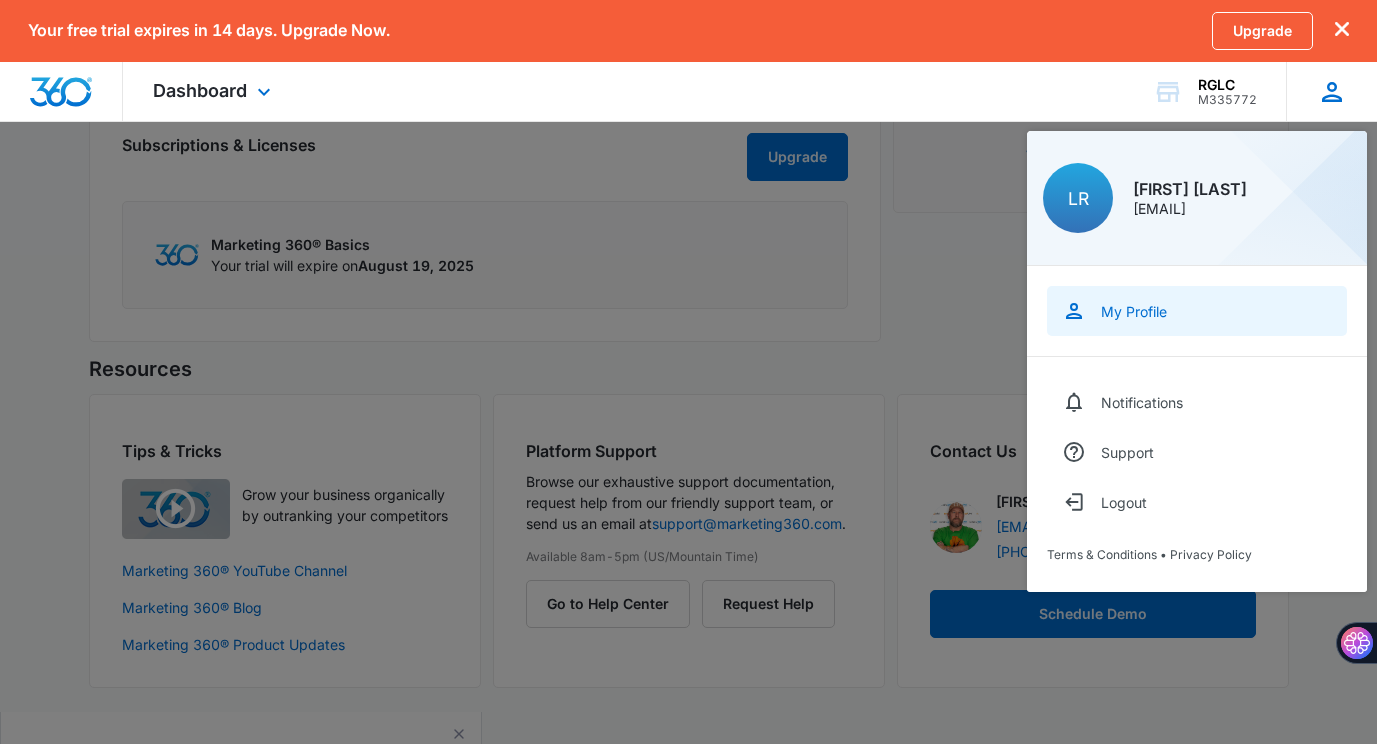 click on "My Profile" at bounding box center (1134, 311) 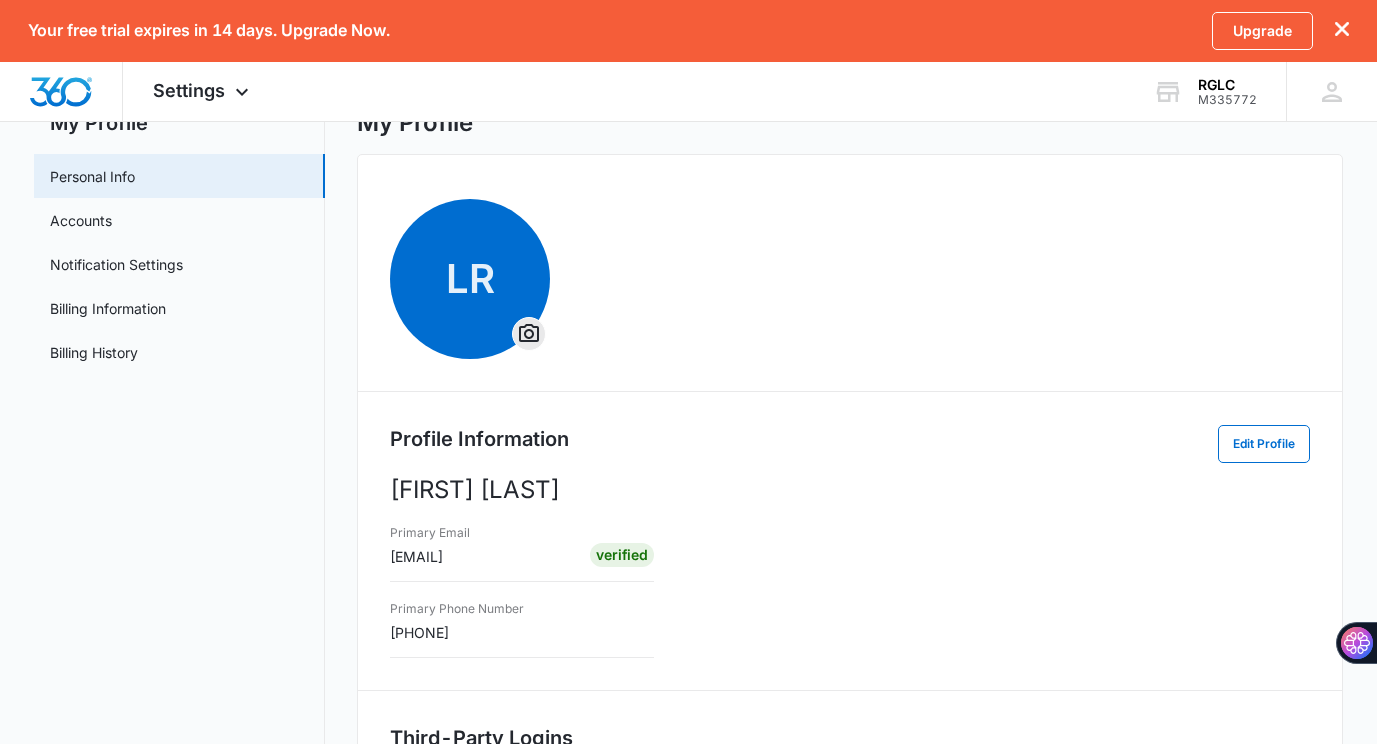 scroll, scrollTop: 200, scrollLeft: 0, axis: vertical 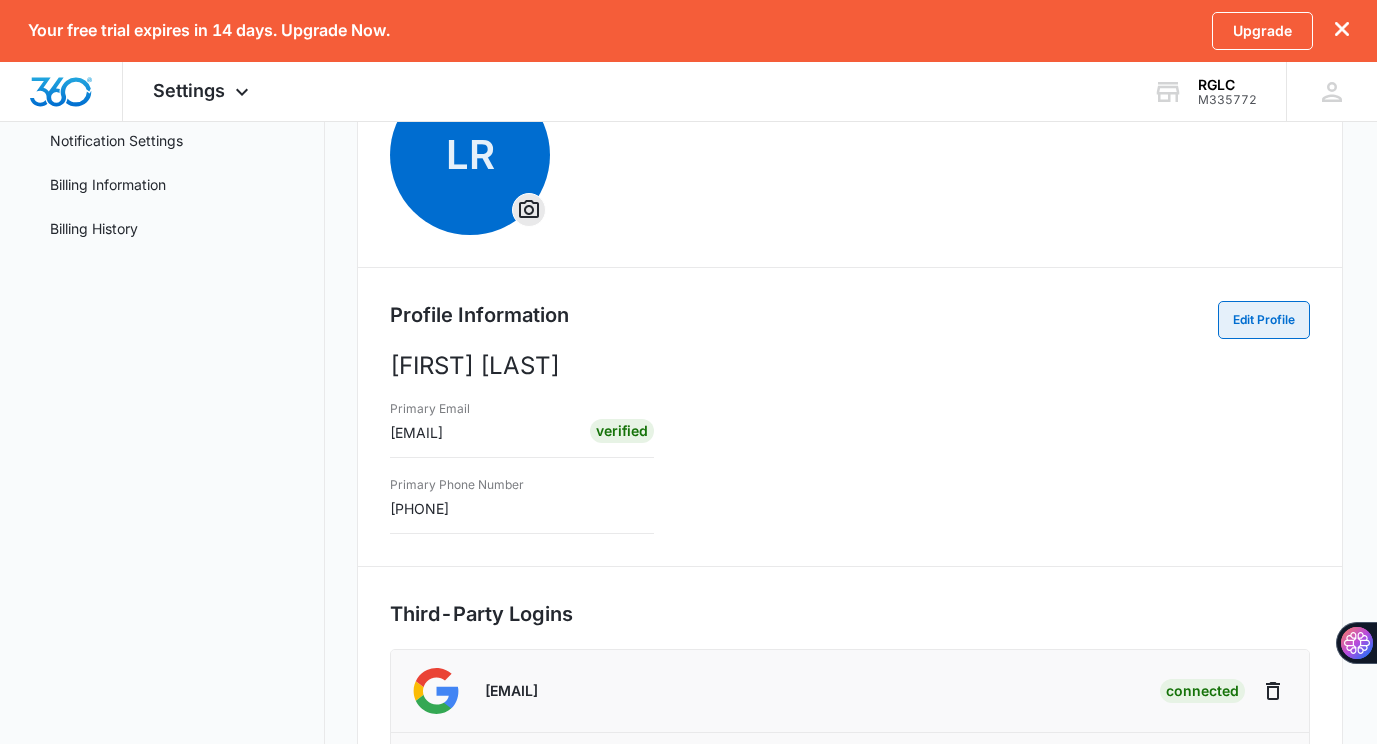 click on "Edit Profile" at bounding box center (1264, 320) 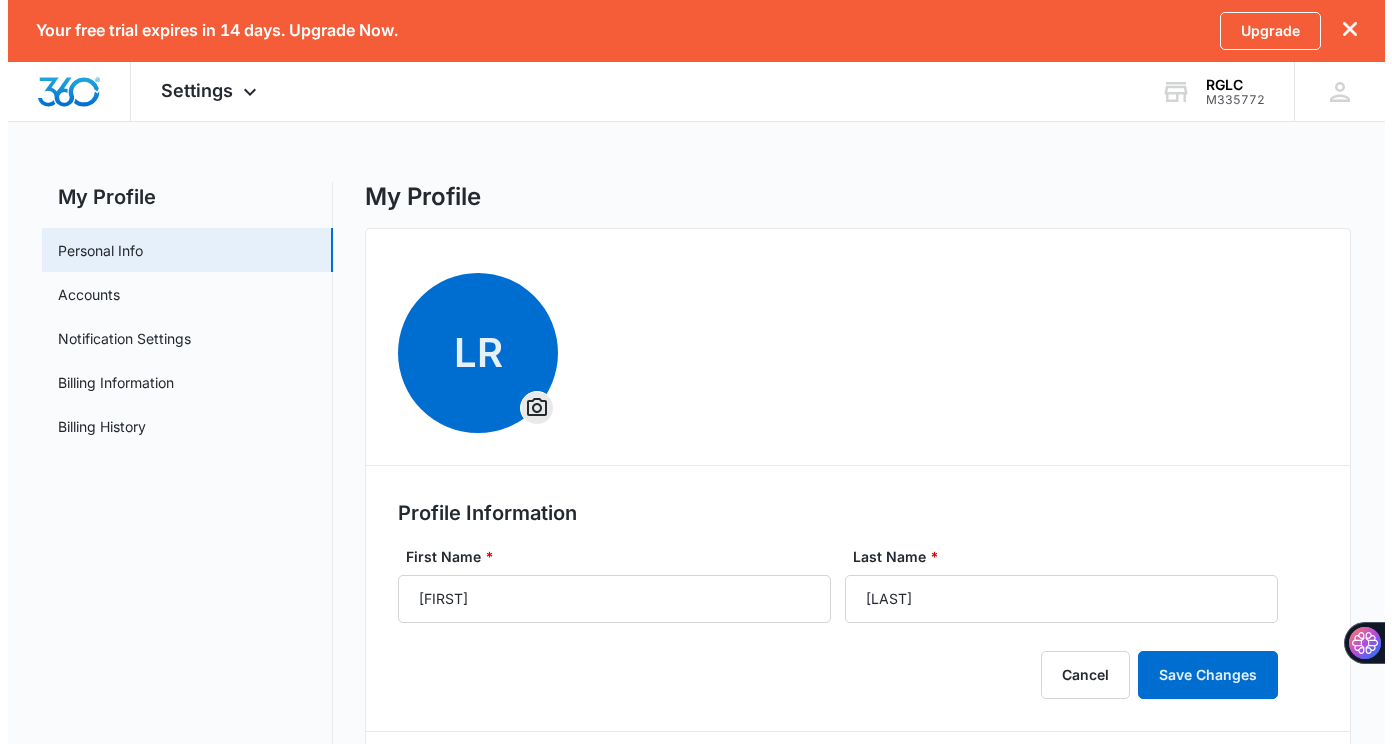 scroll, scrollTop: 0, scrollLeft: 0, axis: both 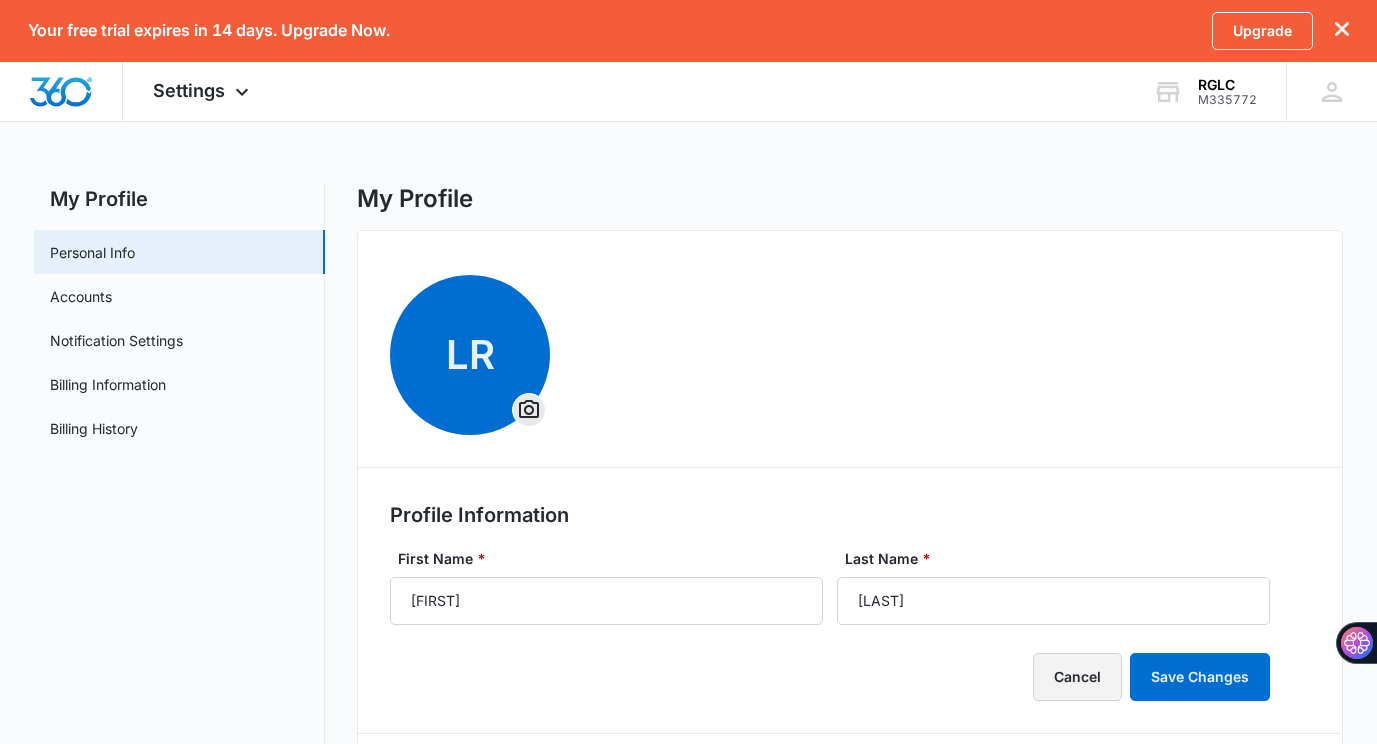 click on "Cancel" at bounding box center (1077, 677) 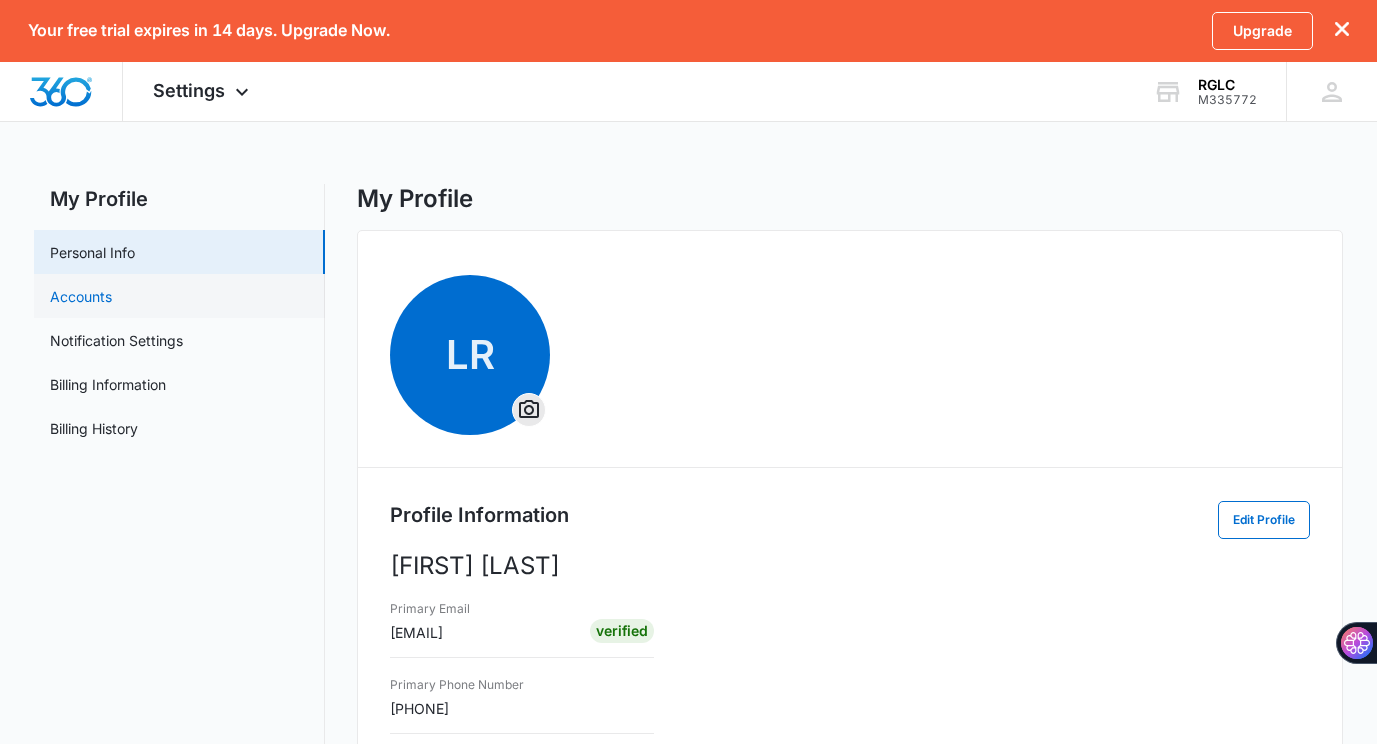 click on "Accounts" at bounding box center (81, 296) 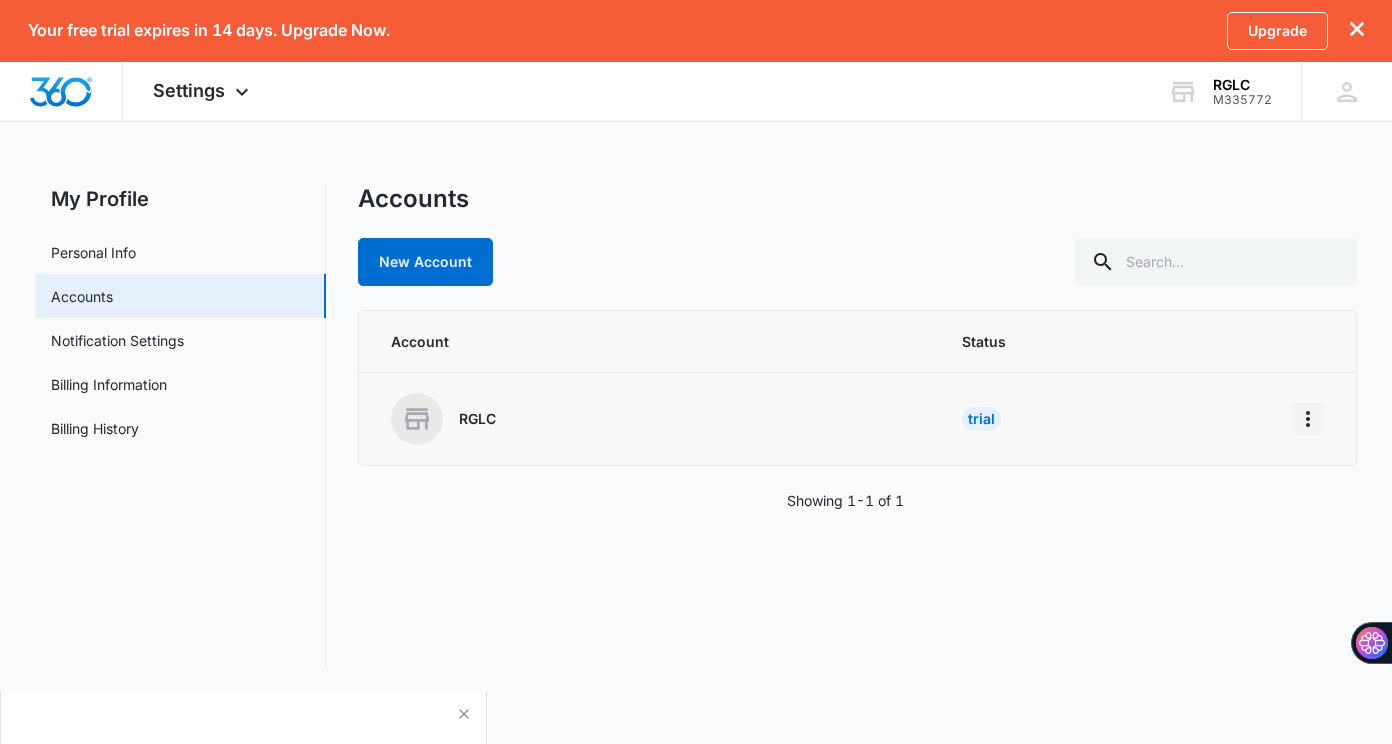 click 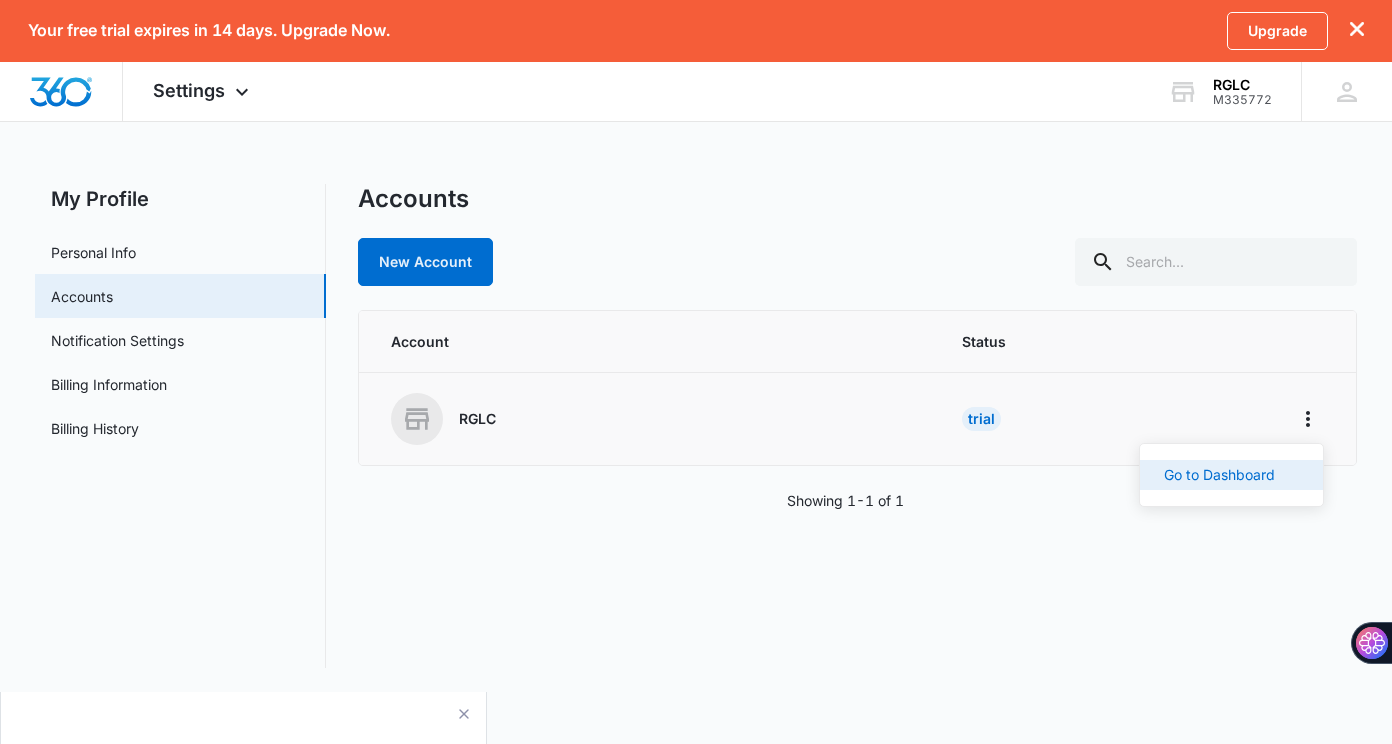 click on "Go to Dashboard" at bounding box center (1219, 475) 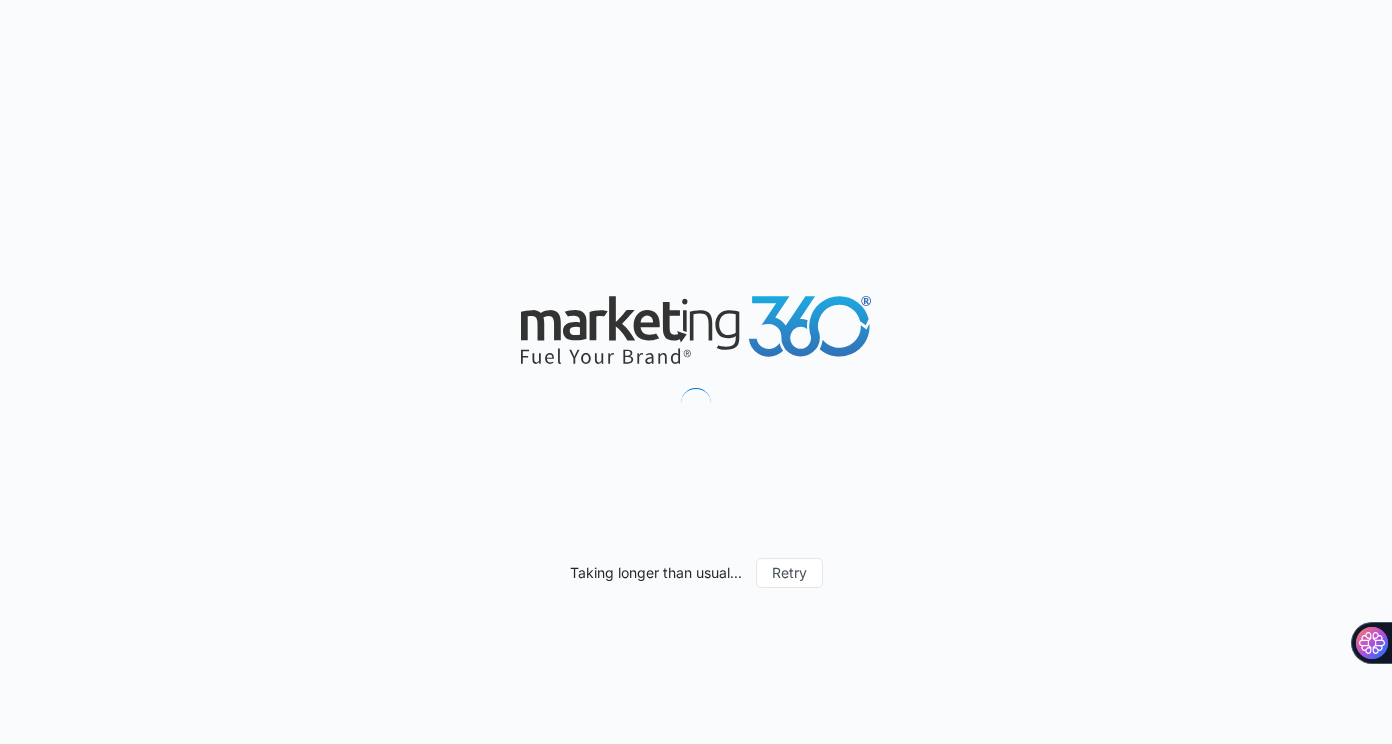 scroll, scrollTop: 0, scrollLeft: 0, axis: both 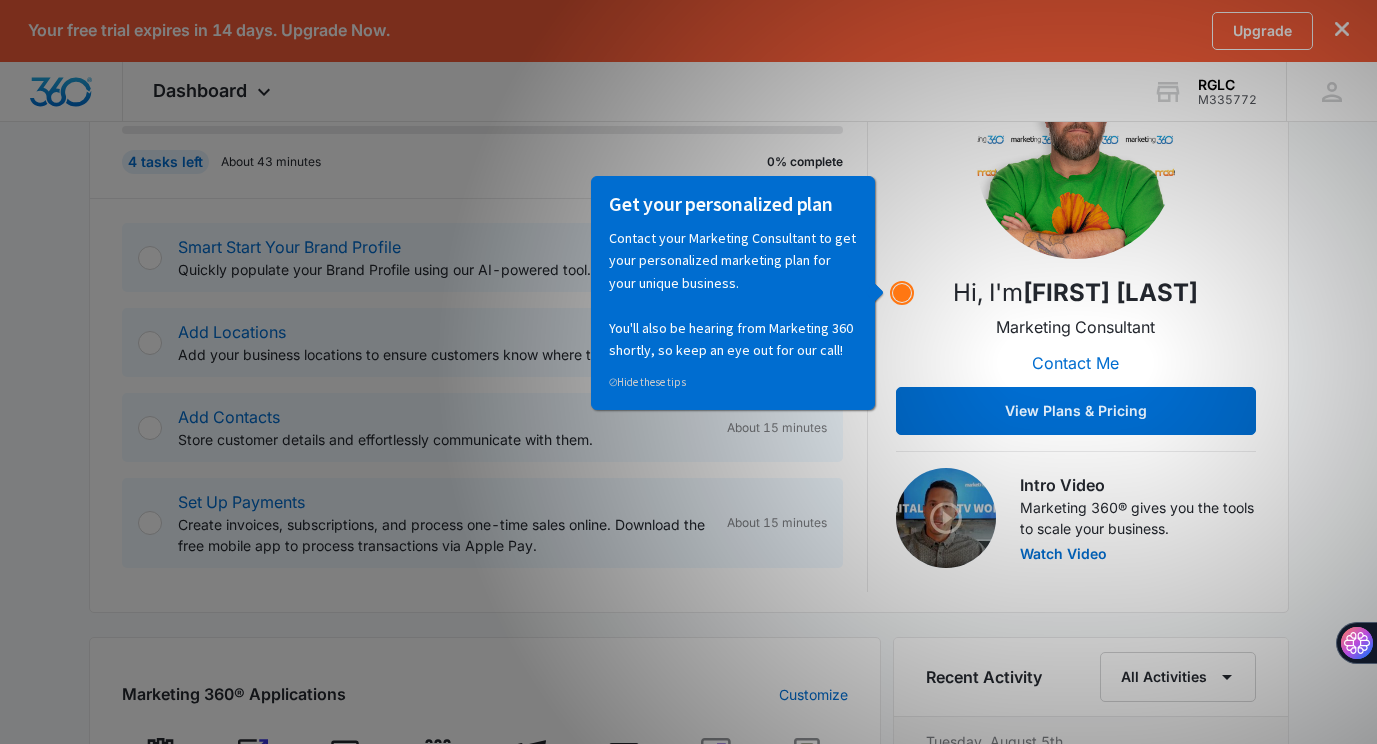 click 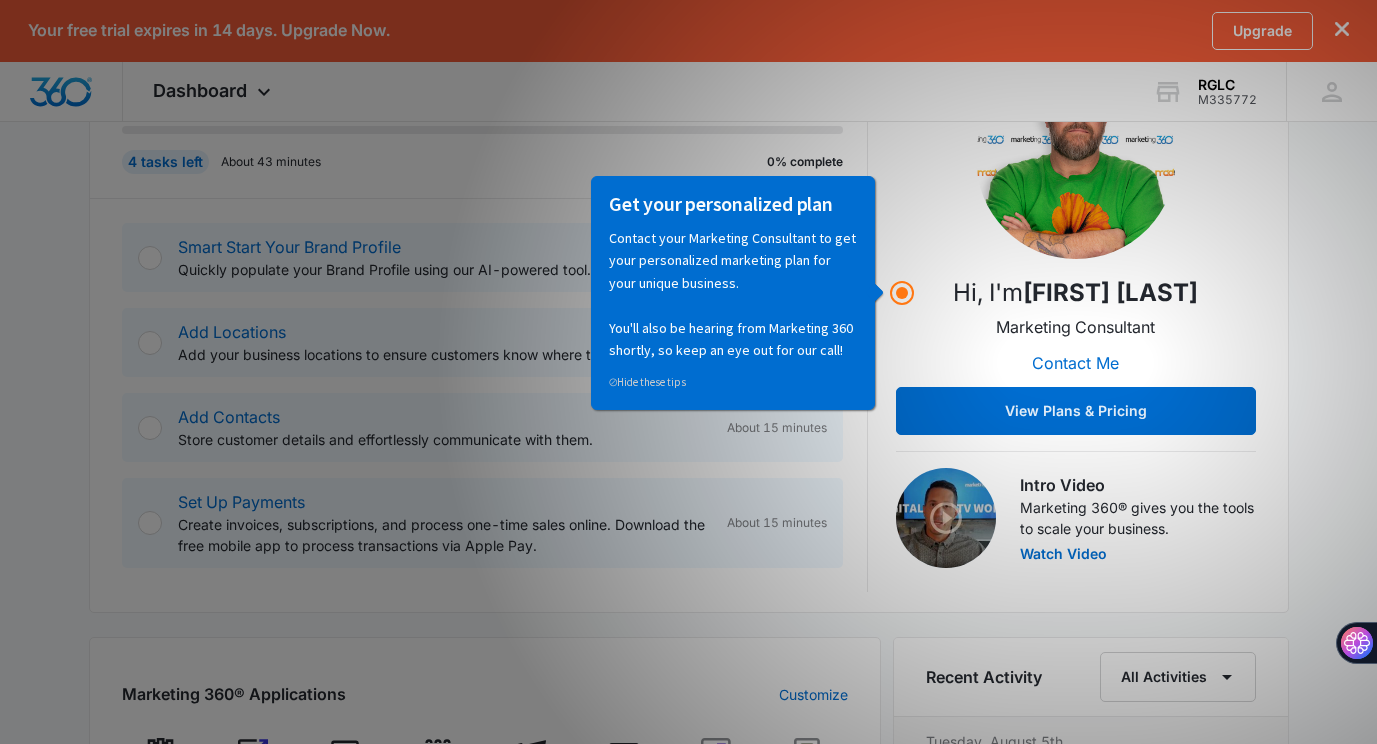 click on "Hi, I'm  [FIRST] [LAST] Marketing Consultant Contact Me View Plans & Pricing" at bounding box center [1076, 247] 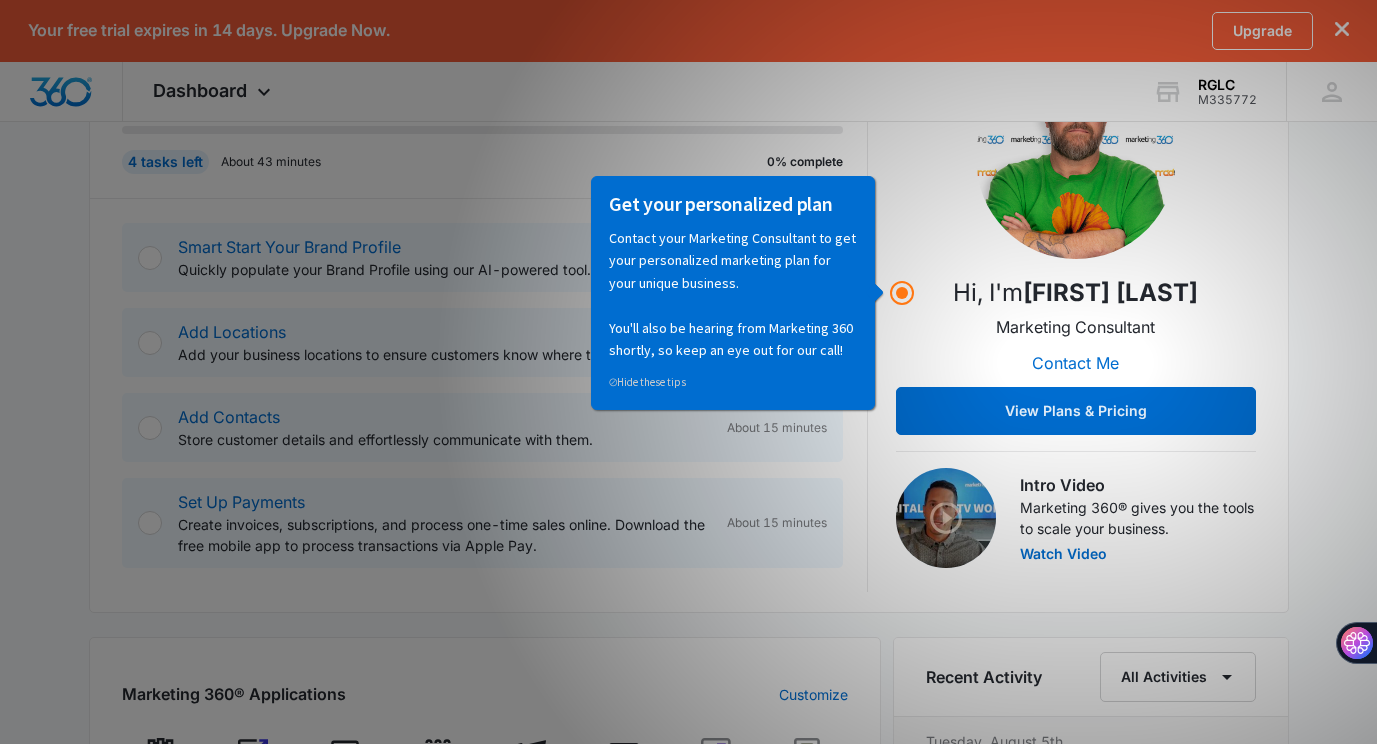 drag, startPoint x: 762, startPoint y: 385, endPoint x: 763, endPoint y: 372, distance: 13.038404 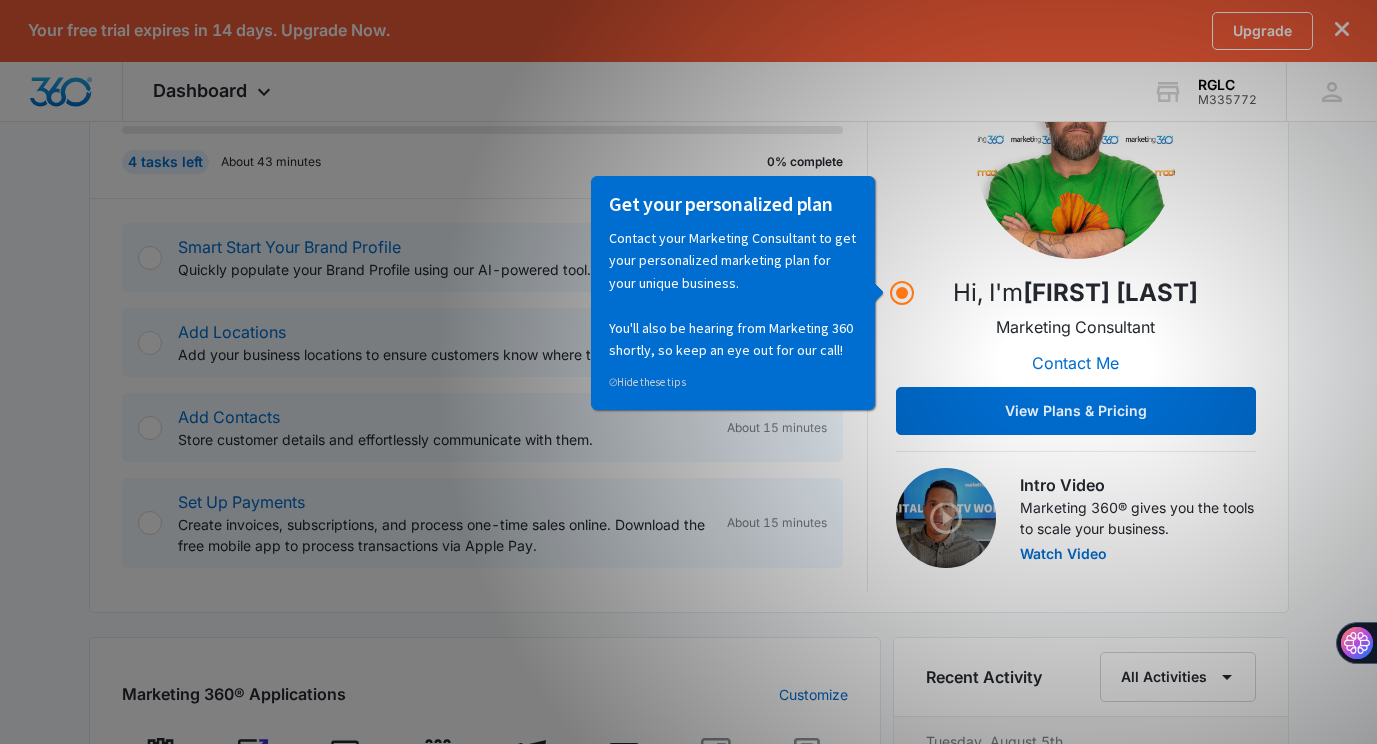 click on "⊘  Hide these tips" at bounding box center [733, 381] 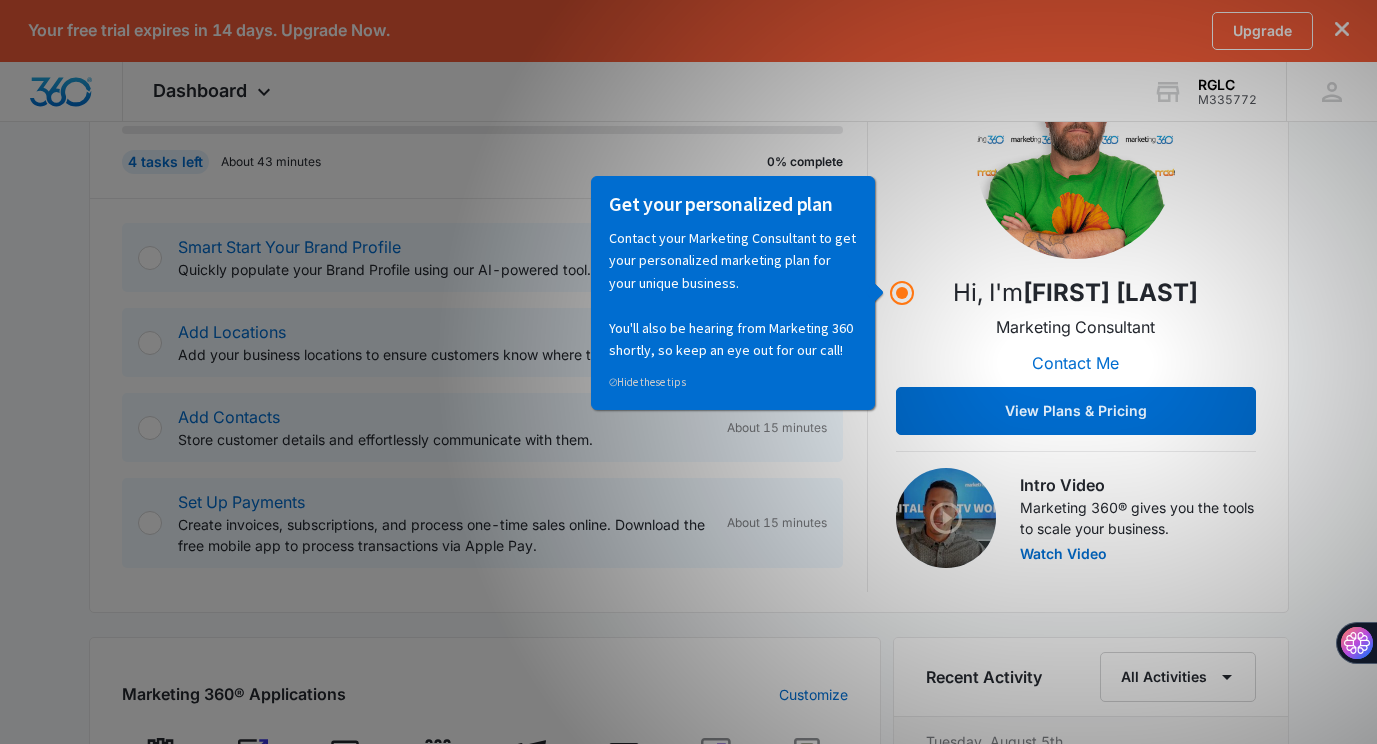 click on "Today is Tuesday, August 5th Good afternoon, LaShawnda! Contacts You have no contacts Getting Started Outlined below are the necessary steps to help you successfully set up your account. 4 tasks left About 43 minutes 0% complete Smart Start Your Brand Profile Quickly populate your Brand Profile using our AI-powered tool. About 10 minutes Add Locations Add your business locations to ensure customers know where to find you. About 3 minutes Add Contacts Store customer details and effortlessly communicate with them. About 15 minutes Set Up Payments Create invoices, subscriptions, and process one-time sales online. Download the free mobile app to process transactions via Apple Pay. About 15 minutes Hi, I'm [FIRST] [LAST] Marketing Consultant Contact Me View Plans & Pricing Intro Video Marketing 360® gives you the tools to scale your business. Watch Video Marketing 360® Applications Customize Reputation Websites Forms CRM Shop Payments Email Point of Sale Ads Intelligence Subscriptions & Licenses Upgrade LR. [FIRST] [LAST] [EMAIL] My Profile Notifications Support Logout Terms & Conditions • Privacy Policy" at bounding box center (688, 705) 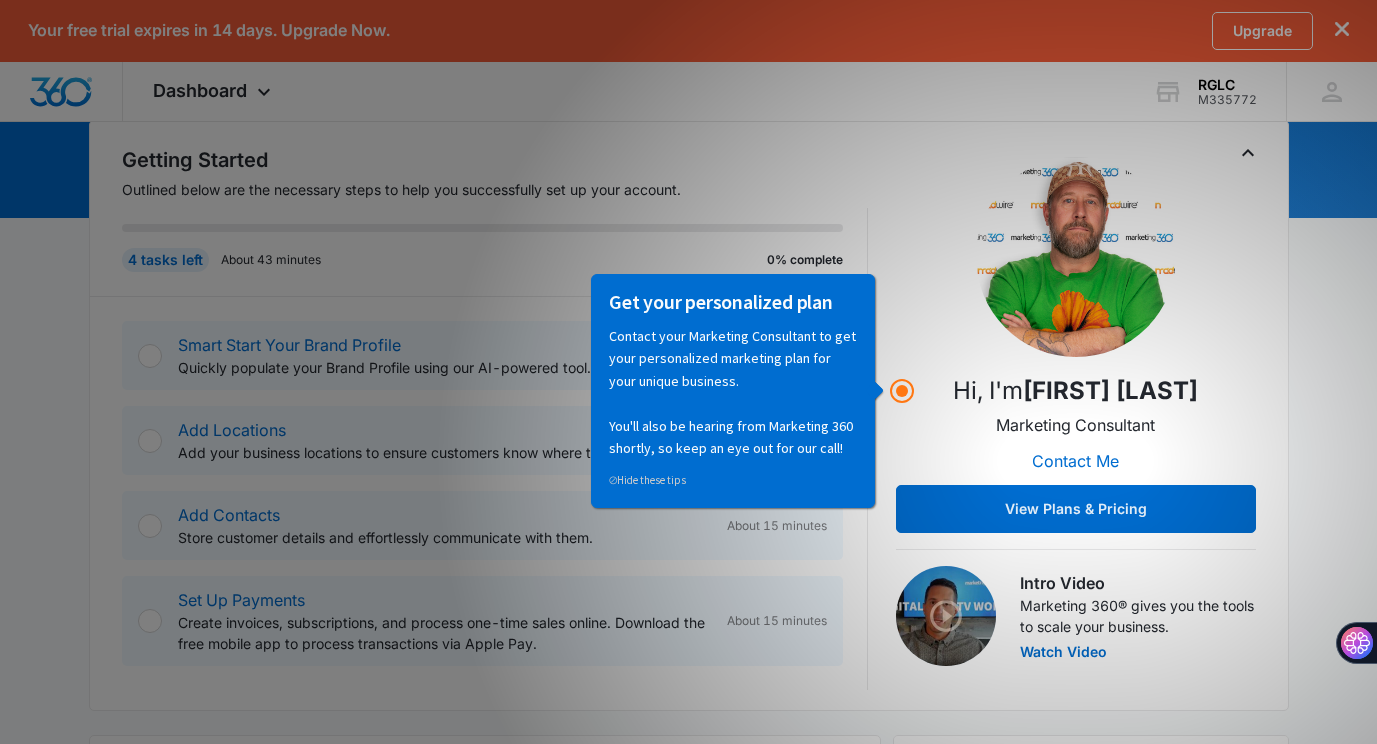 scroll, scrollTop: 0, scrollLeft: 0, axis: both 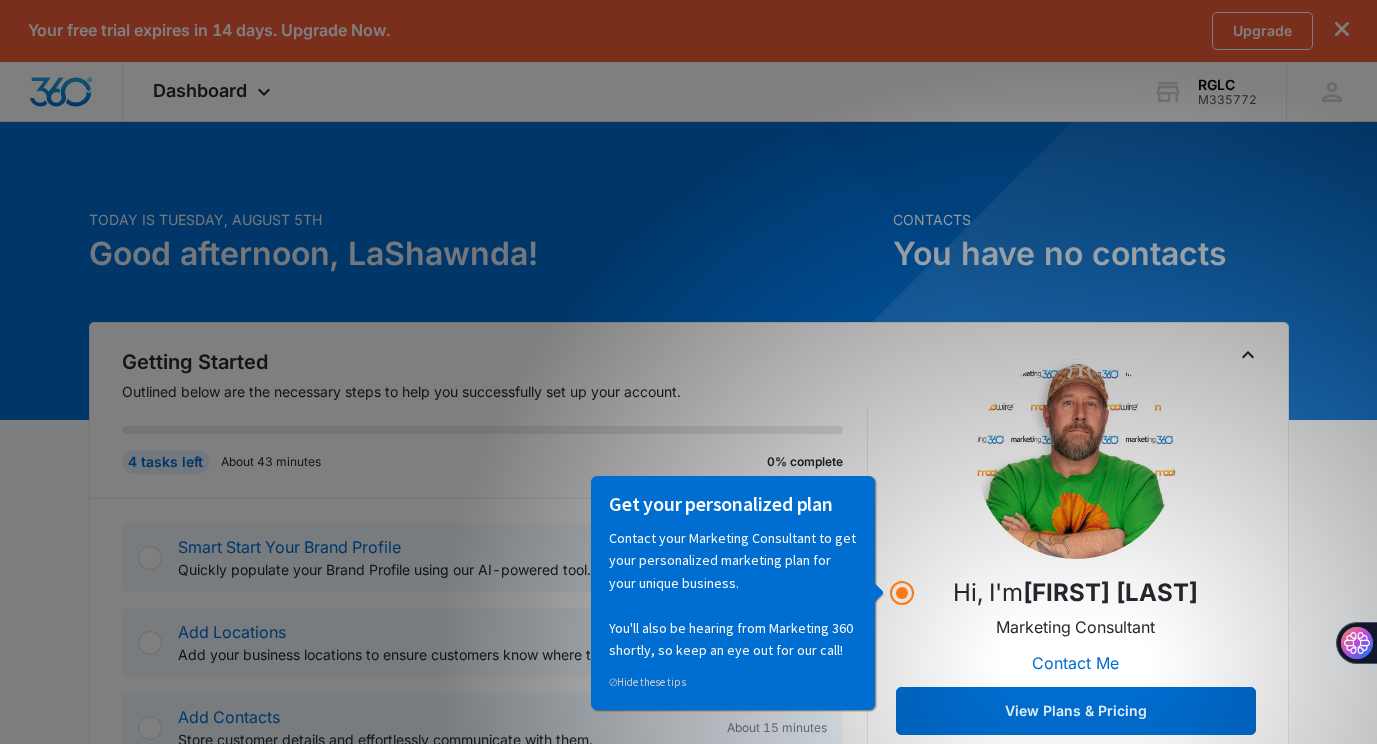 click on "Today is Tuesday, August 5th Good afternoon, LaShawnda! Contacts You have no contacts Getting Started Outlined below are the necessary steps to help you successfully set up your account. 4 tasks left About 43 minutes 0% complete Smart Start Your Brand Profile Quickly populate your Brand Profile using our AI-powered tool. About 10 minutes Add Locations Add your business locations to ensure customers know where to find you. About 3 minutes Add Contacts Store customer details and effortlessly communicate with them. About 15 minutes Set Up Payments Create invoices, subscriptions, and process one-time sales online. Download the free mobile app to process transactions via Apple Pay. About 15 minutes Hi, I'm [FIRST] [LAST] Marketing Consultant Contact Me View Plans & Pricing Intro Video Marketing 360® gives you the tools to scale your business. Watch Video Marketing 360® Applications Customize Reputation Websites Forms CRM Shop Payments Email Point of Sale Ads Intelligence Subscriptions & Licenses Upgrade LR. [FIRST] [LAST] [EMAIL] My Profile Notifications Support Logout Terms & Conditions • Privacy Policy" at bounding box center [688, 1005] 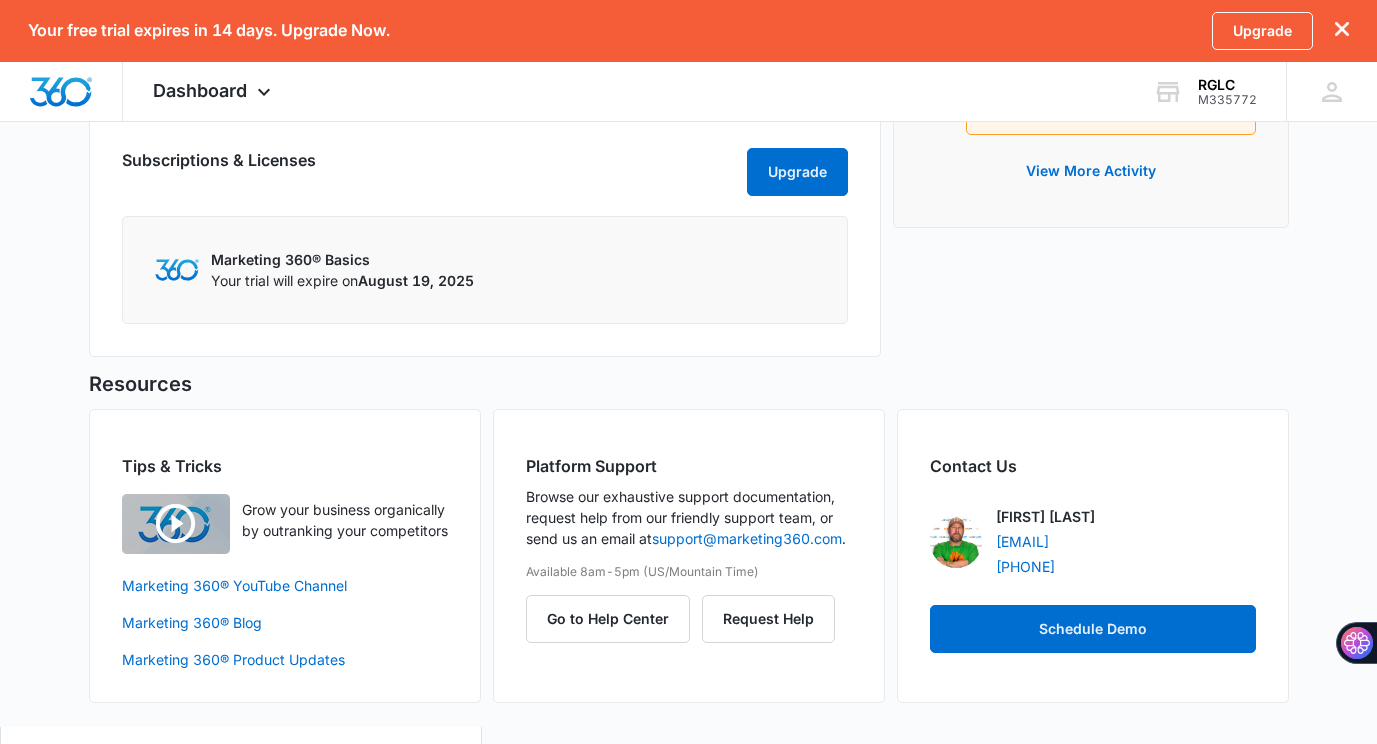 scroll, scrollTop: 1154, scrollLeft: 0, axis: vertical 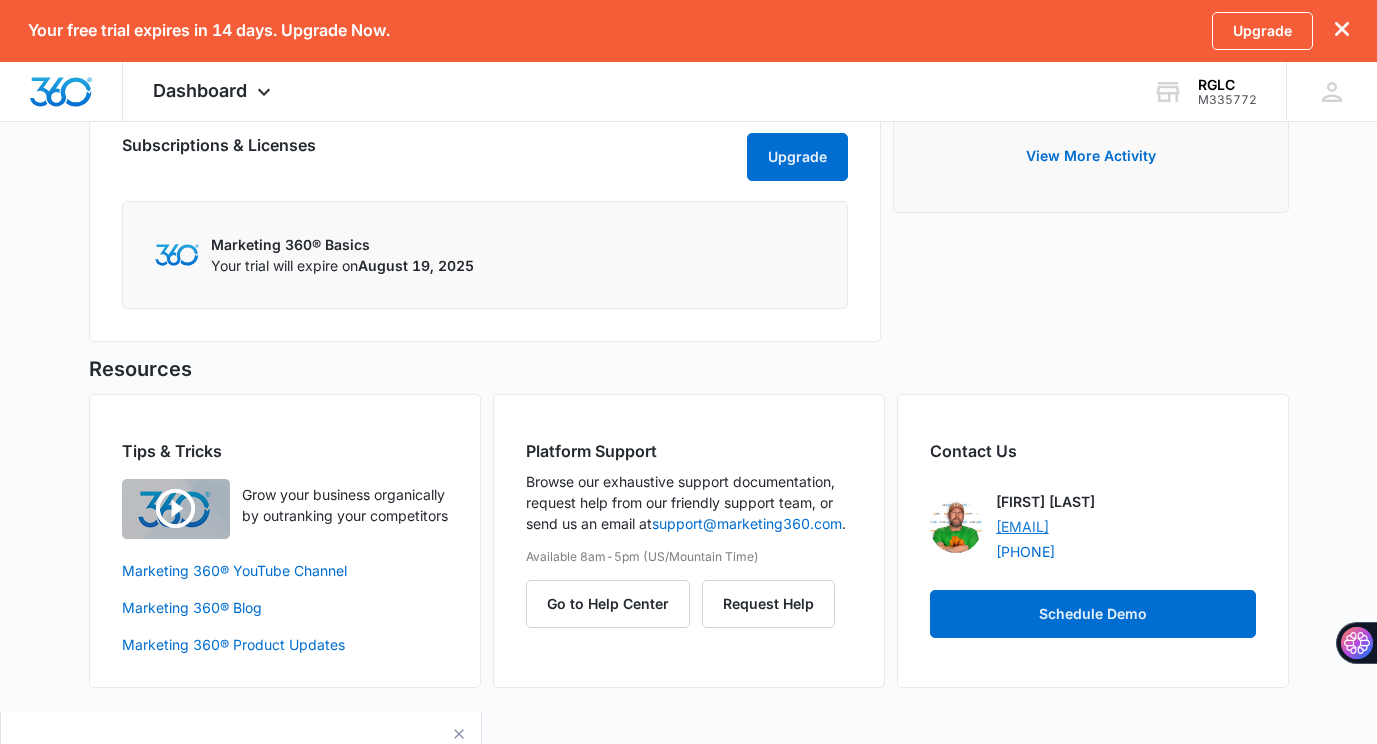 click on "[EMAIL]" at bounding box center (1022, 526) 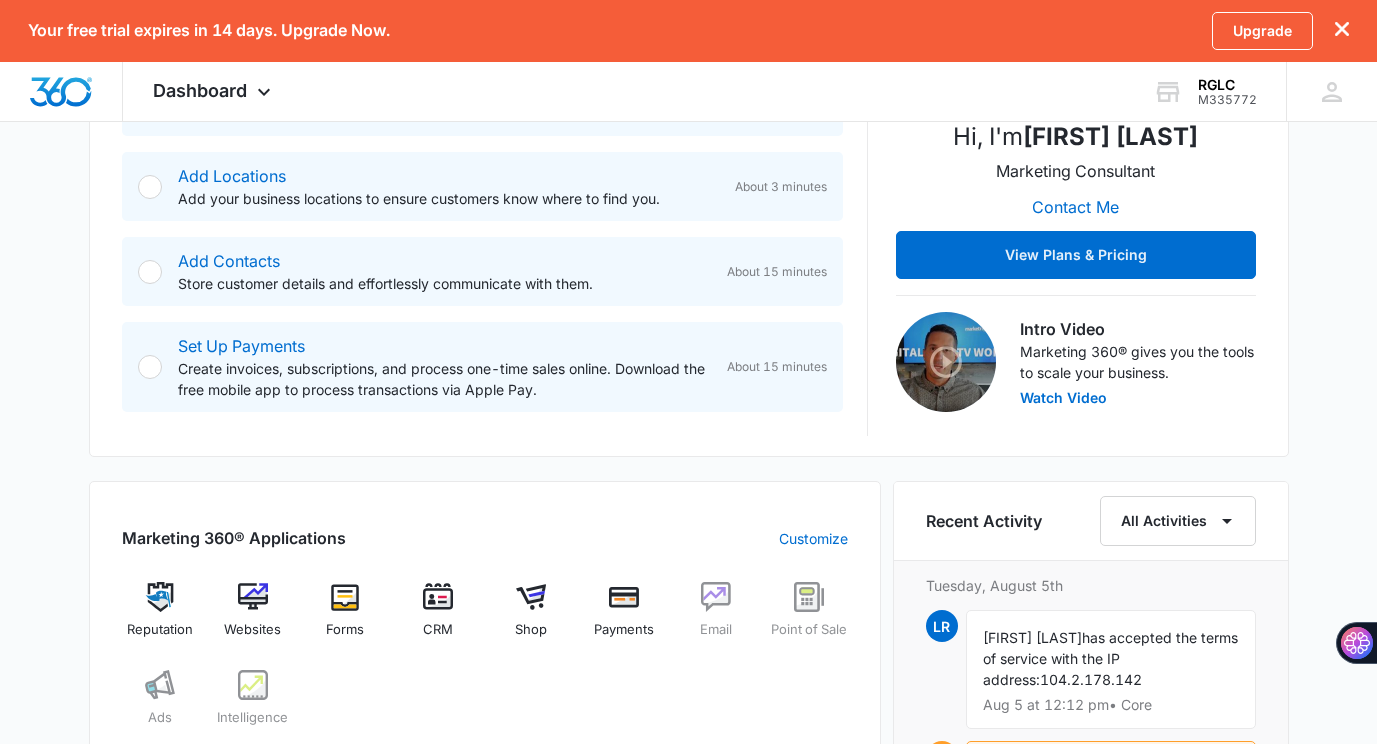 scroll, scrollTop: 454, scrollLeft: 0, axis: vertical 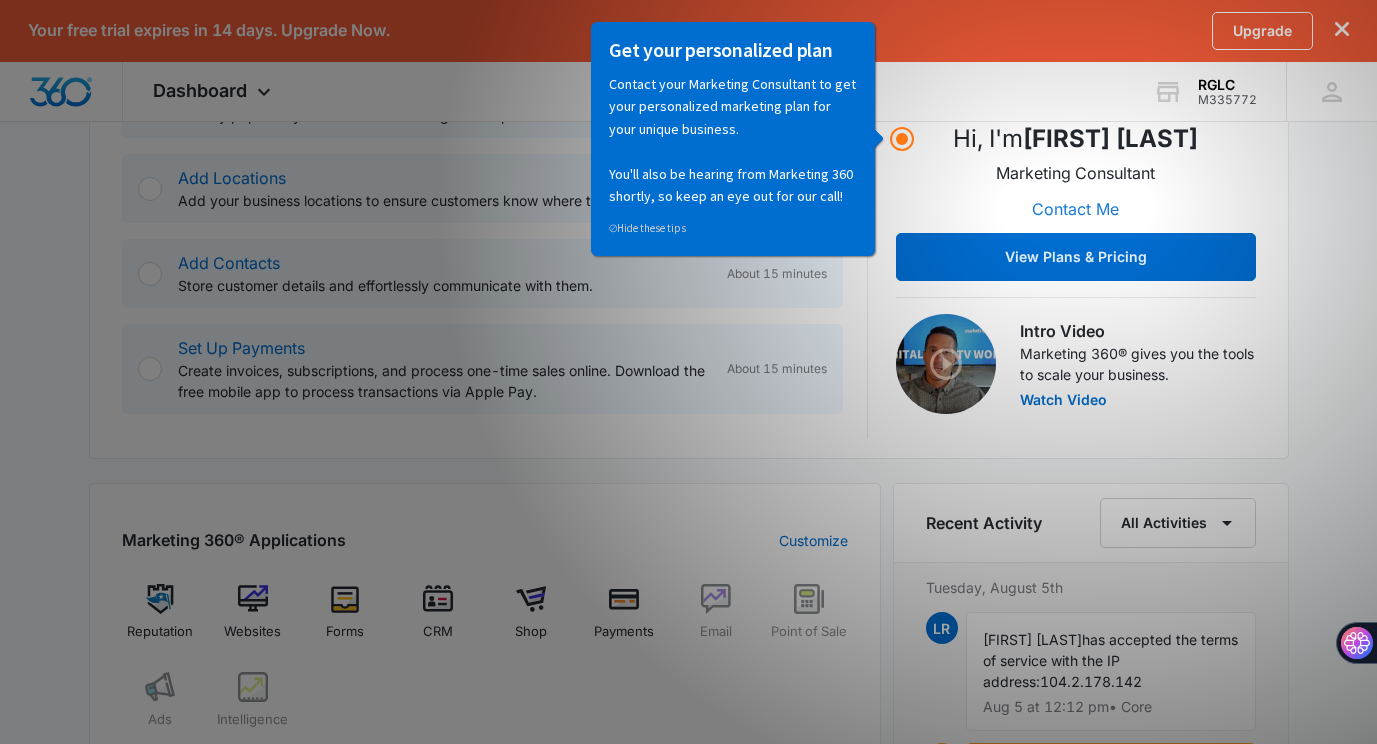 click on "Contact Me" at bounding box center (1075, 209) 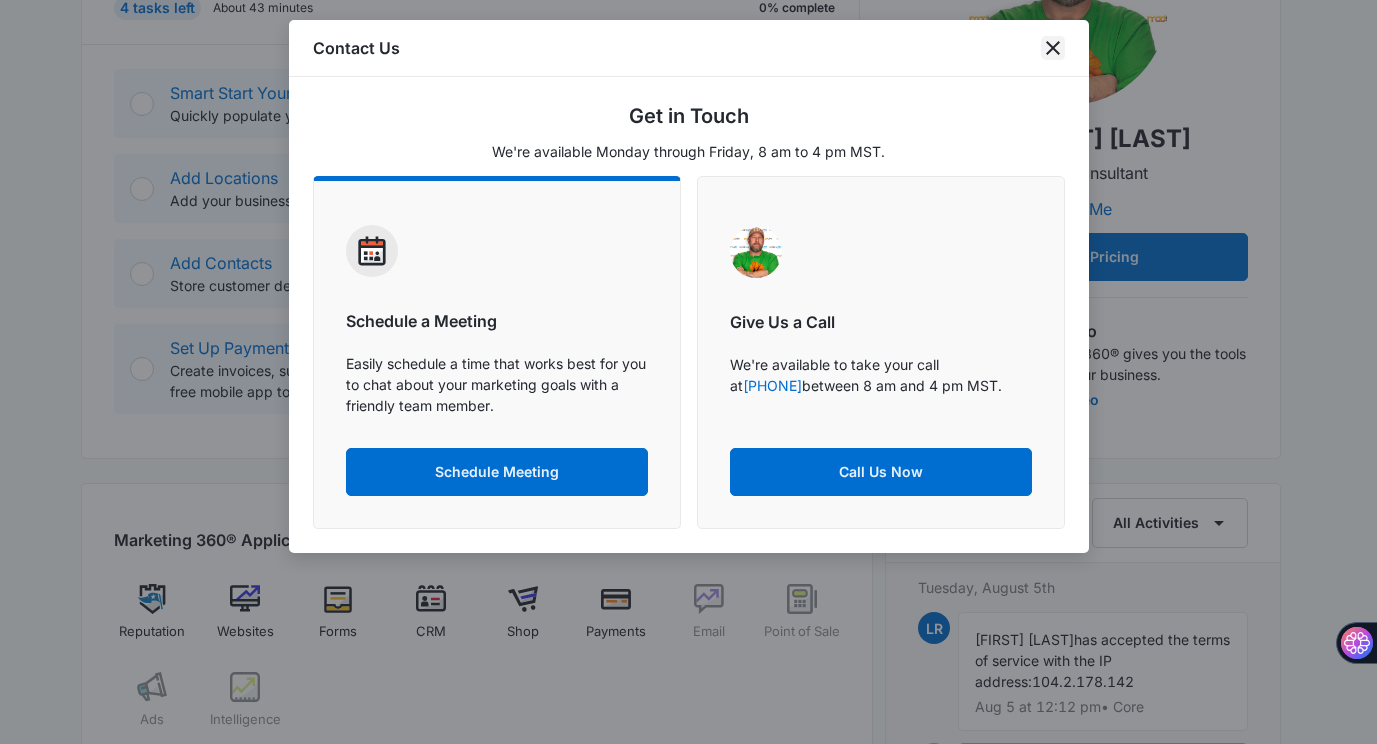click 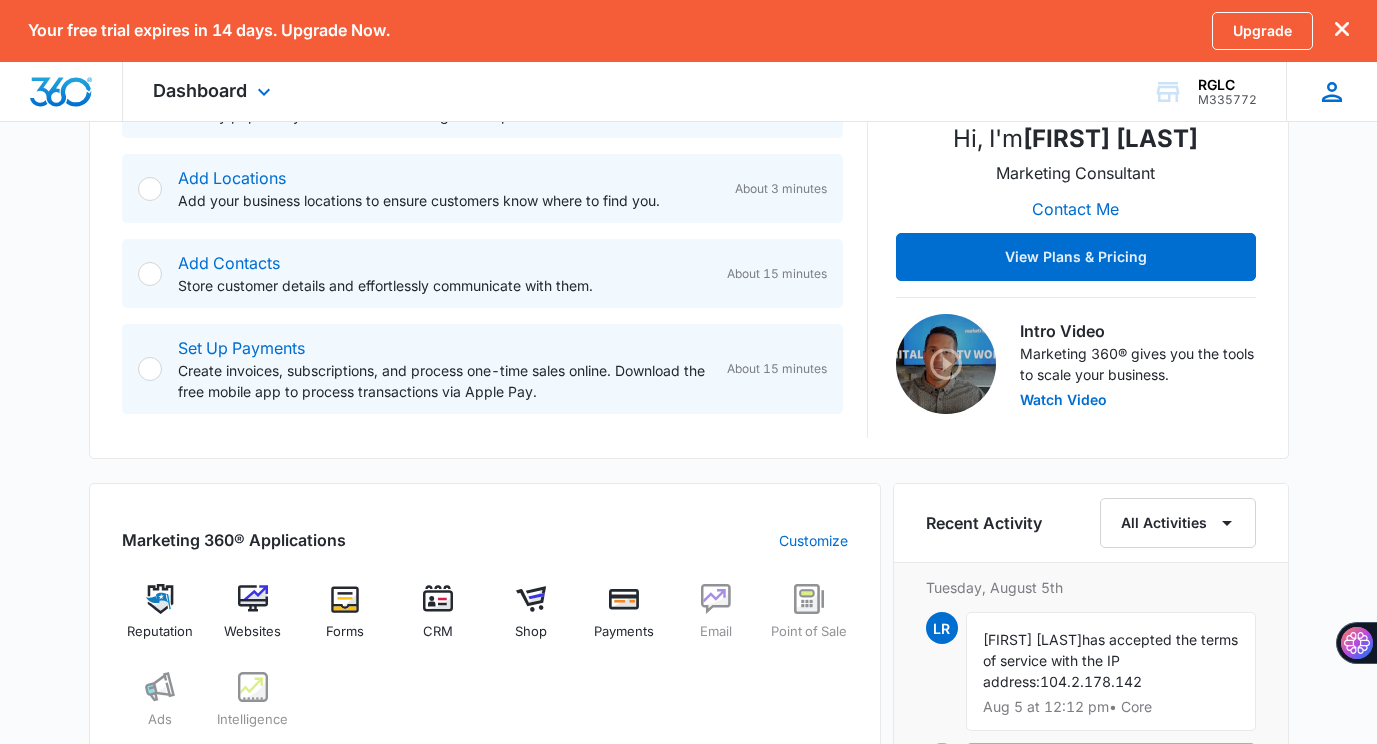 click on "LR [FIRST] [LAST] [EMAIL] My Profile Notifications Support Logout Terms & Conditions • Privacy Policy" at bounding box center [1331, 91] 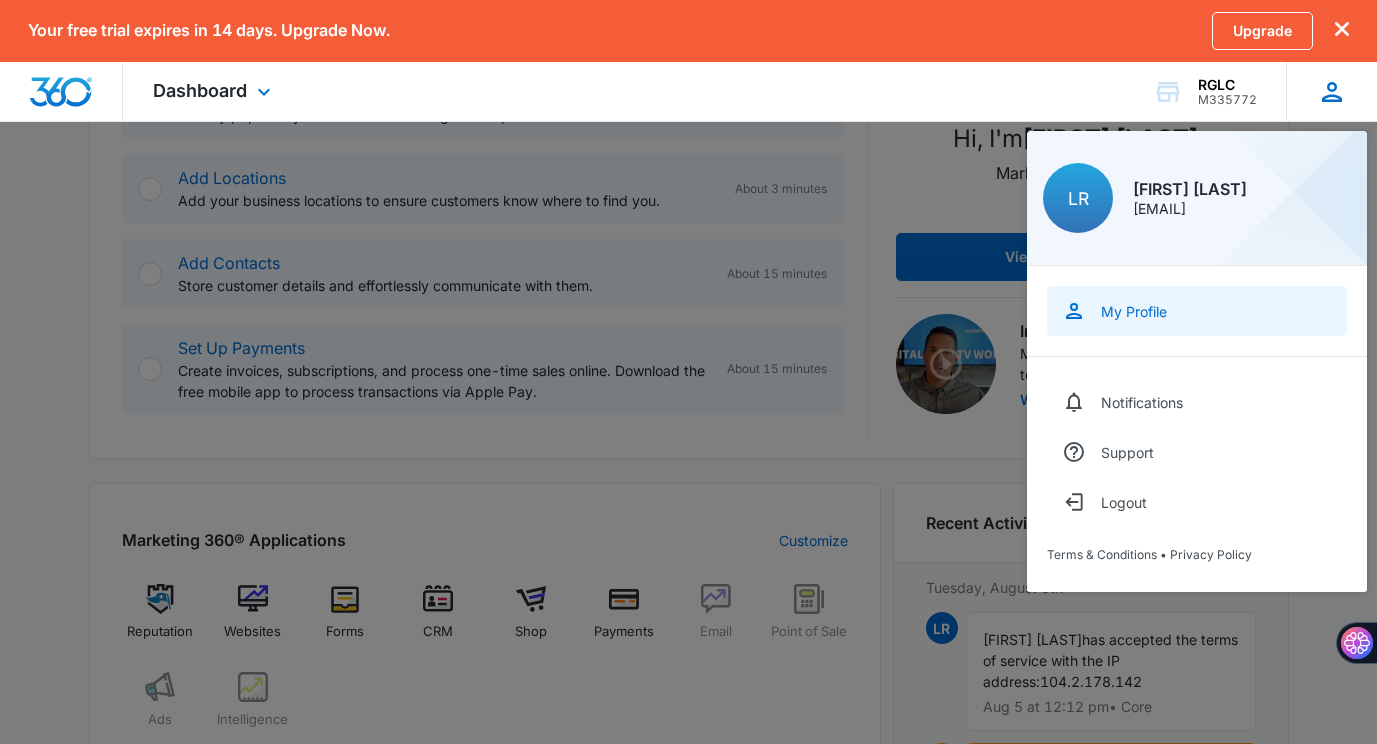 click on "My Profile" at bounding box center (1134, 311) 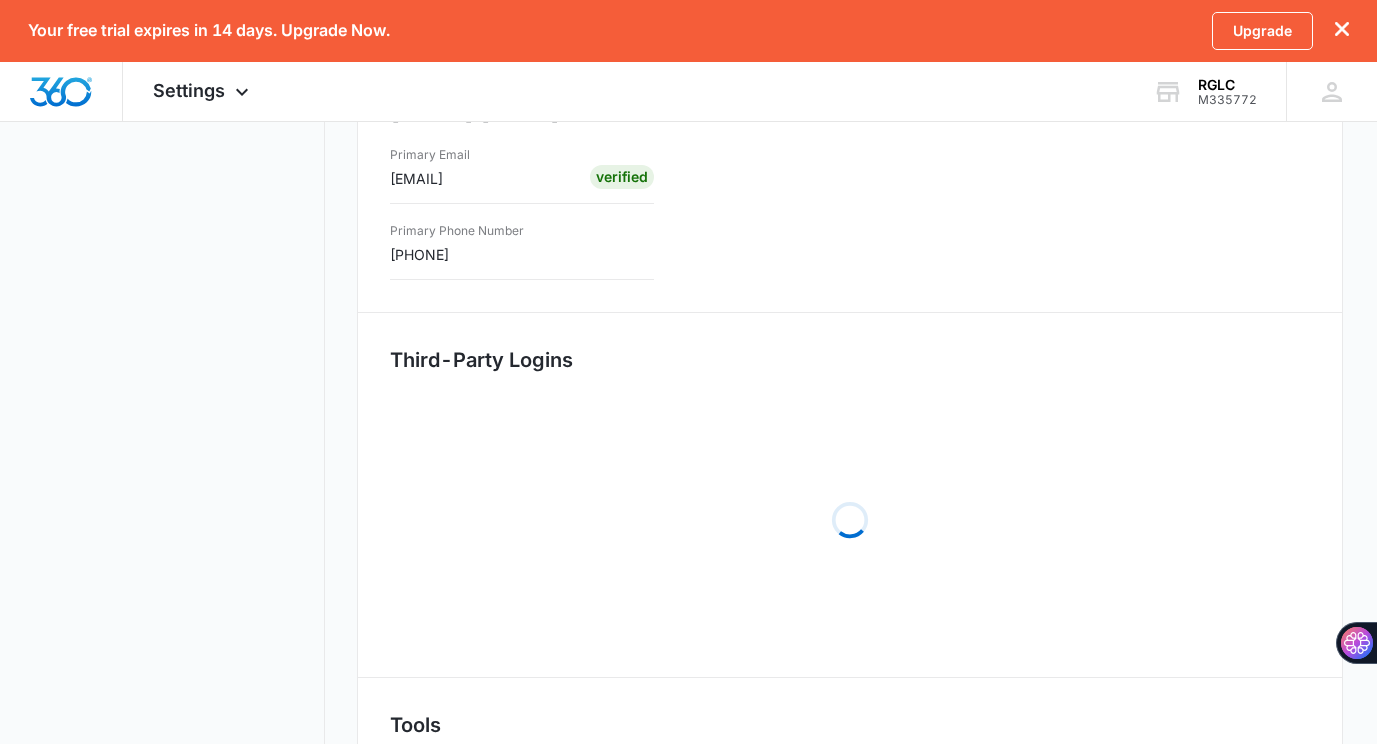 scroll, scrollTop: 0, scrollLeft: 0, axis: both 